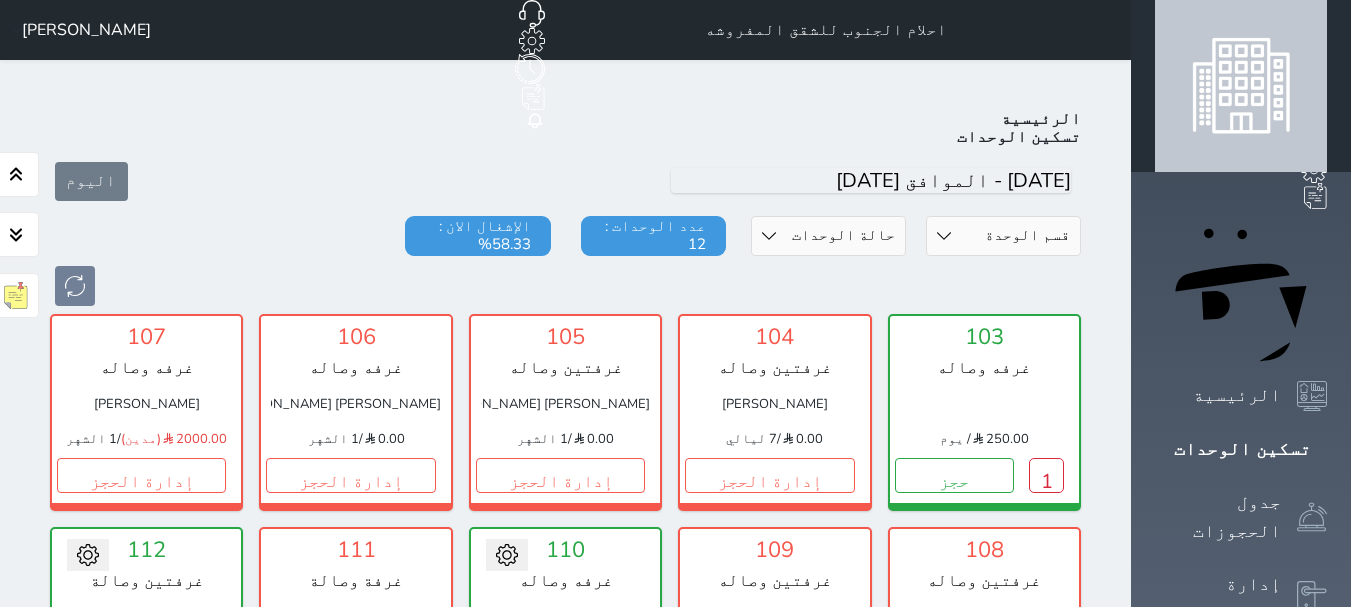 scroll, scrollTop: 78, scrollLeft: 0, axis: vertical 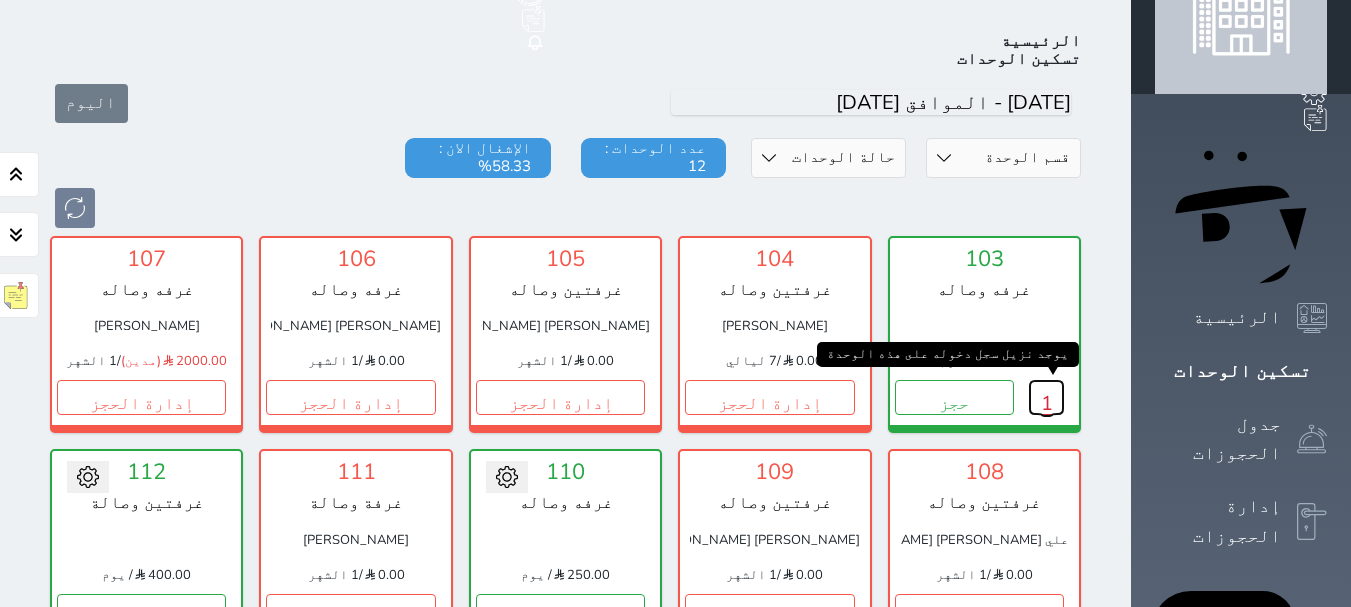 click on "1" at bounding box center (1046, 397) 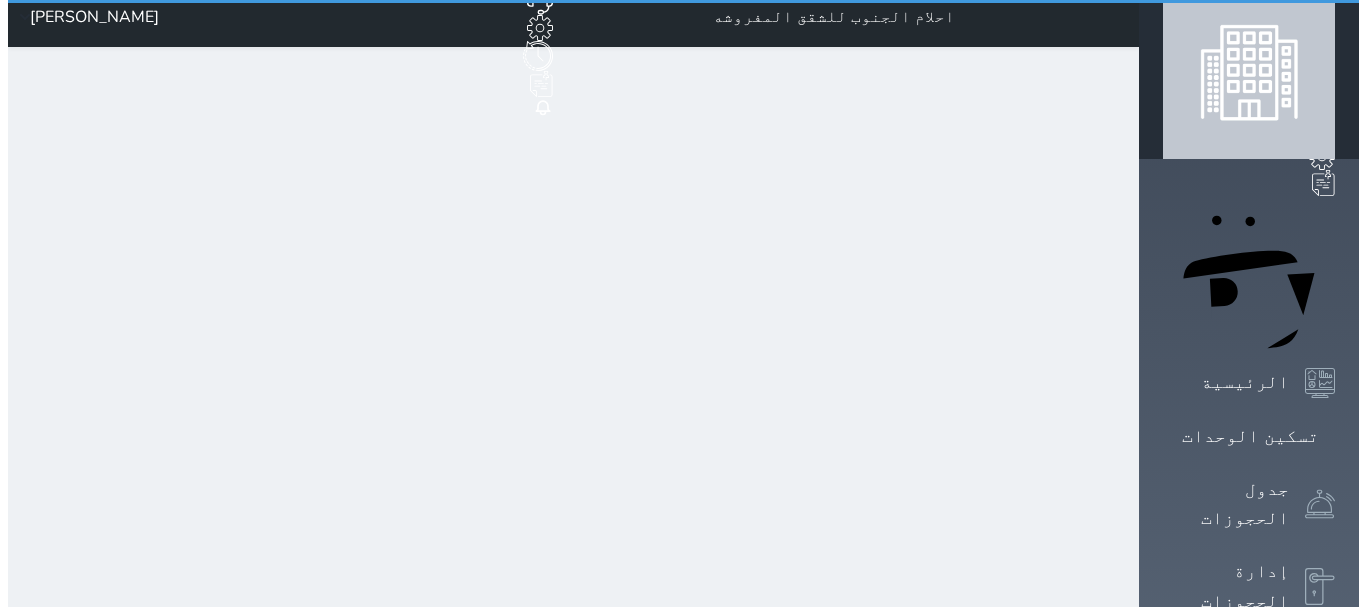 scroll, scrollTop: 0, scrollLeft: 0, axis: both 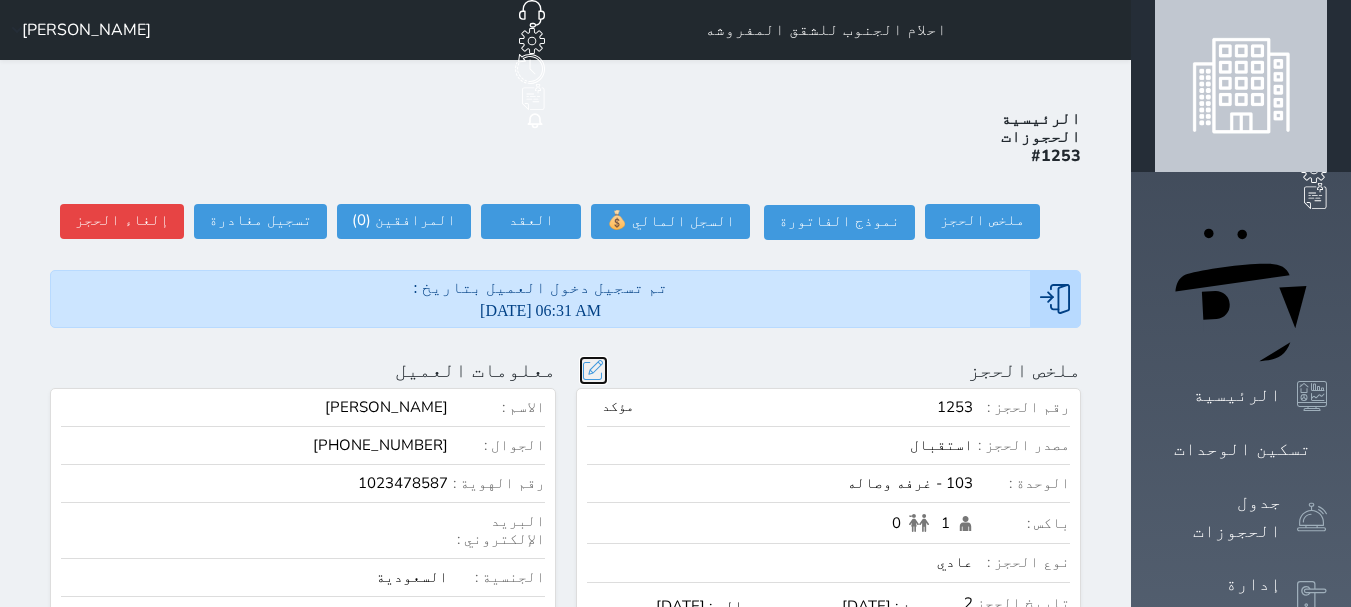 click at bounding box center [593, 370] 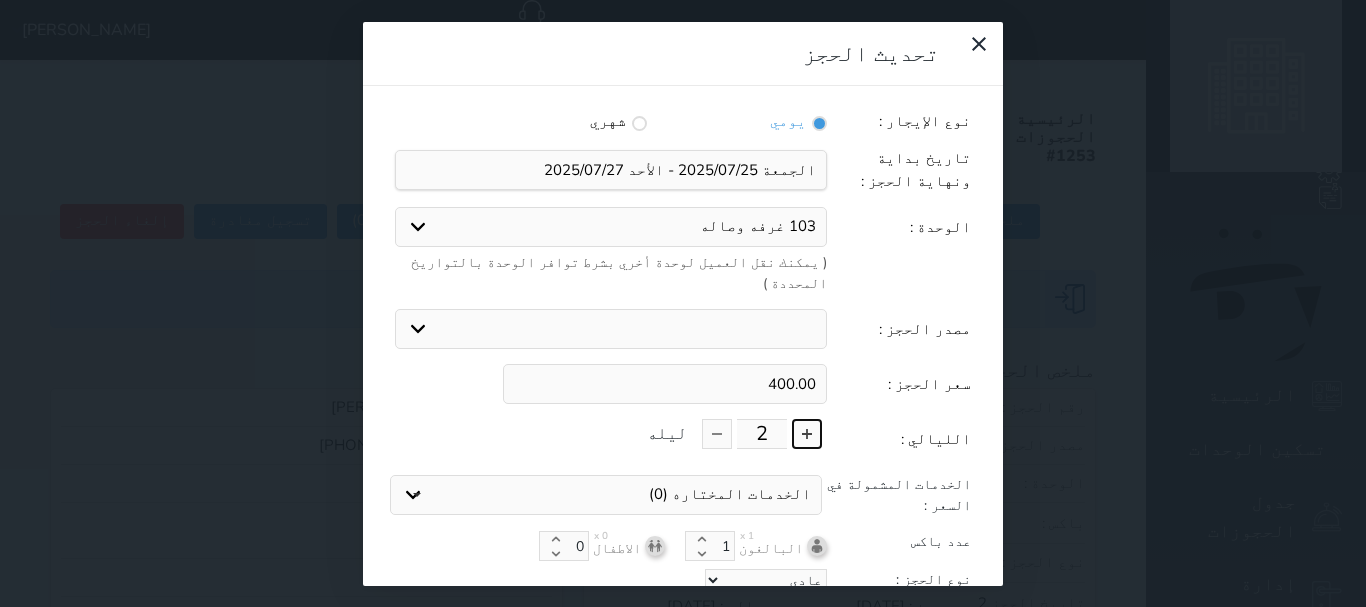 click at bounding box center (807, 434) 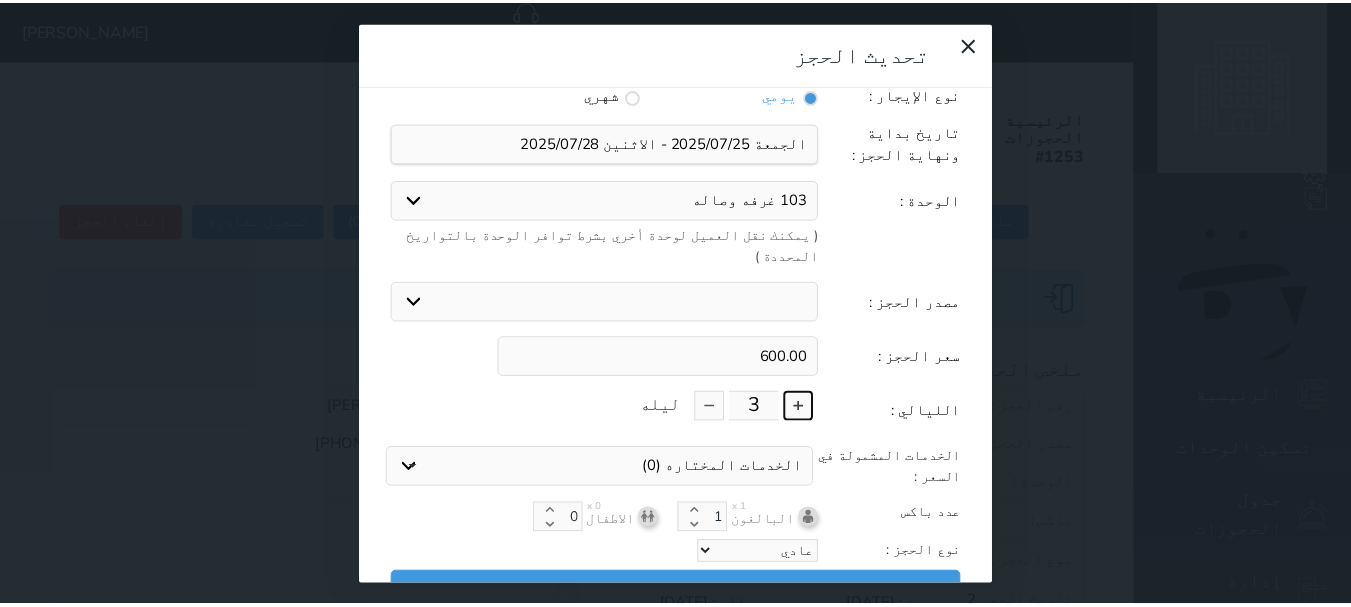 scroll, scrollTop: 45, scrollLeft: 0, axis: vertical 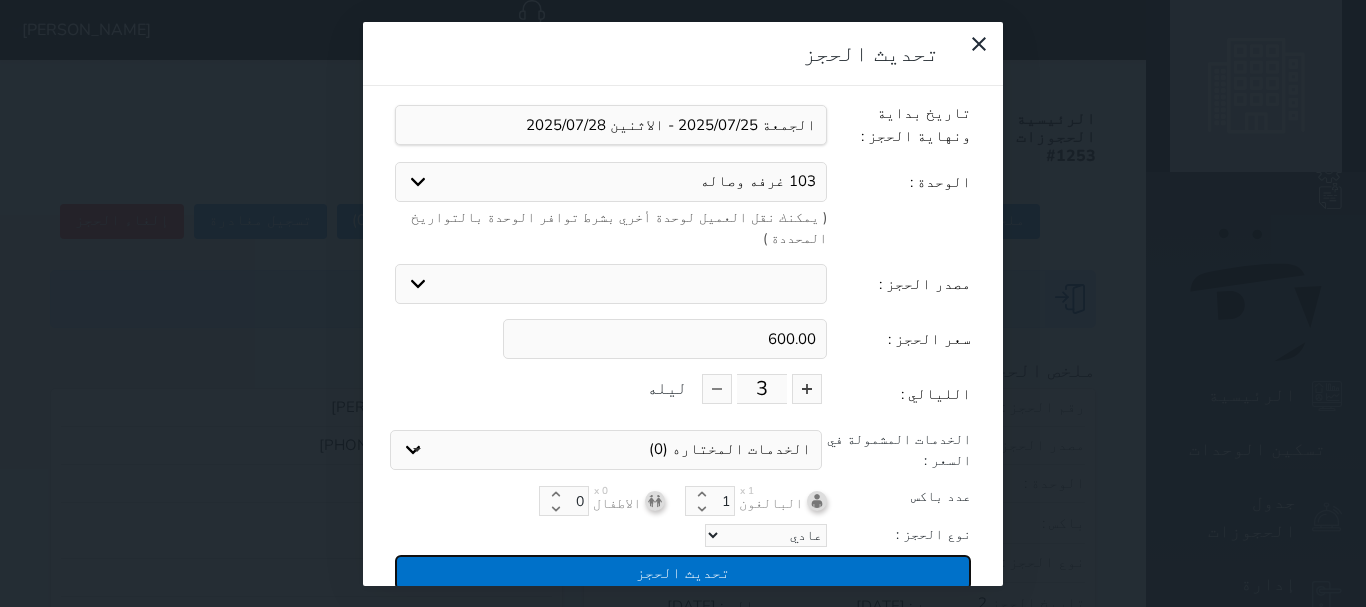 click on "تحديث الحجز" at bounding box center (683, 572) 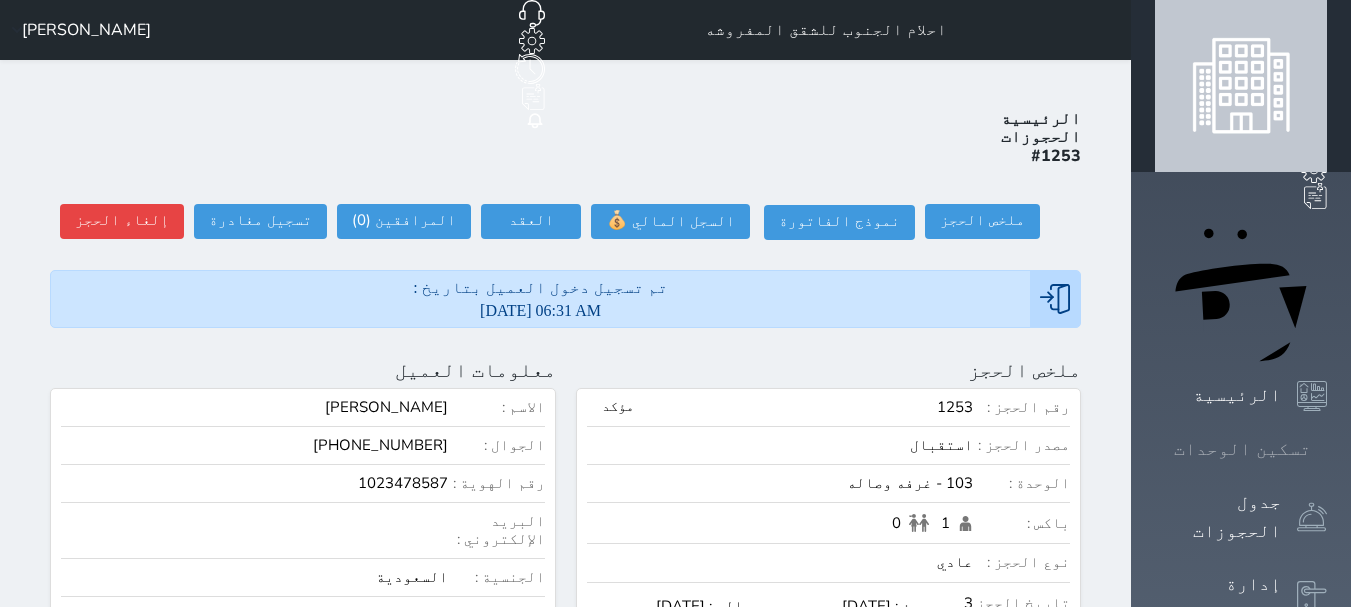 click 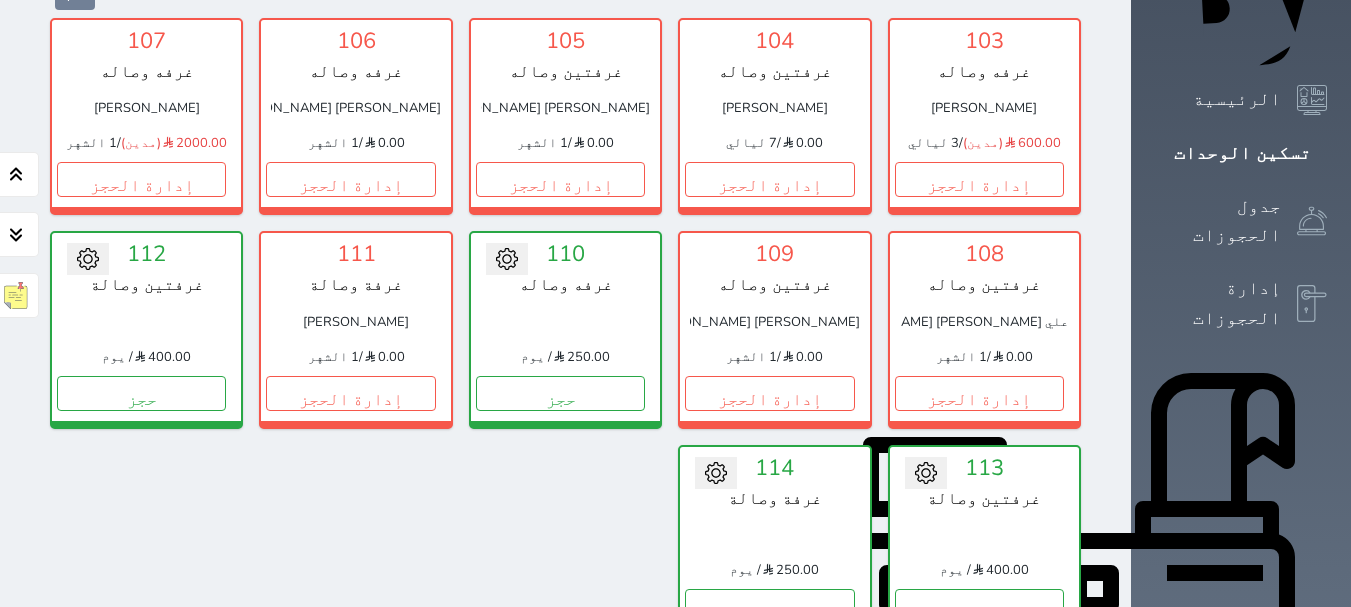 scroll, scrollTop: 378, scrollLeft: 0, axis: vertical 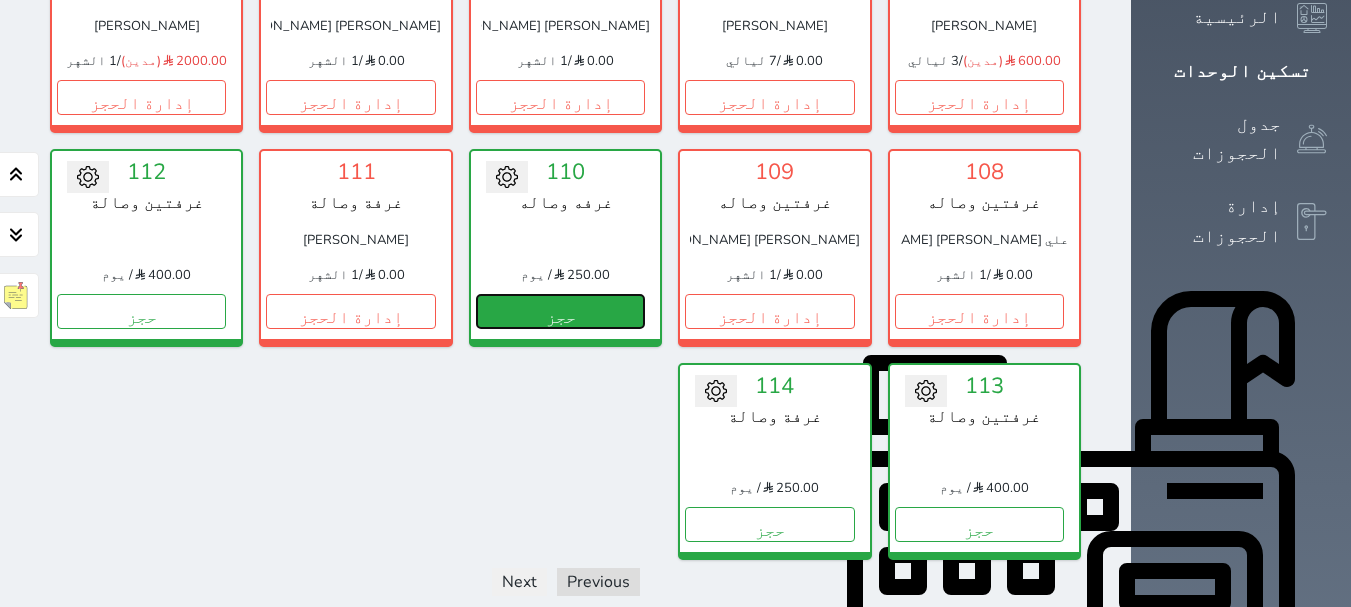 click on "حجز" at bounding box center [560, 311] 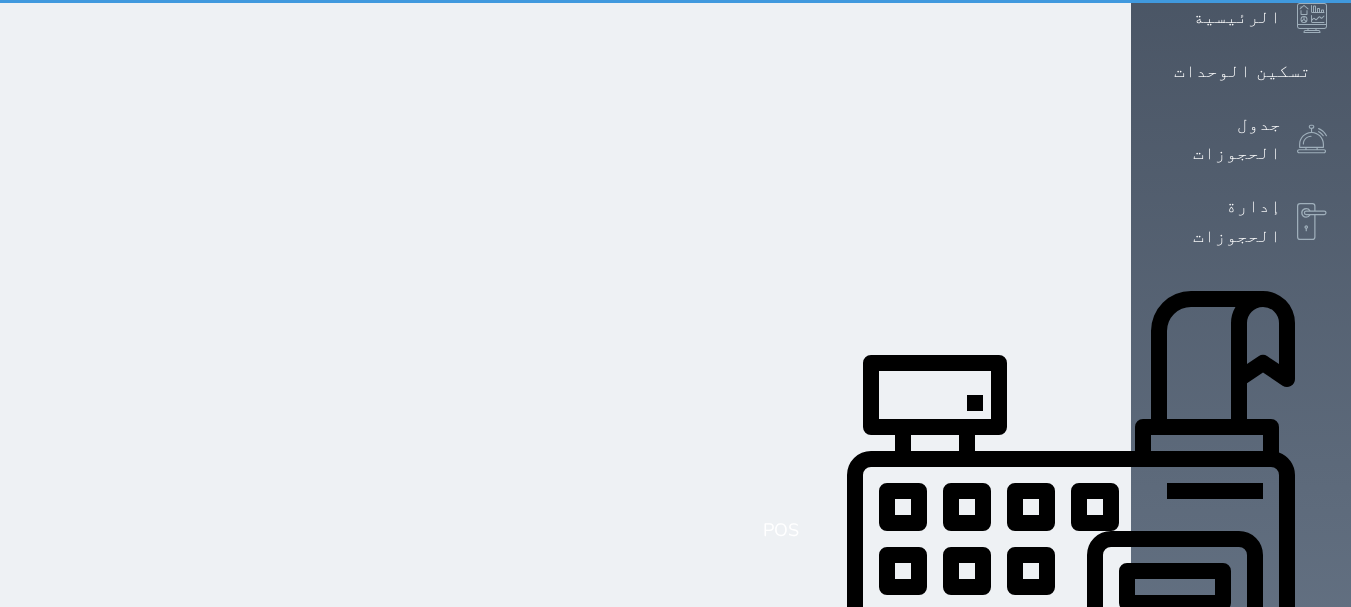 select on "1" 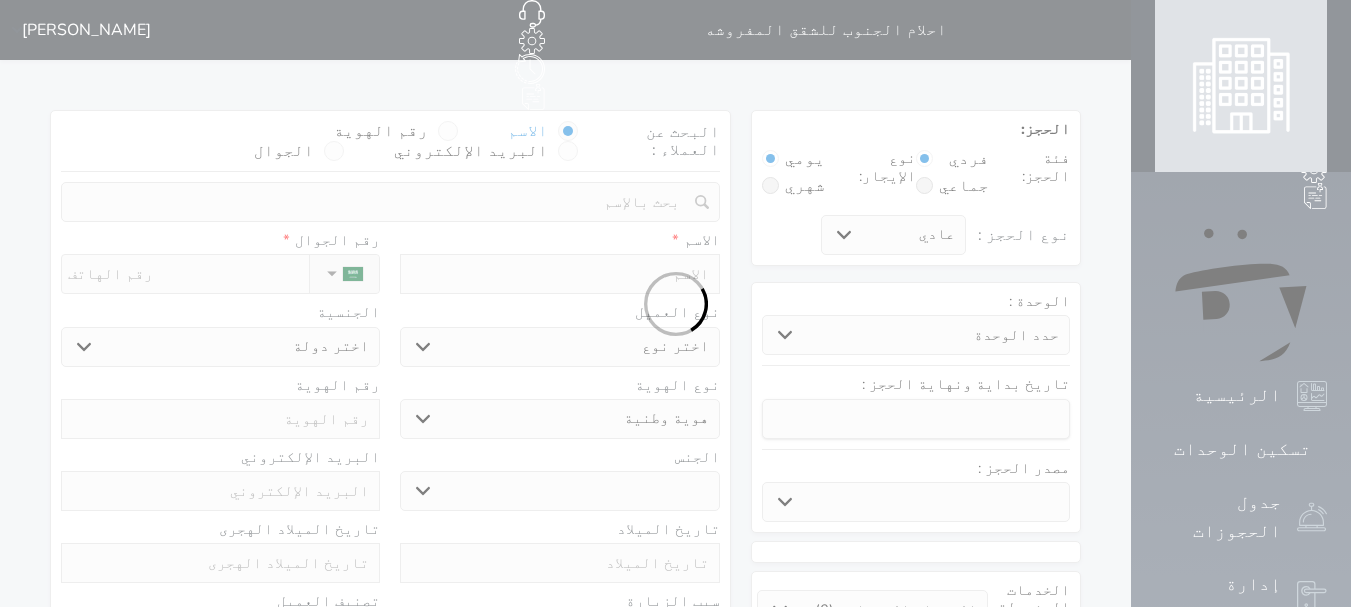 select 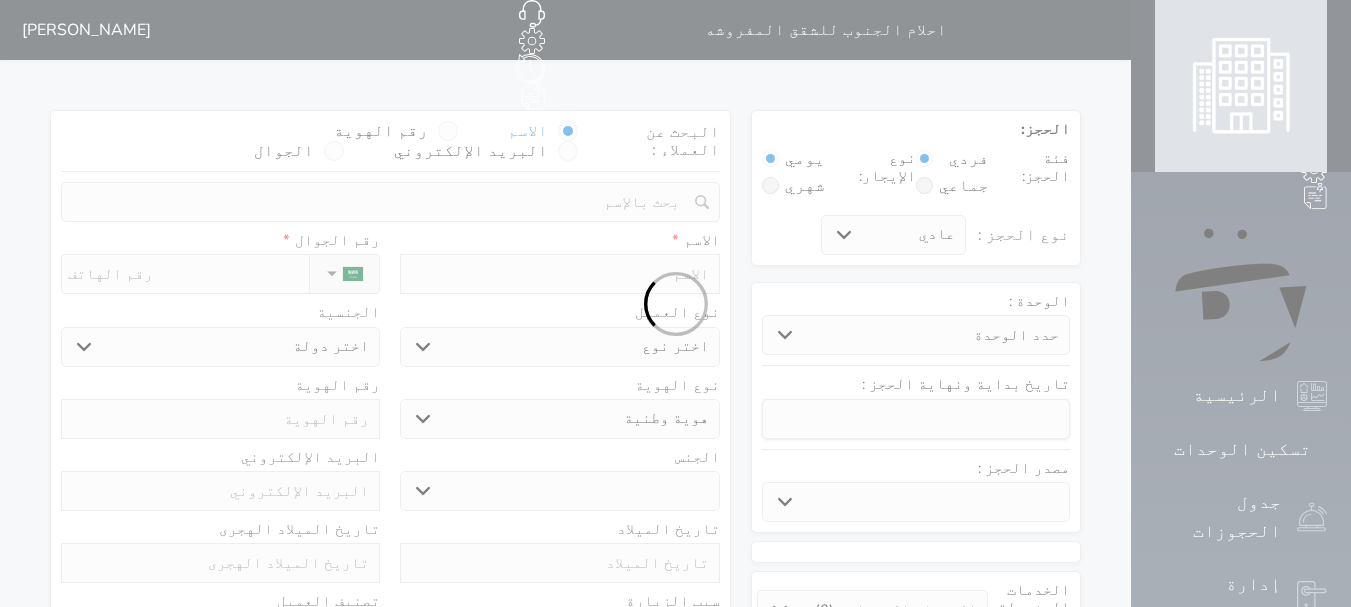 select 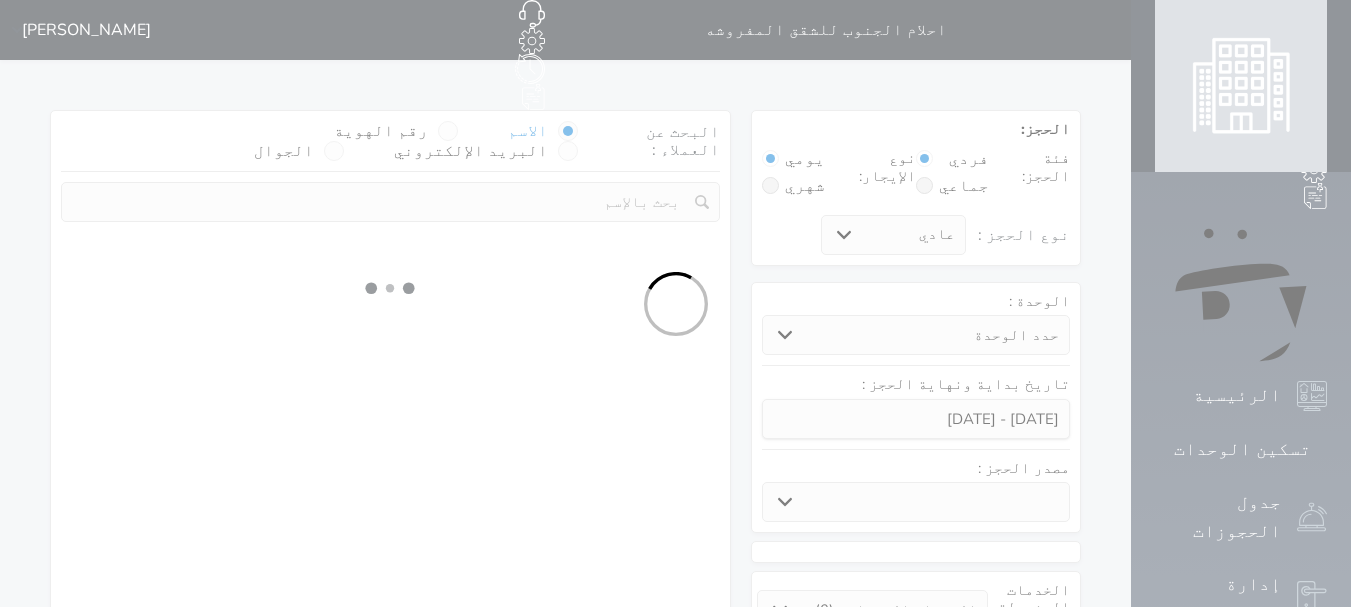 select 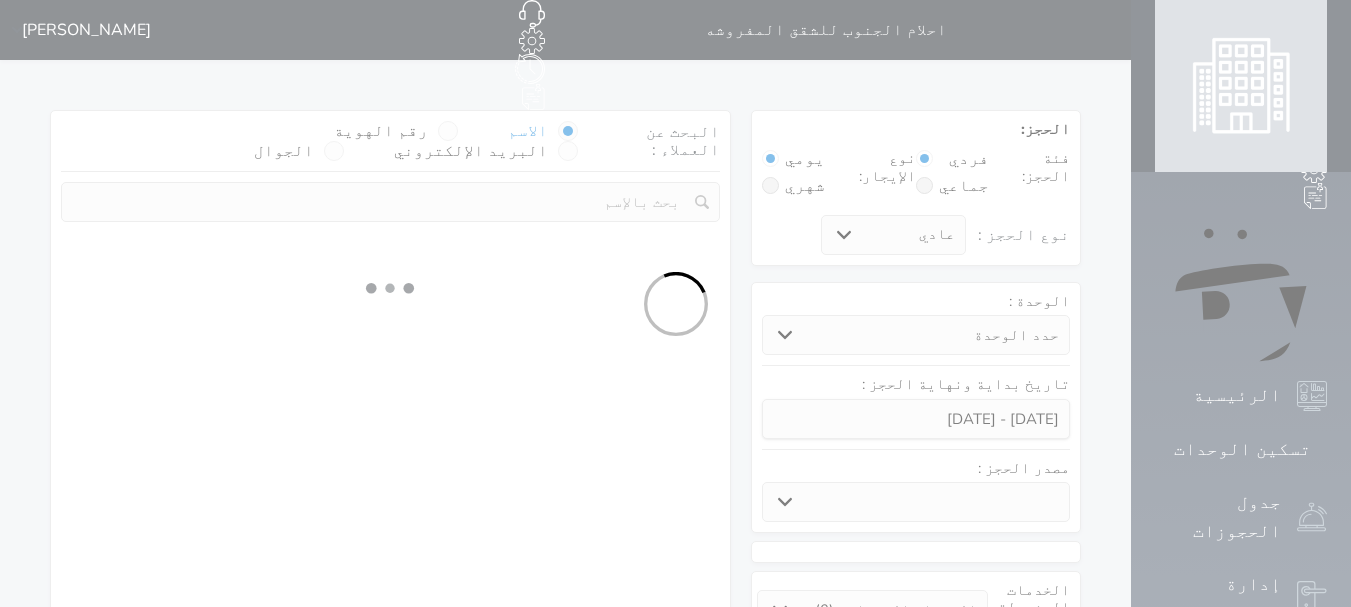 select on "1" 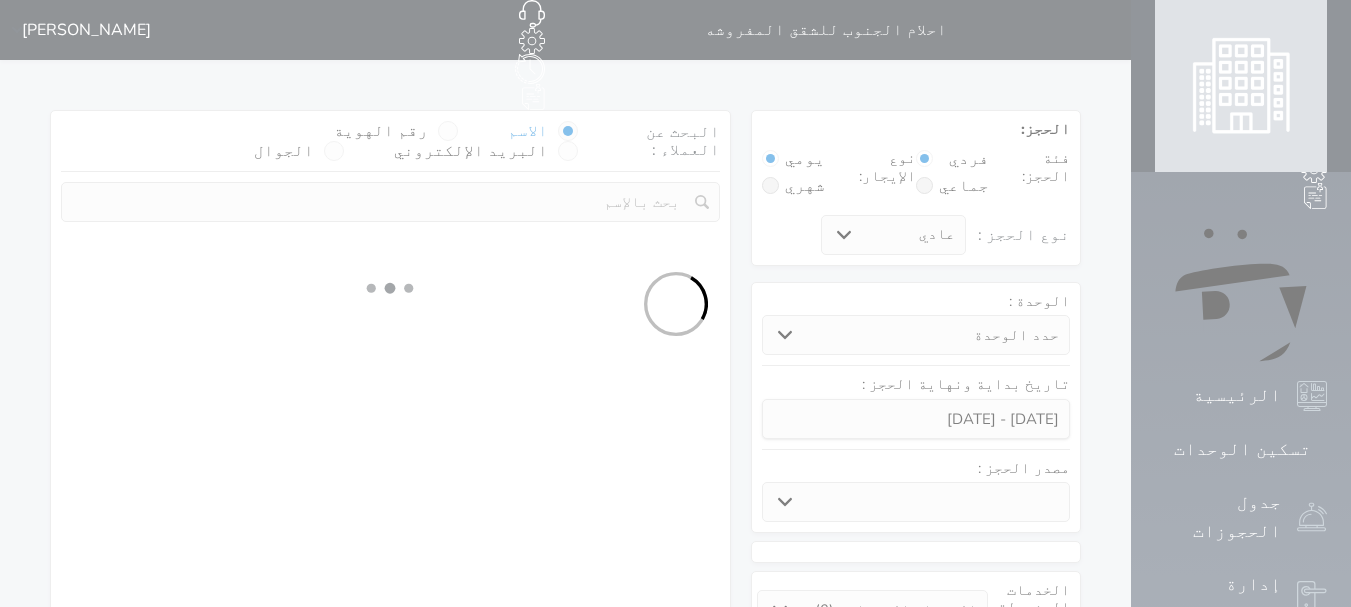 select on "113" 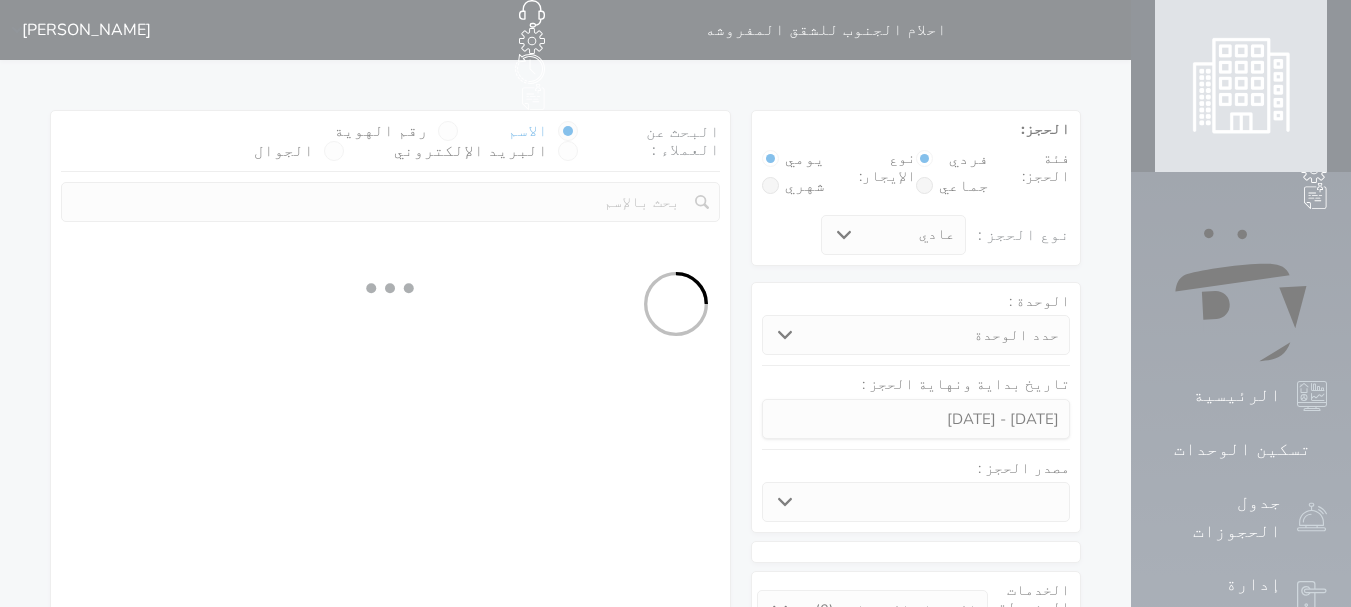 select on "1" 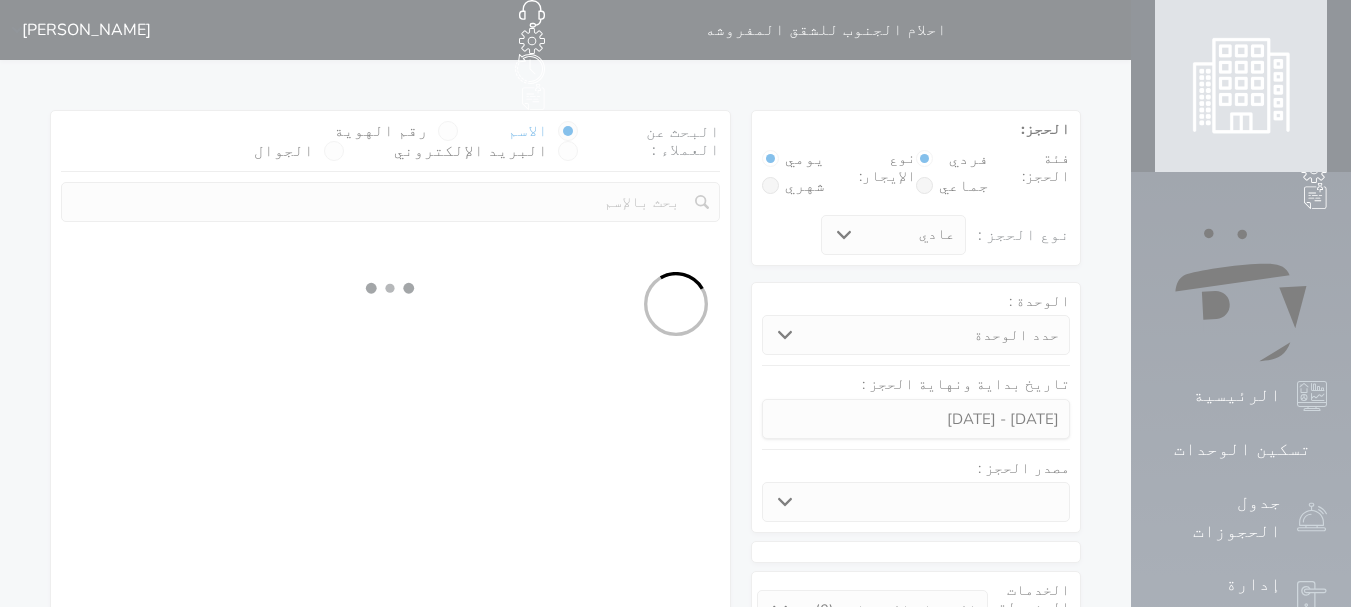 select 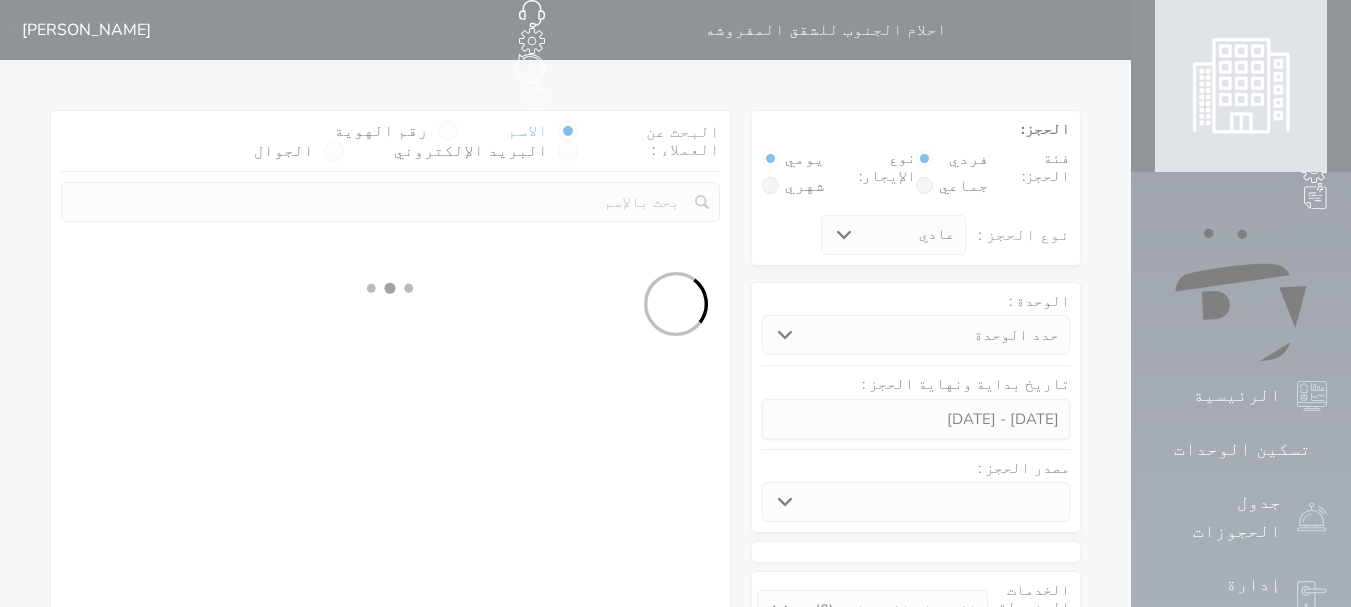 select on "7" 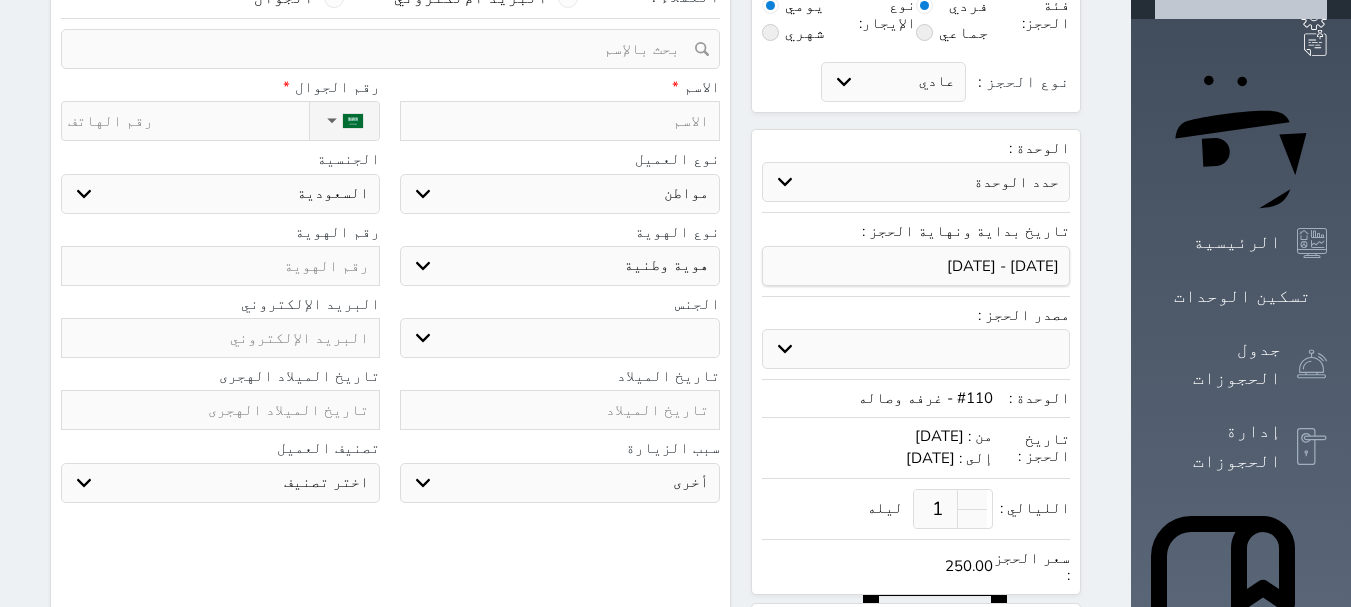 scroll, scrollTop: 0, scrollLeft: 0, axis: both 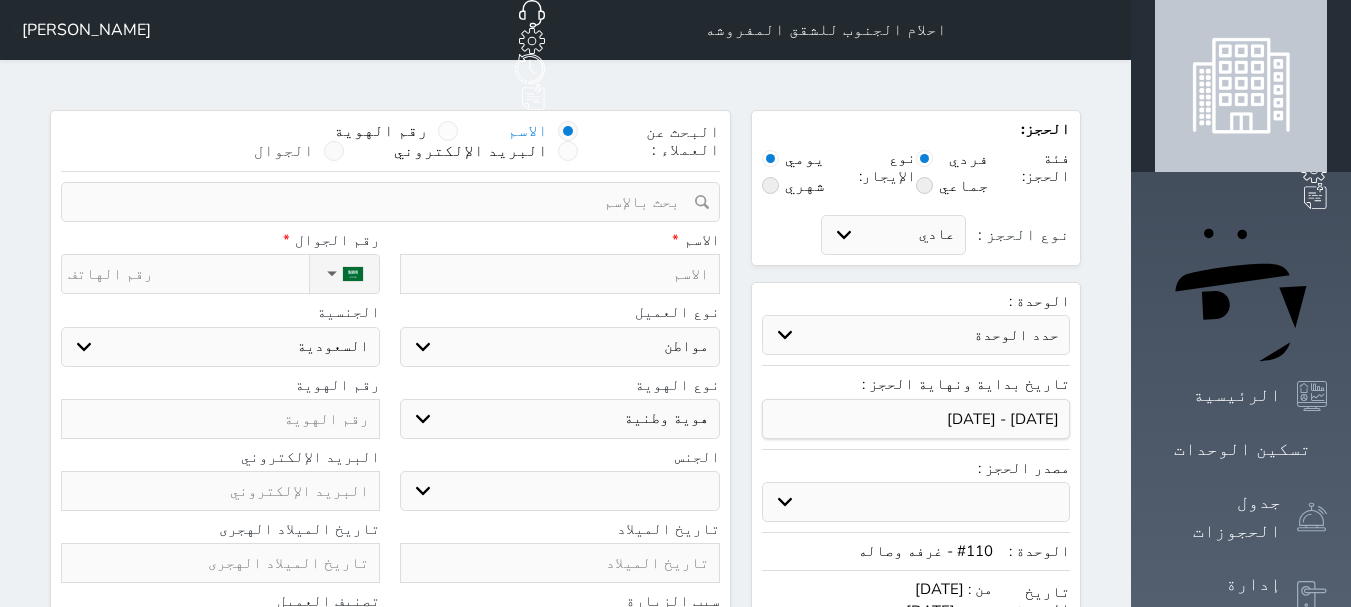 click at bounding box center [334, 151] 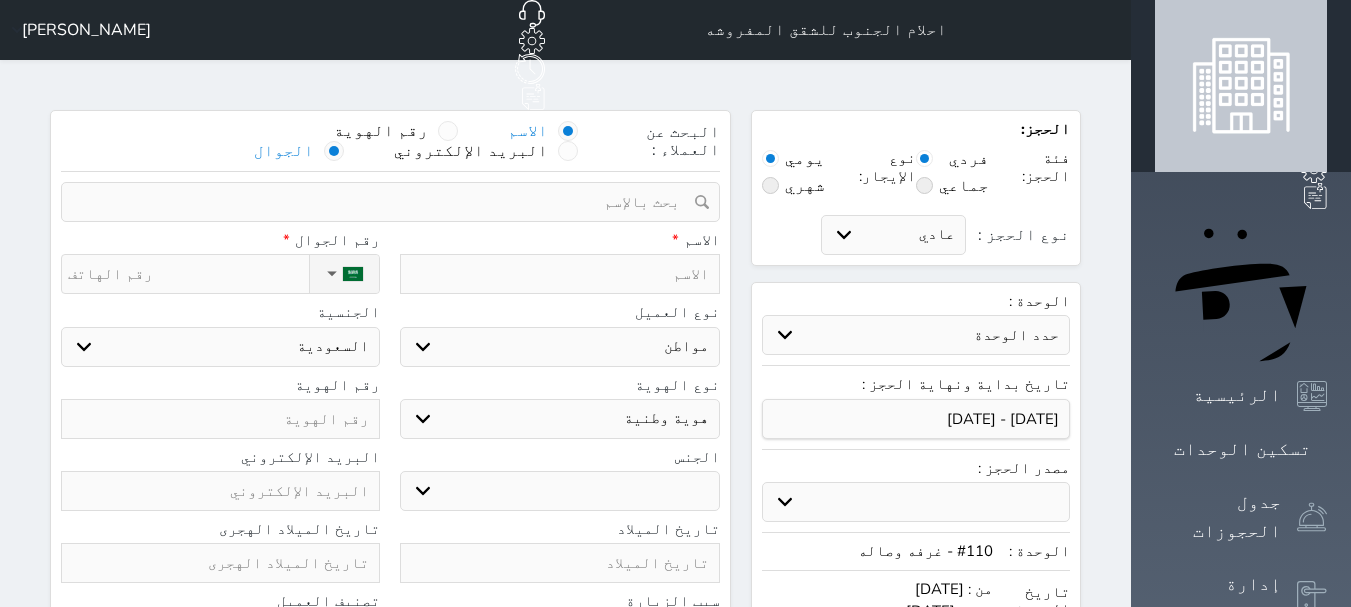 select 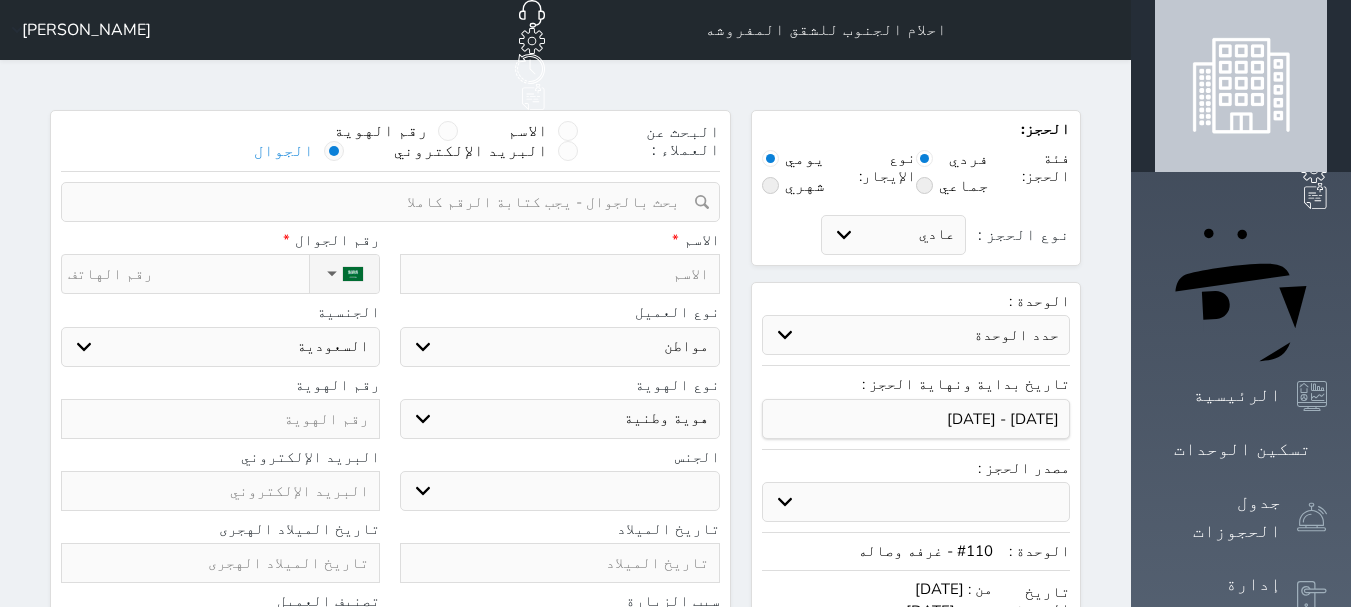 click at bounding box center [383, 202] 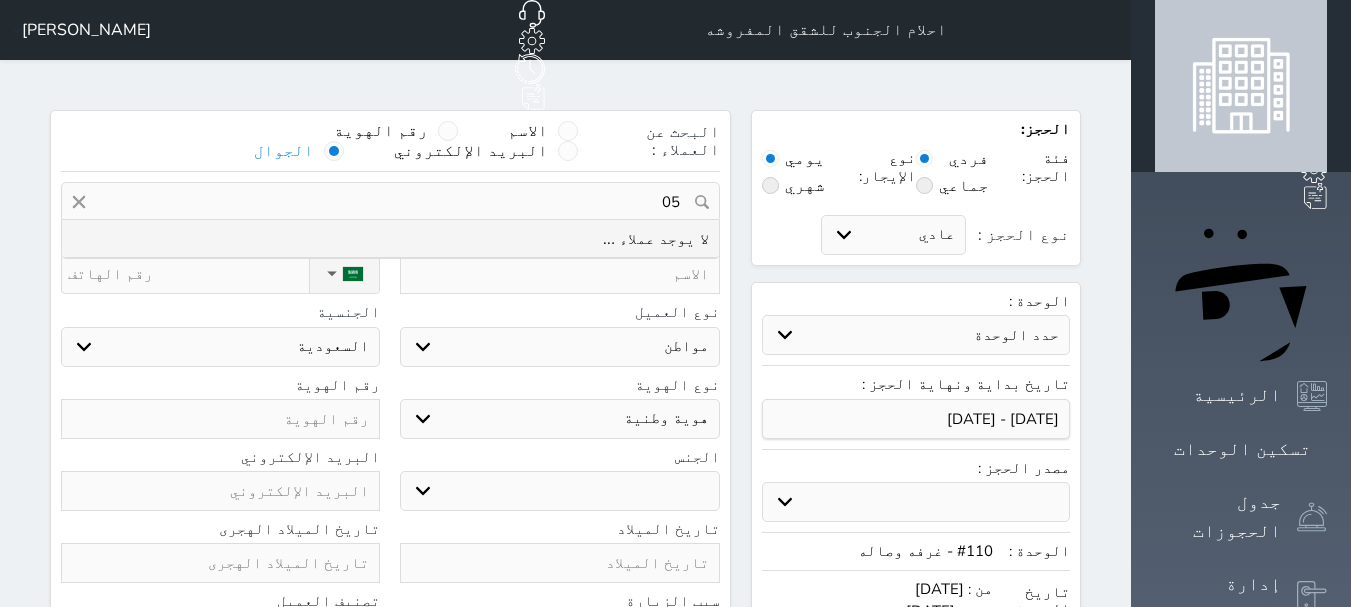 type on "0" 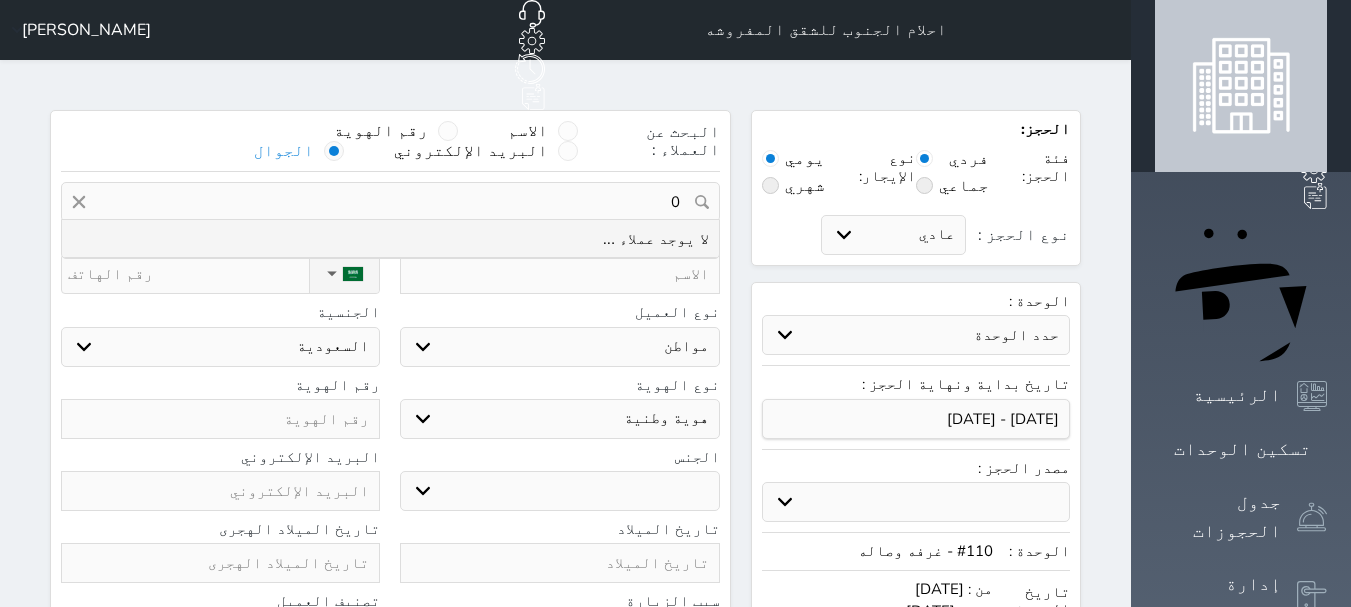 type 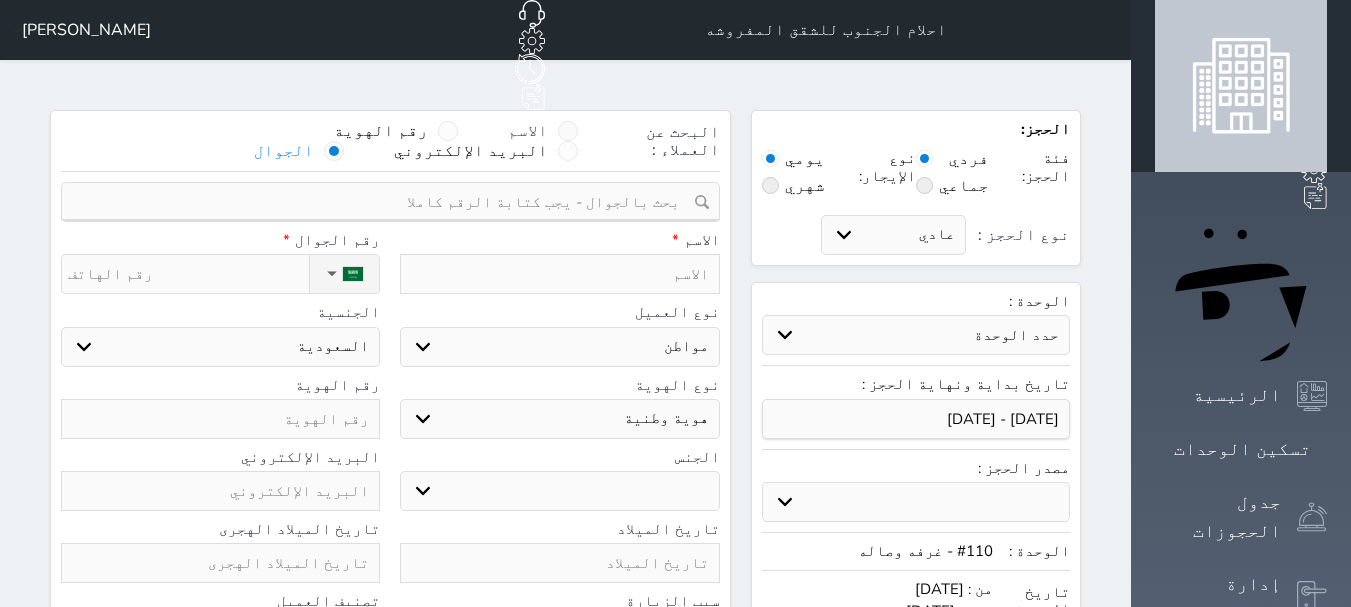 click at bounding box center (568, 131) 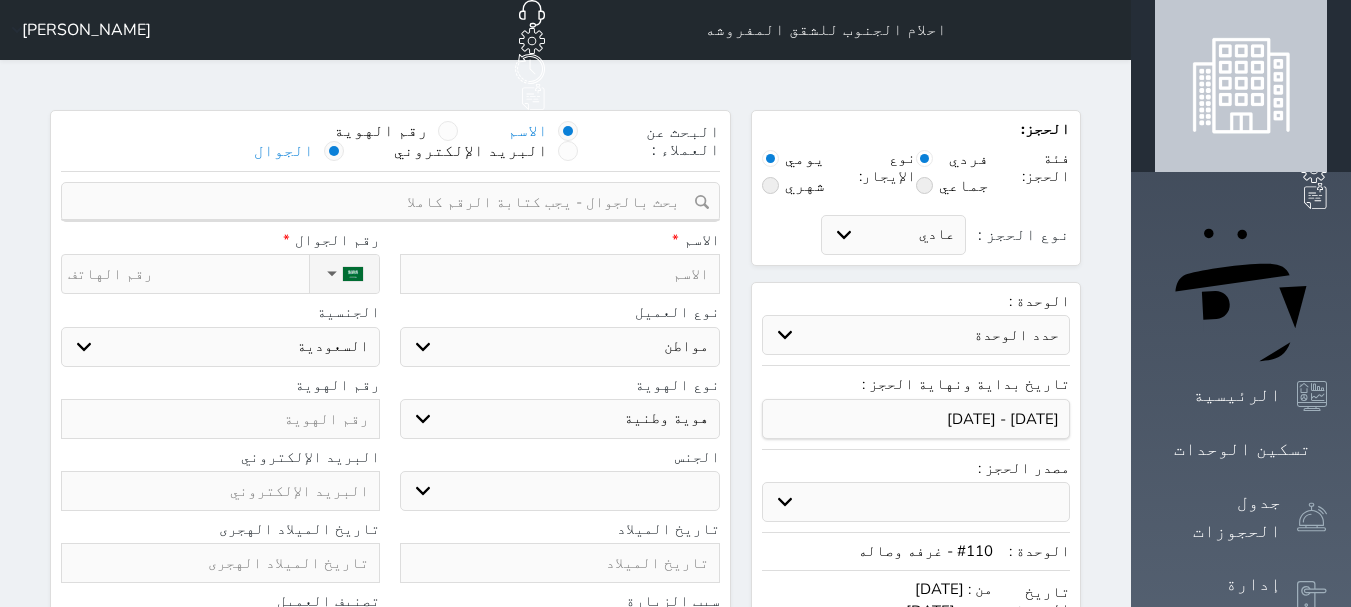 select 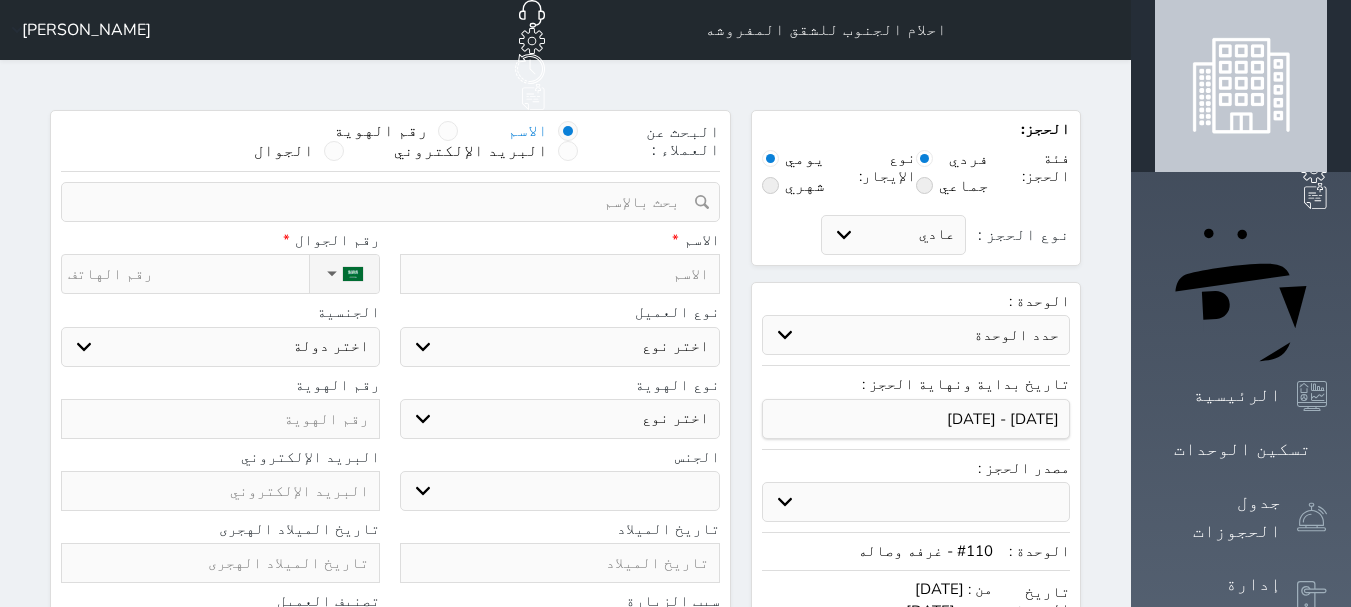 click at bounding box center (383, 202) 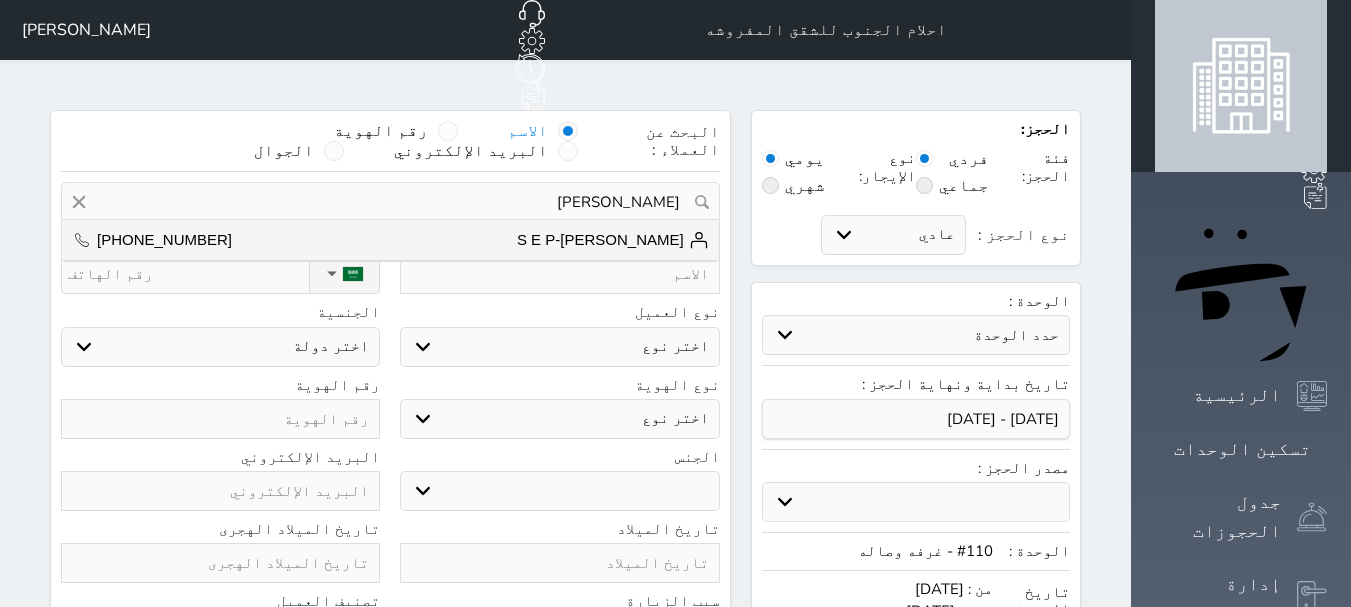click on "[PERSON_NAME]" at bounding box center (390, 202) 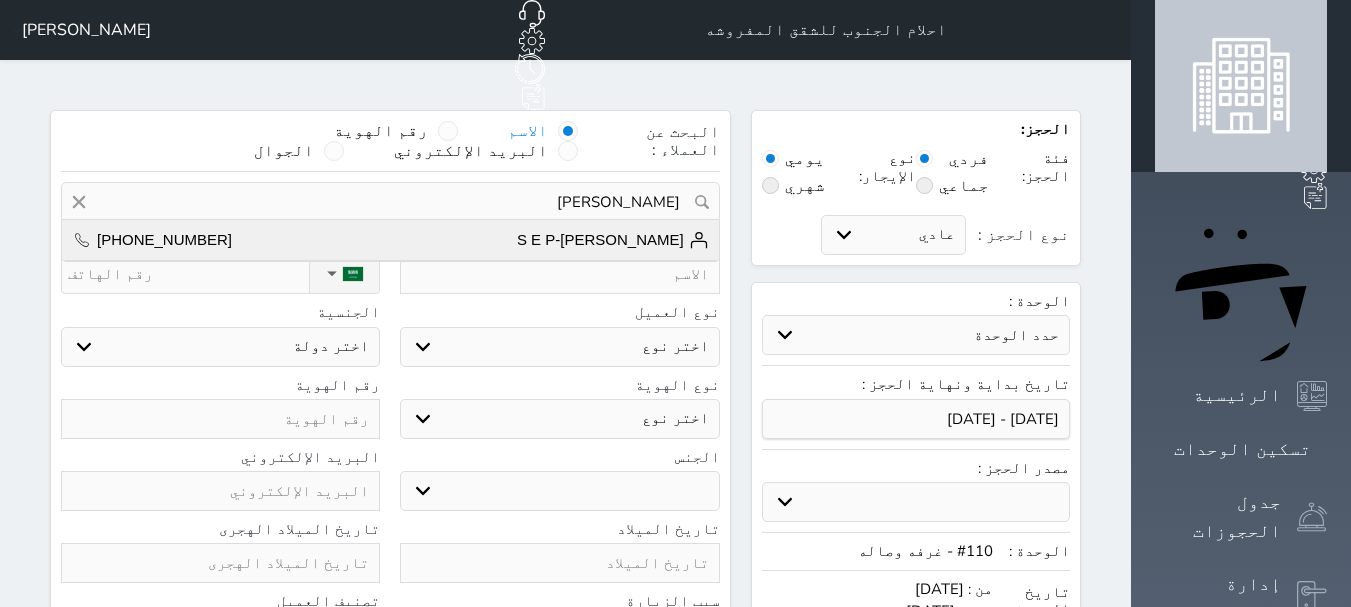 click on "S E P-[PERSON_NAME]" at bounding box center (613, 240) 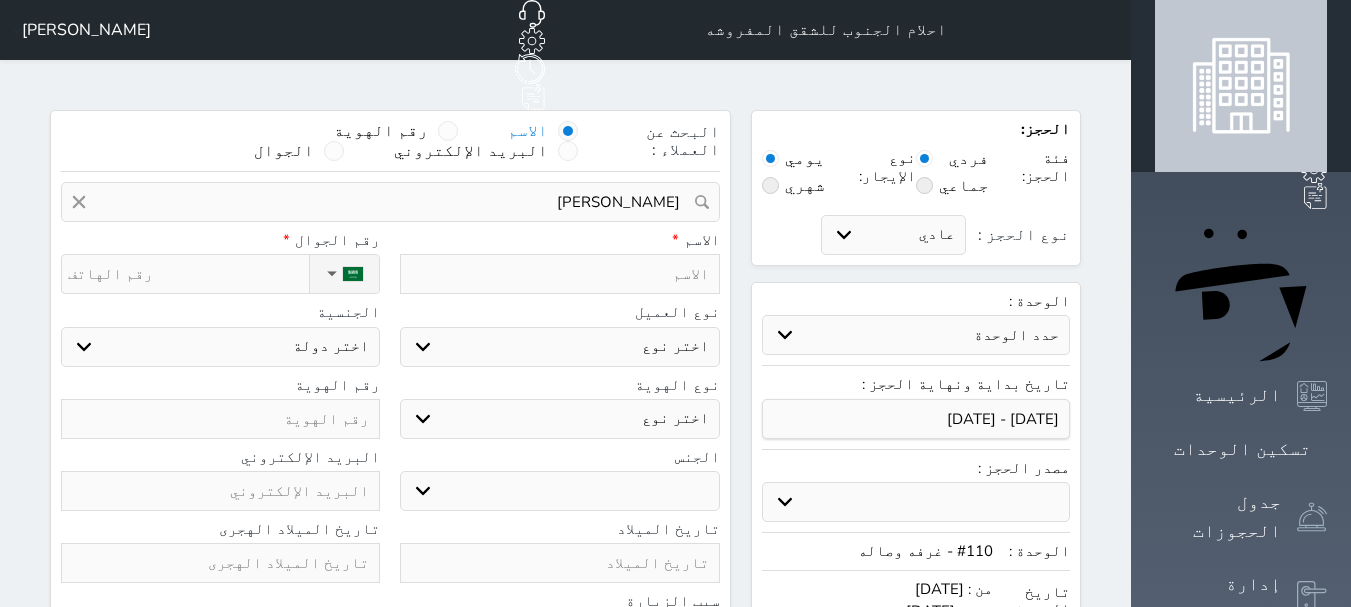 type on "S E P-[PERSON_NAME]  ||  [PHONE_NUMBER]" 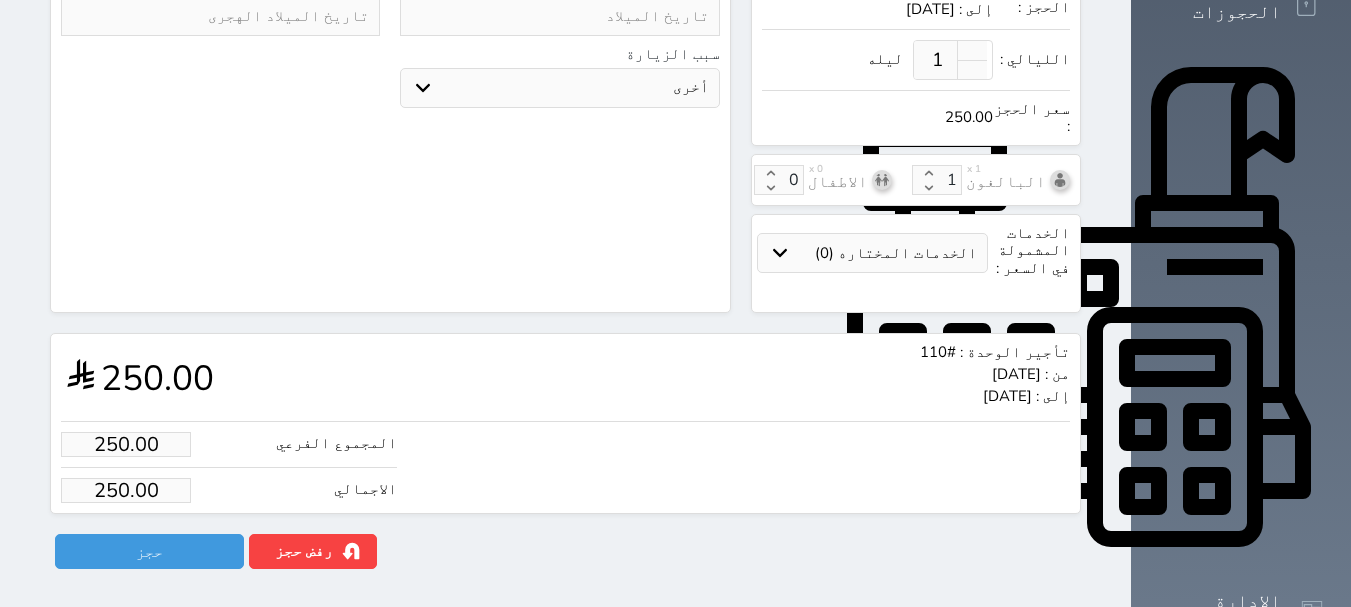 scroll, scrollTop: 502, scrollLeft: 0, axis: vertical 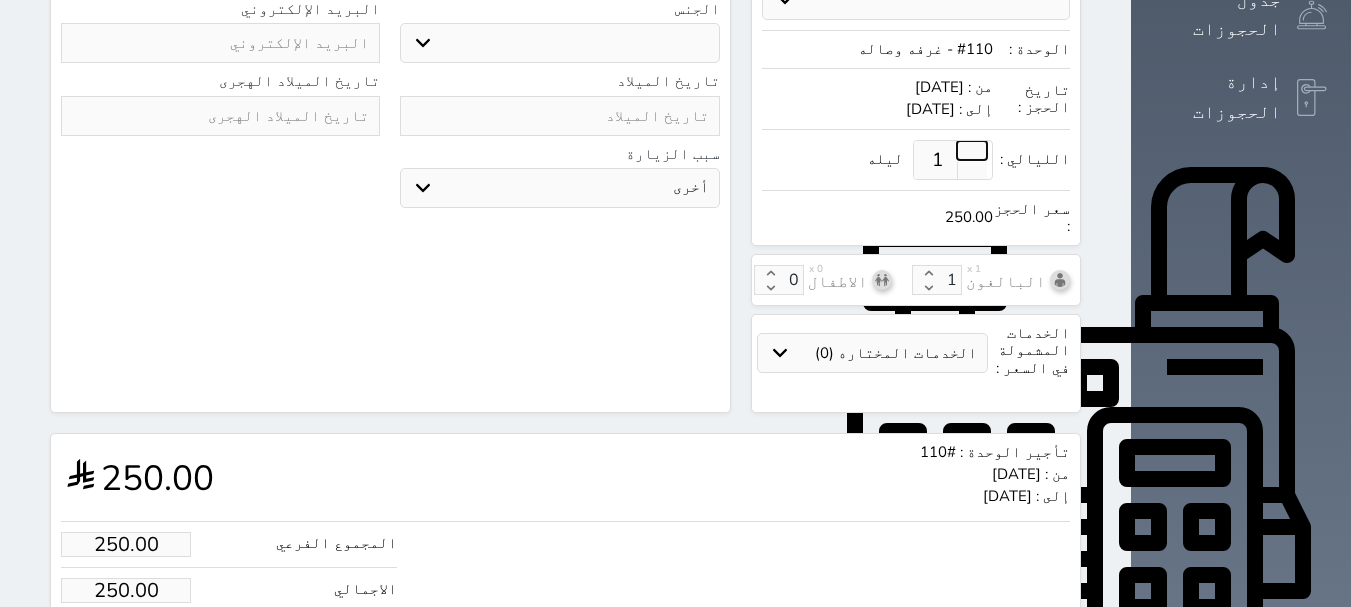 click at bounding box center [972, 150] 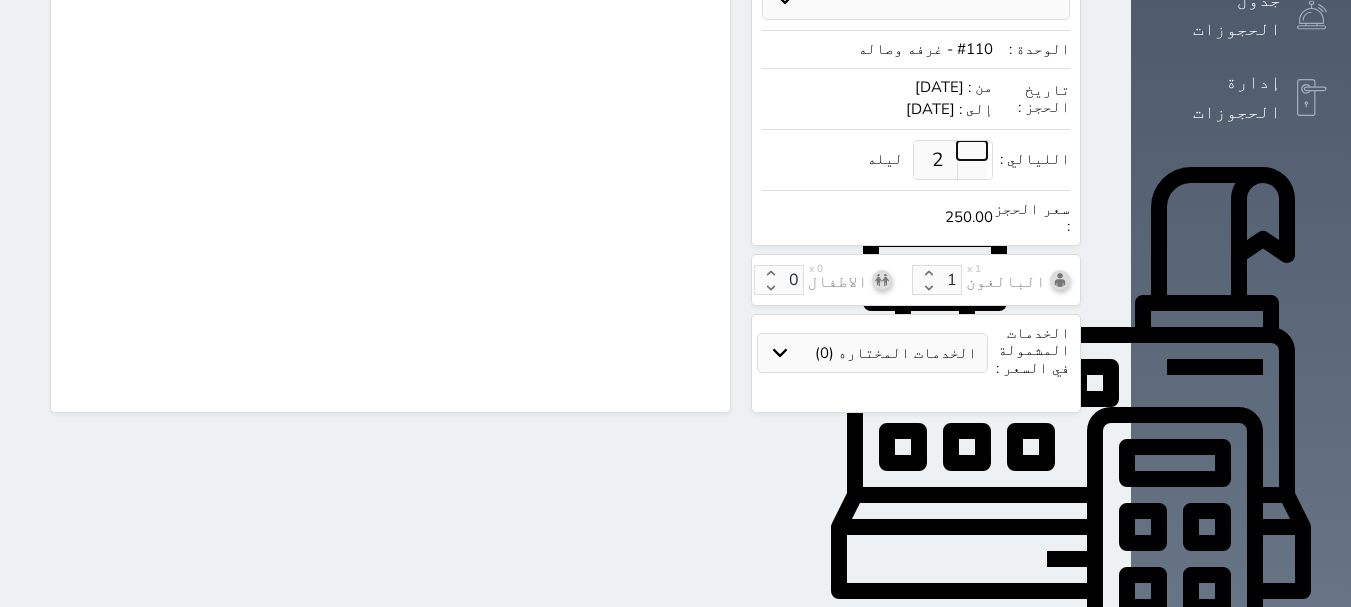 select on "4" 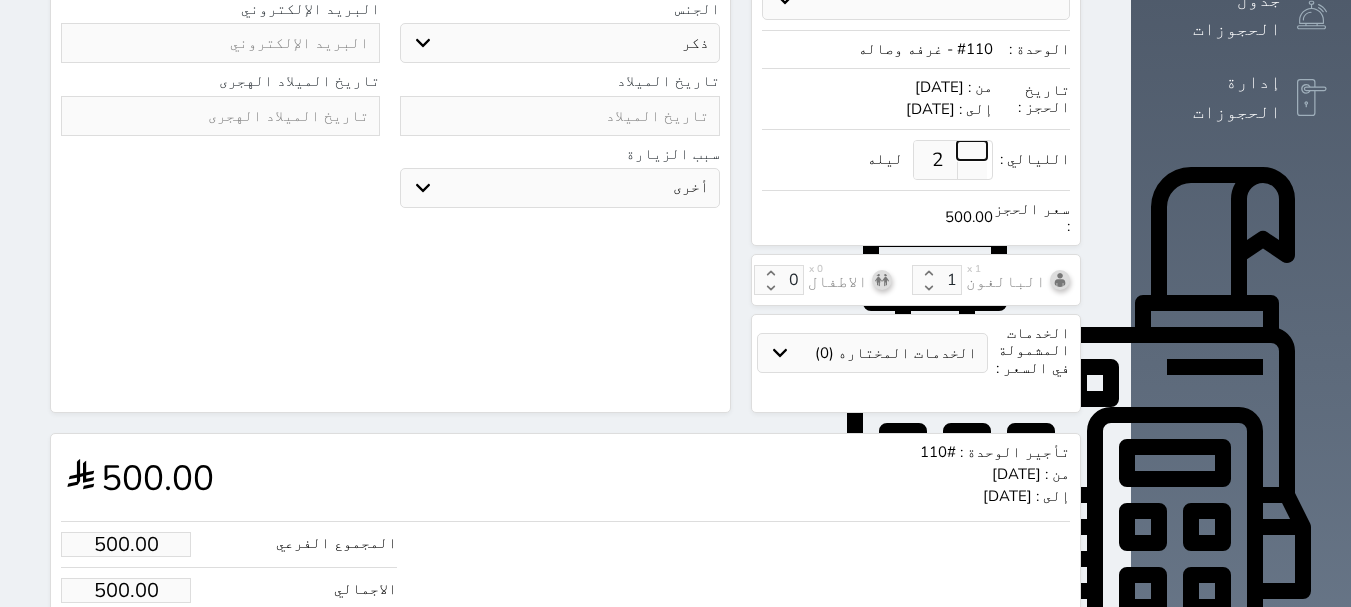 click at bounding box center (972, 150) 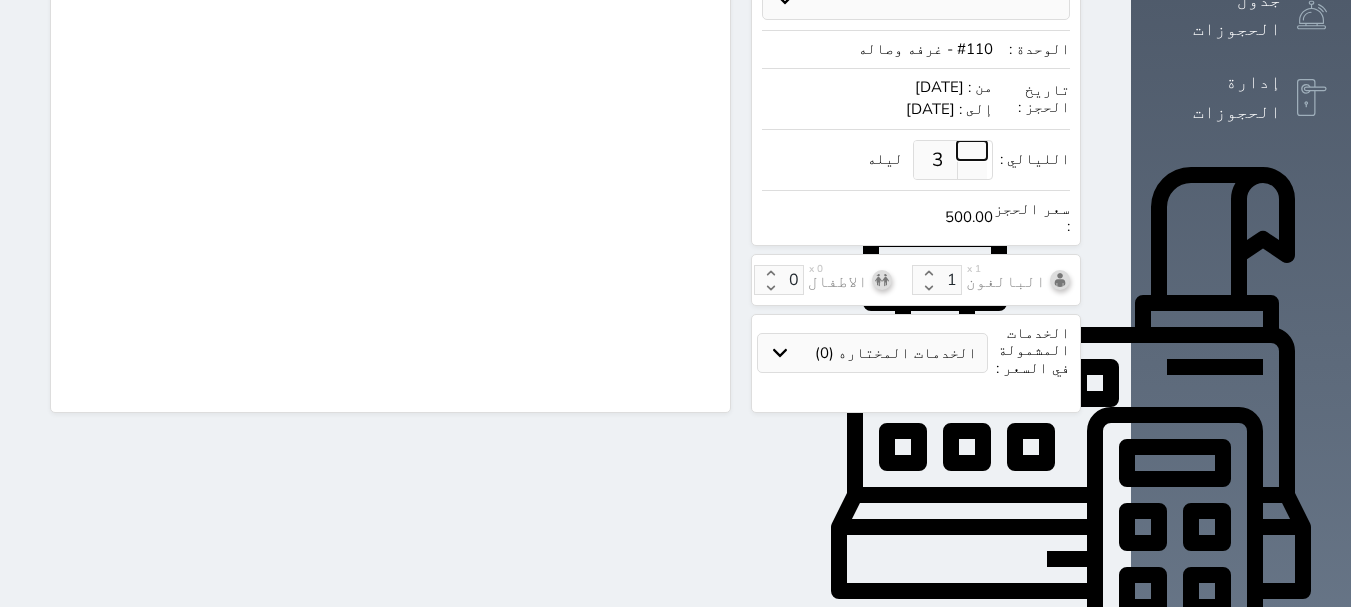 select on "4" 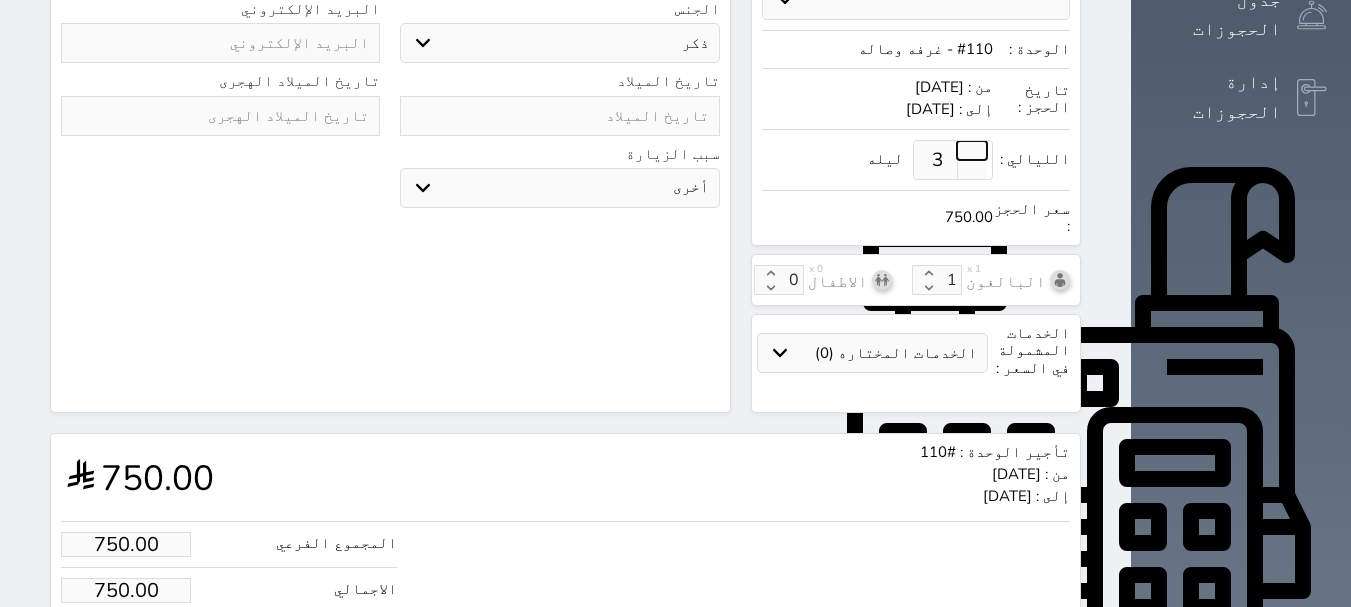 click at bounding box center [972, 150] 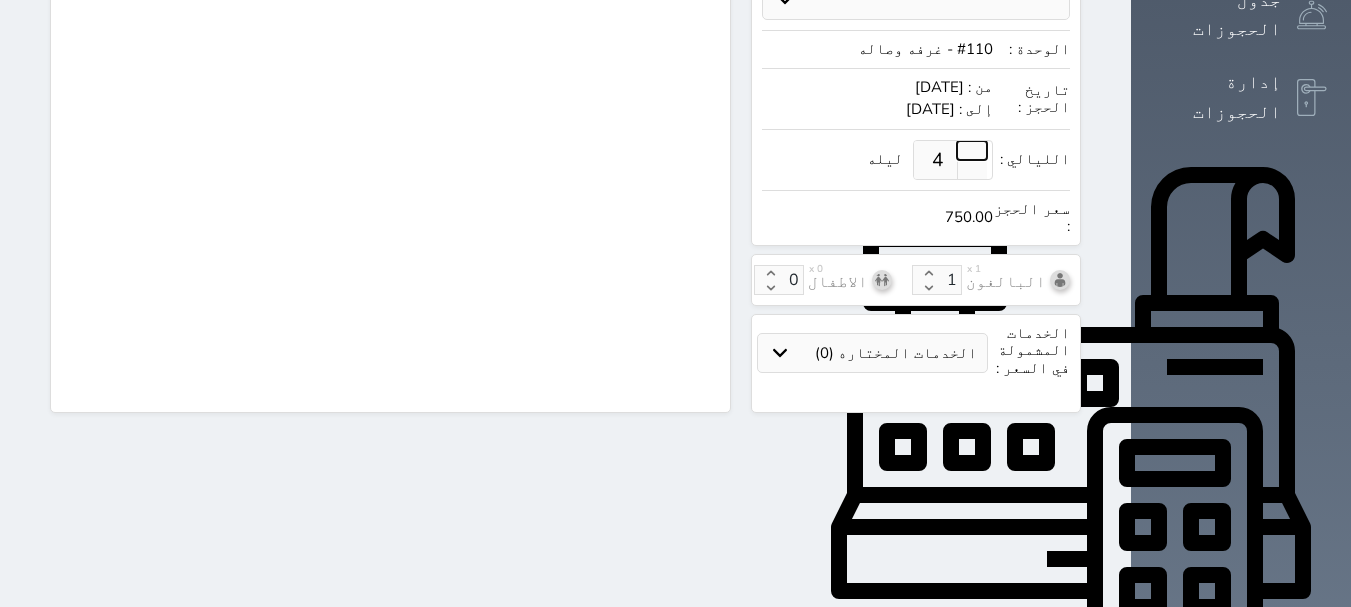 select on "4" 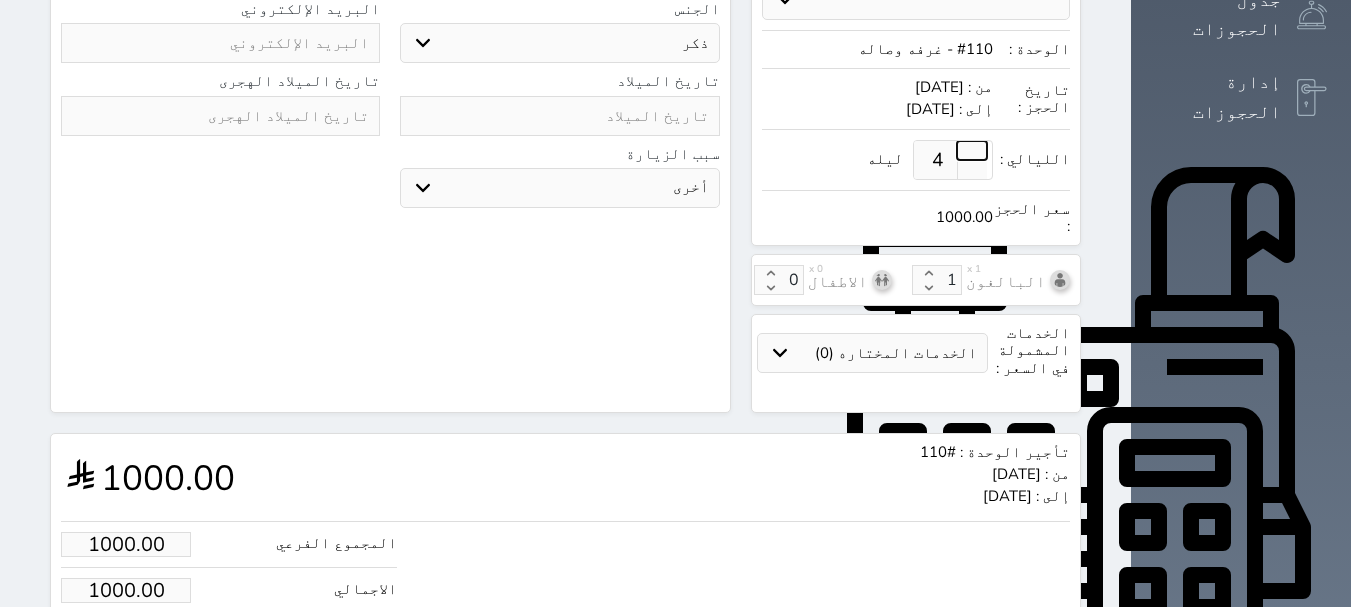 click at bounding box center (972, 150) 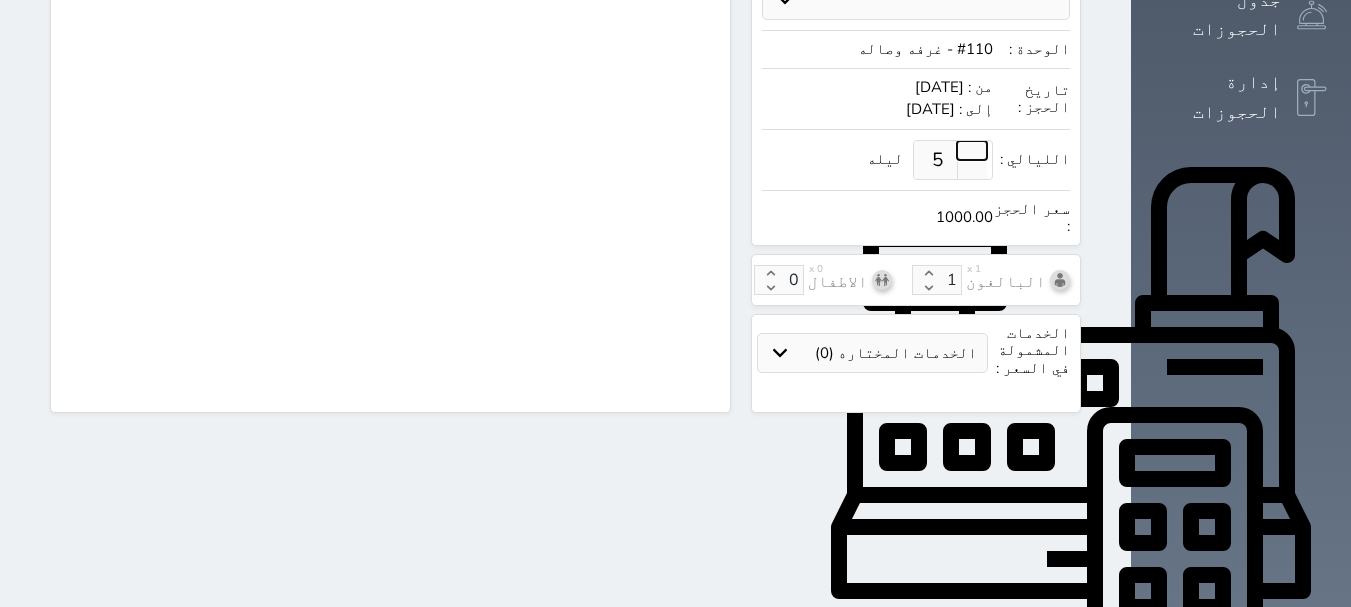 select on "4" 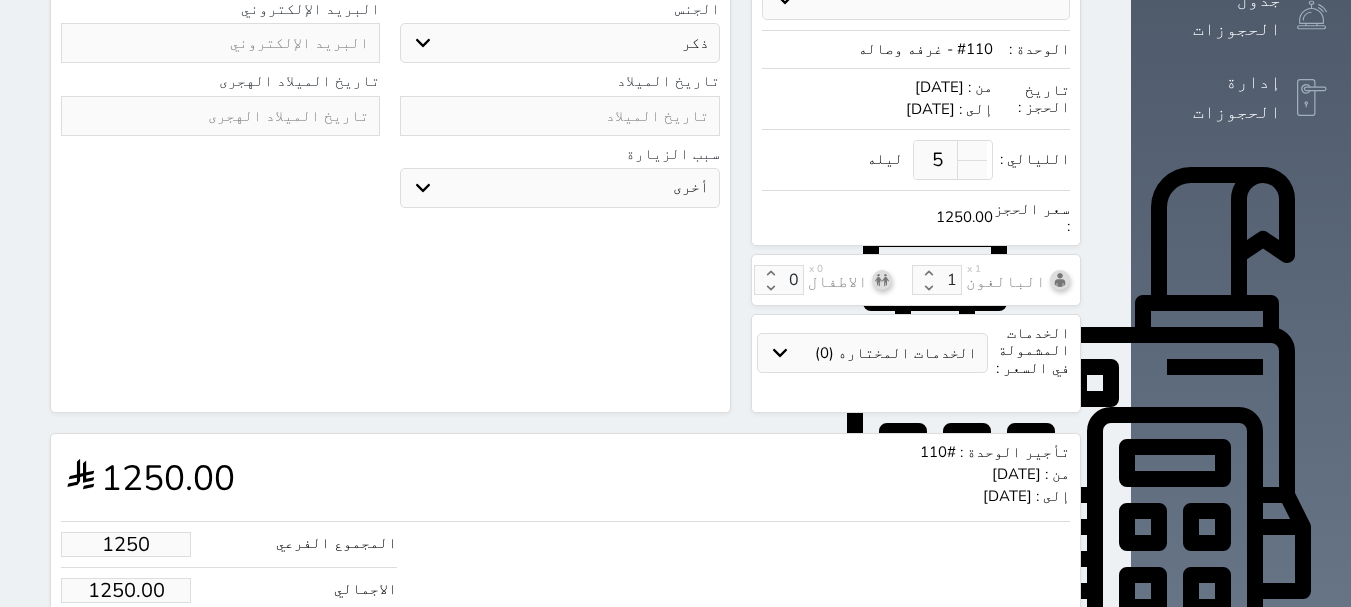 click on "1250" at bounding box center (126, 544) 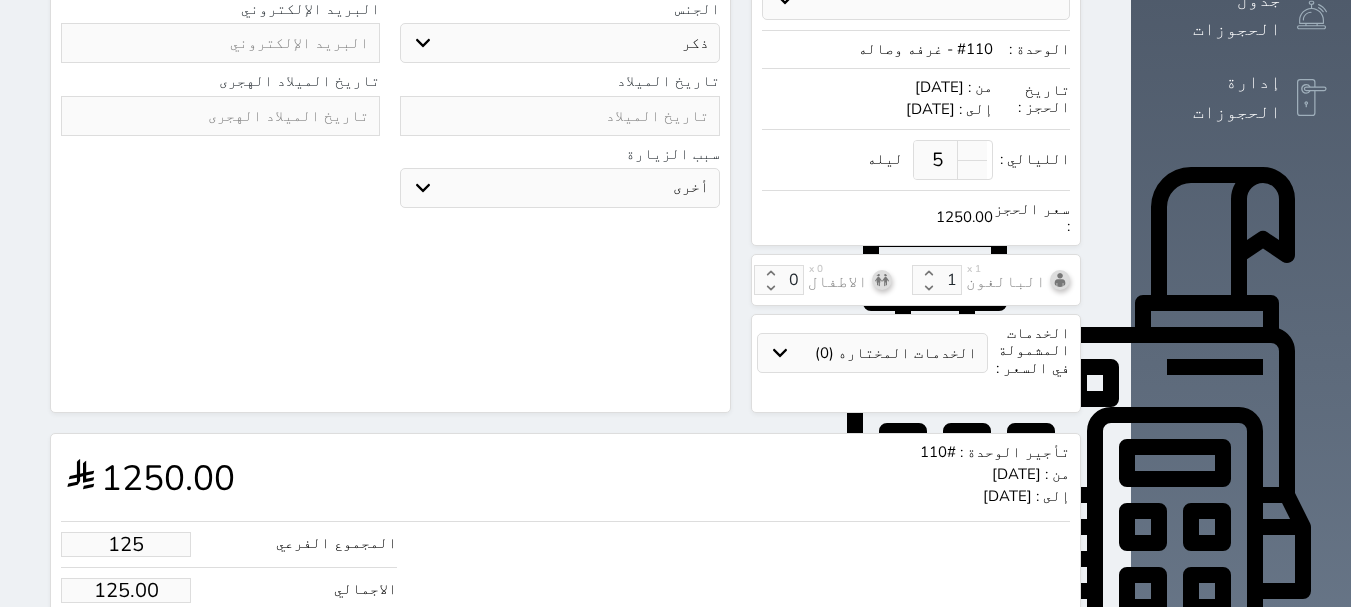 type on "12" 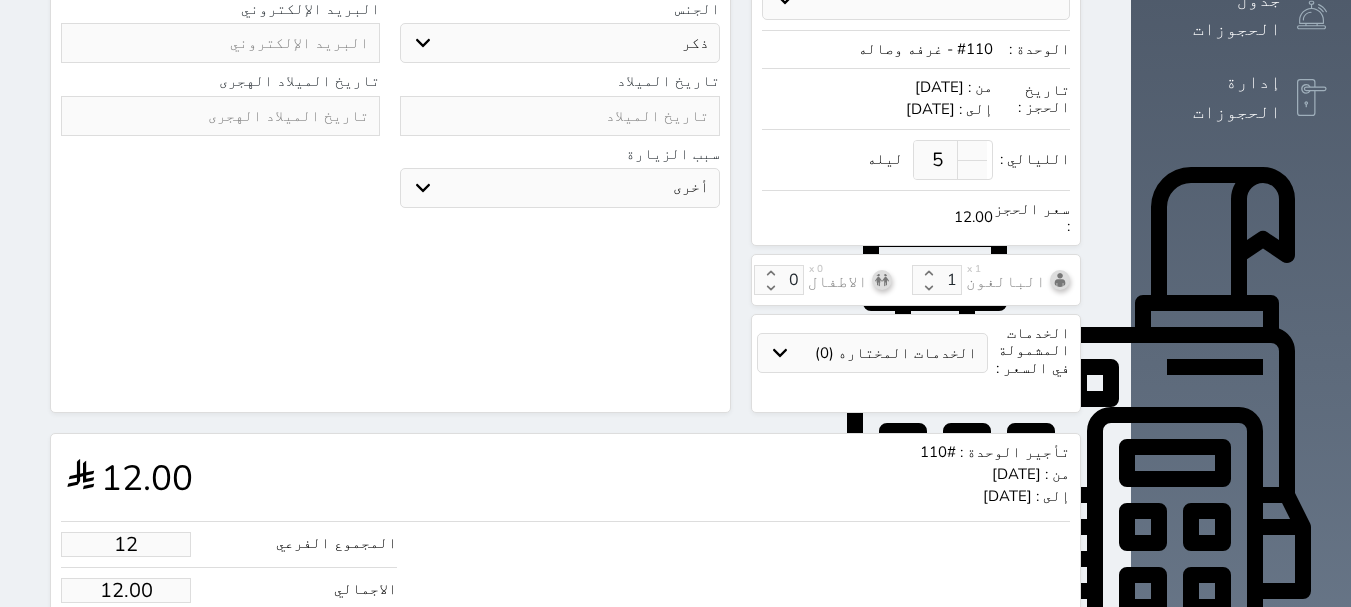 type on "1" 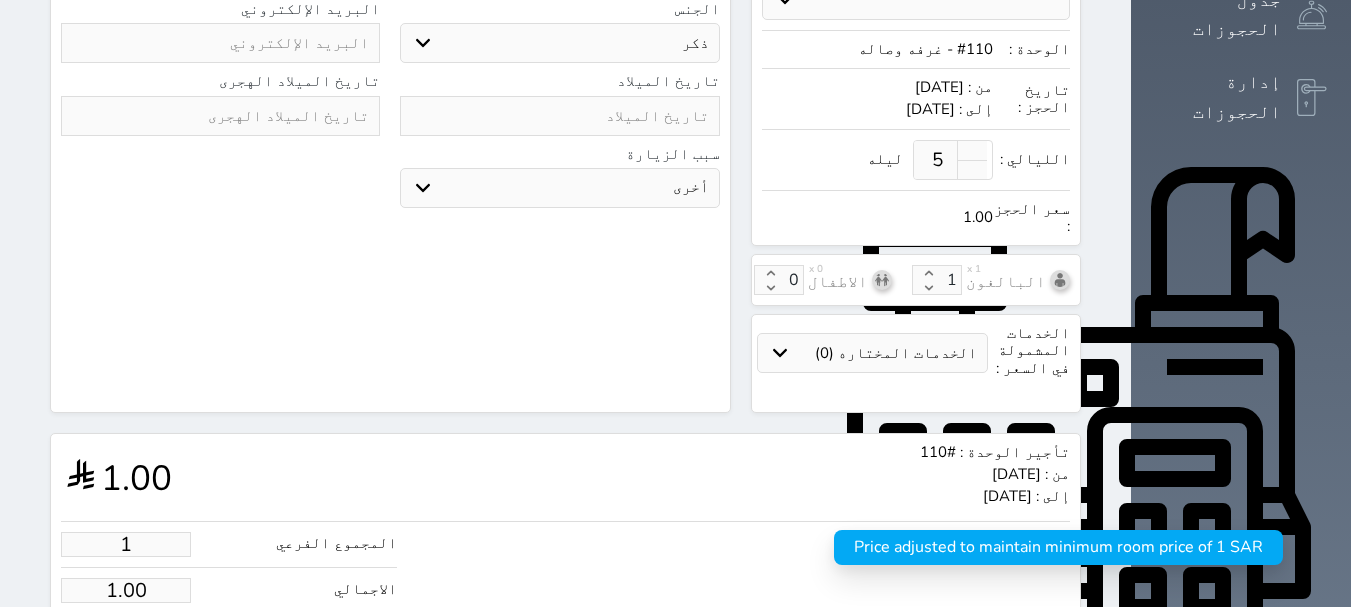 type on "10" 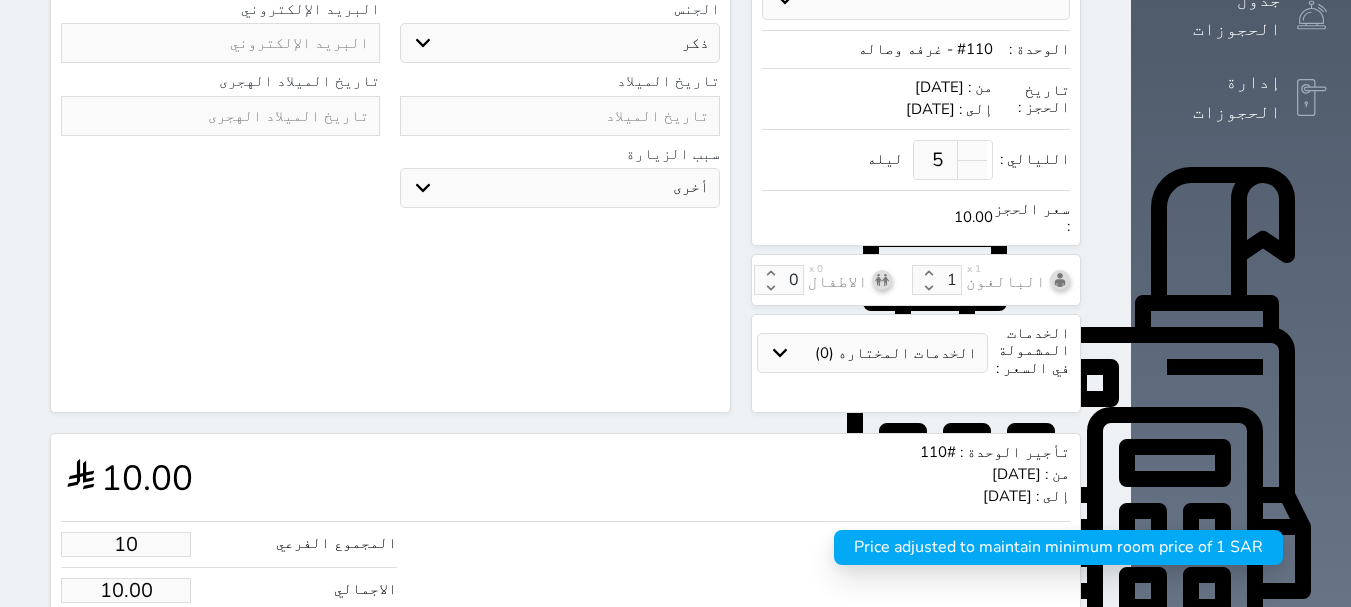 type on "100" 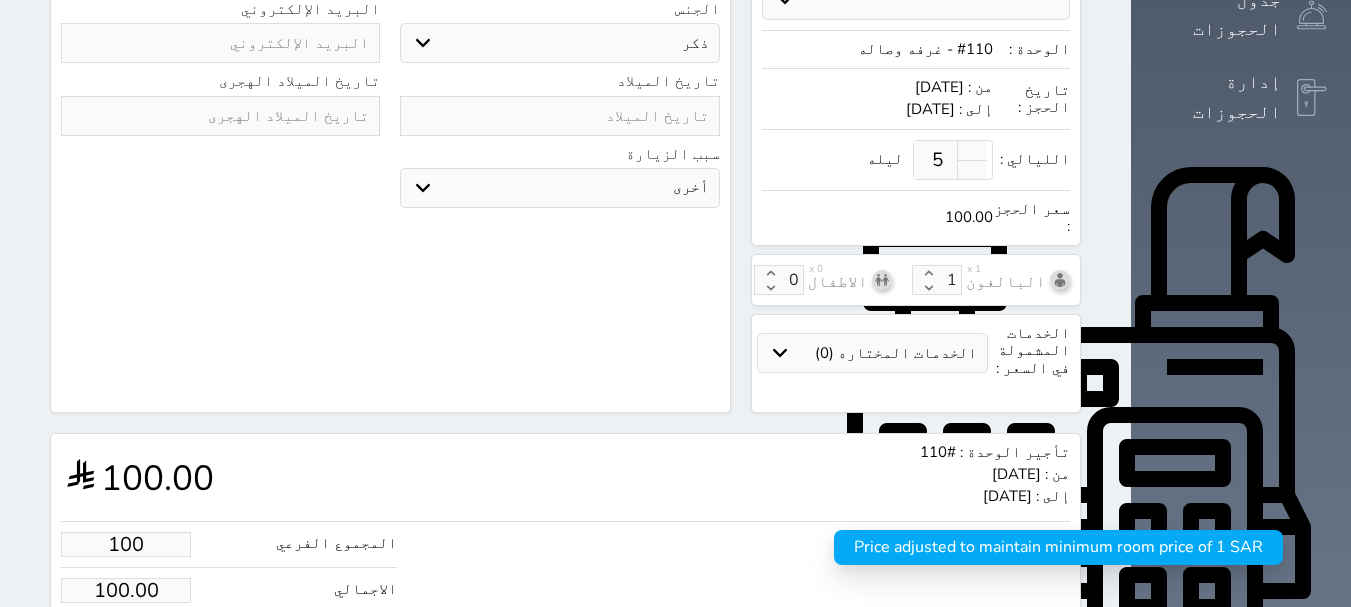type on "1000" 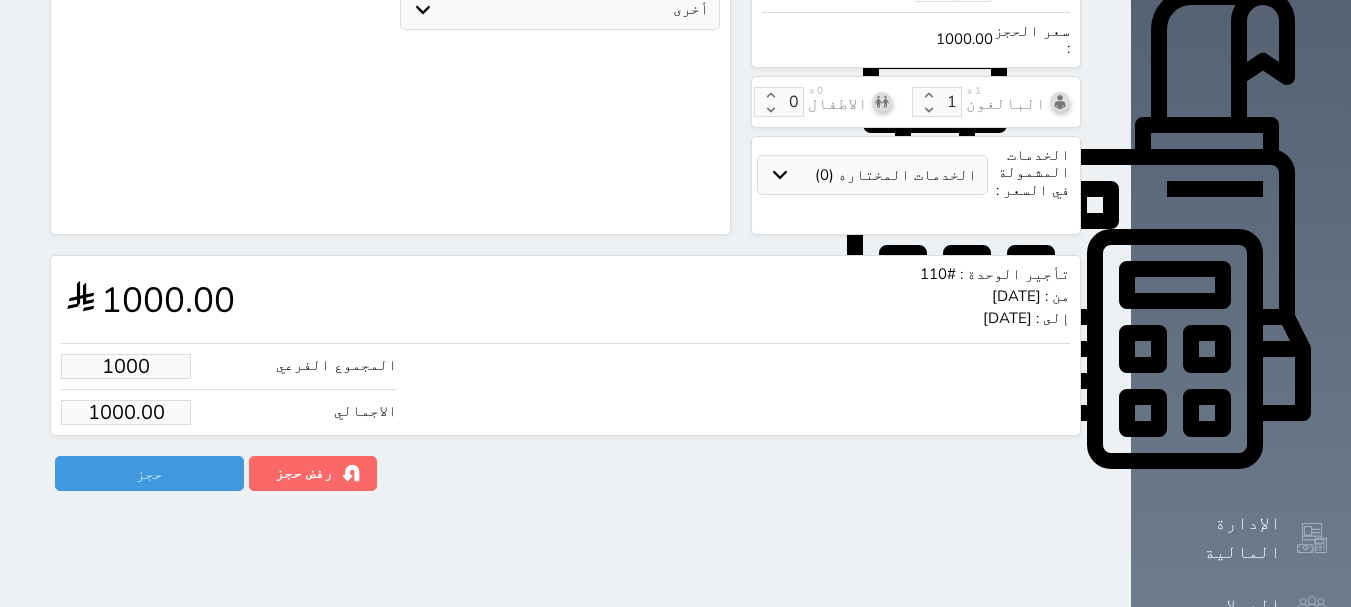 scroll, scrollTop: 702, scrollLeft: 0, axis: vertical 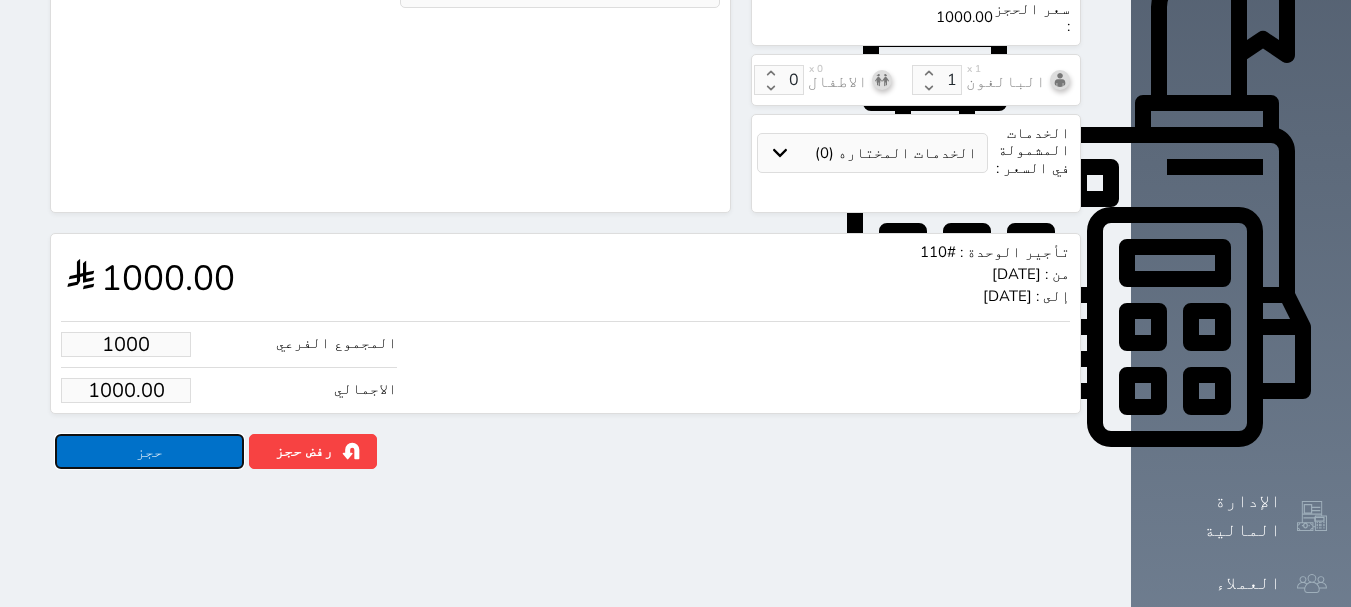 type on "1000.00" 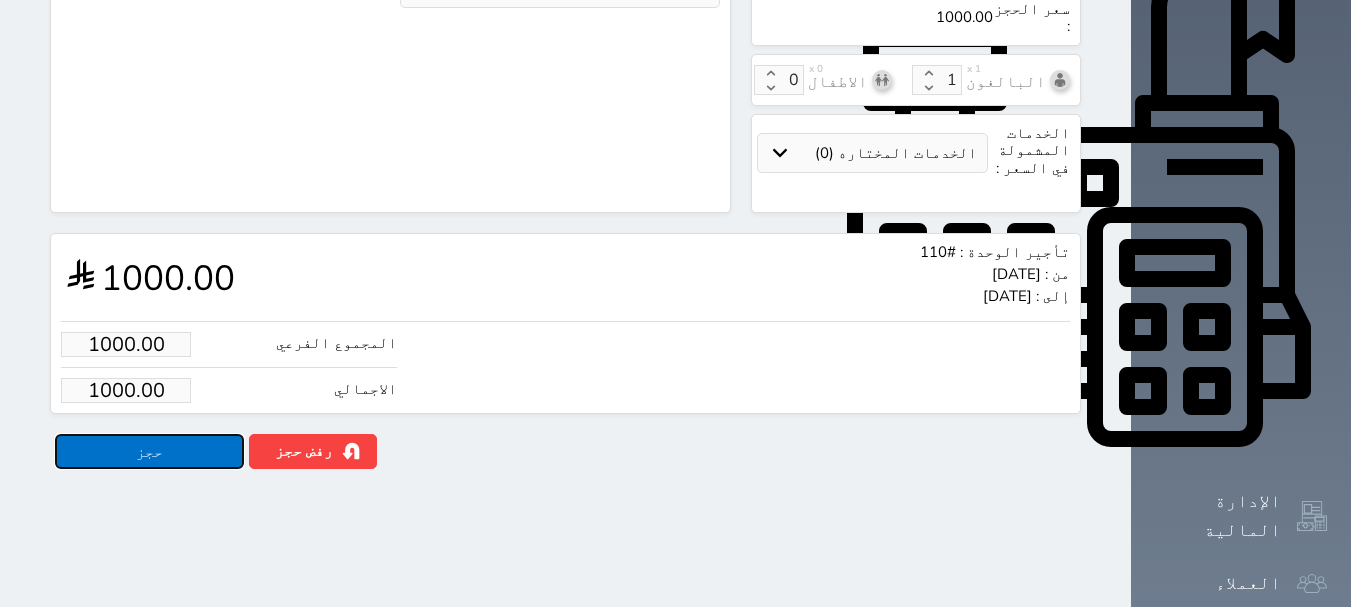 click on "حجز" at bounding box center (149, 451) 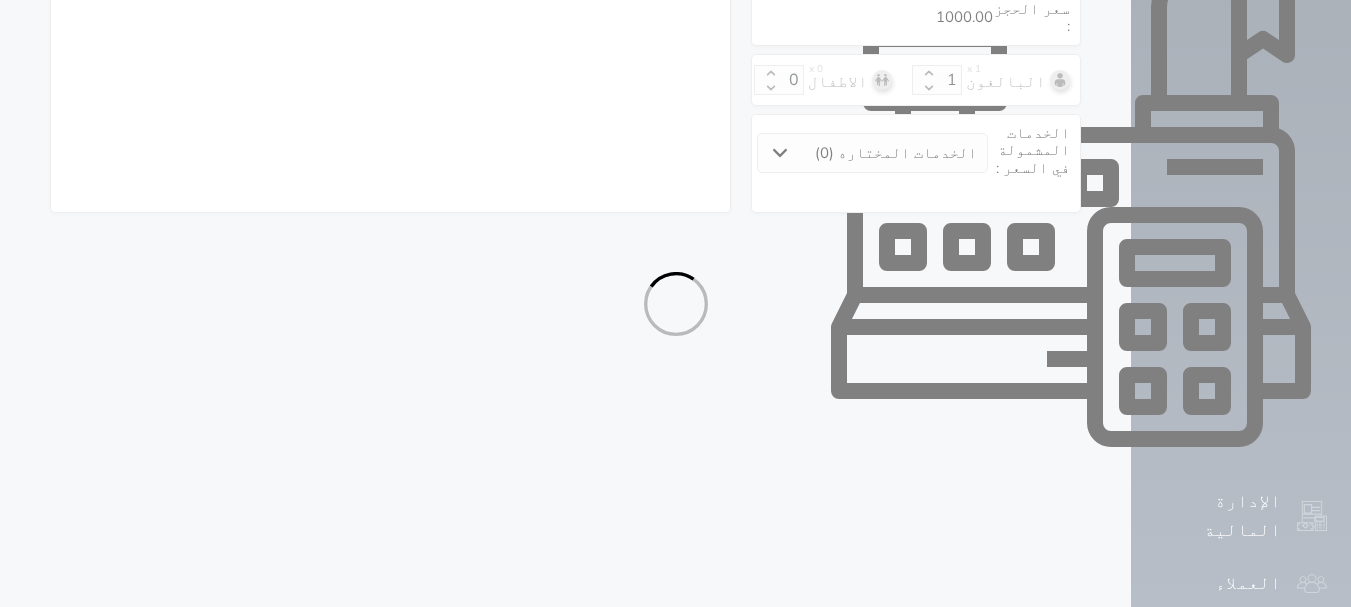 select on "4" 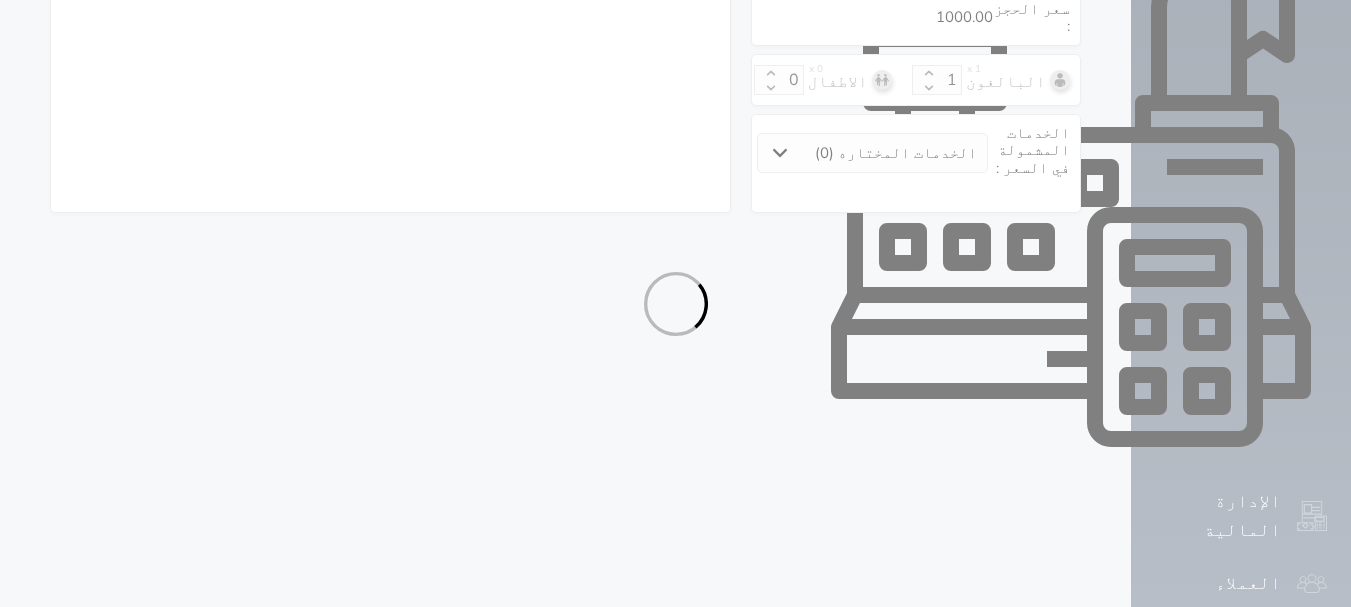 select on "321" 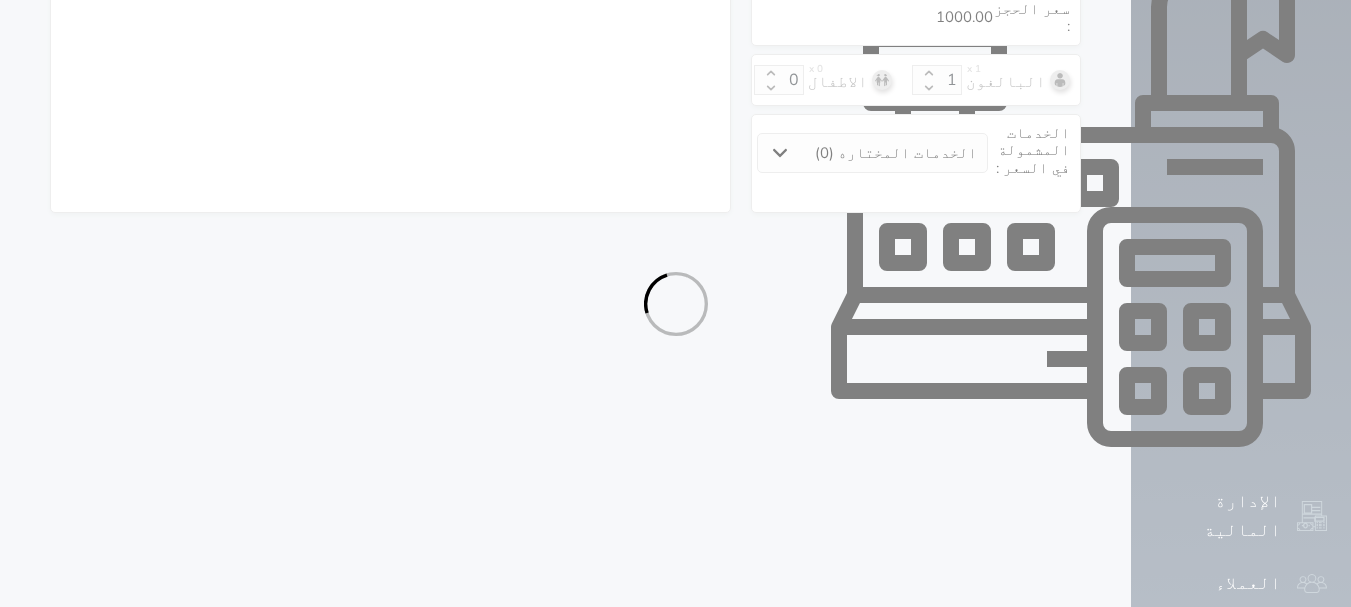 select on "4" 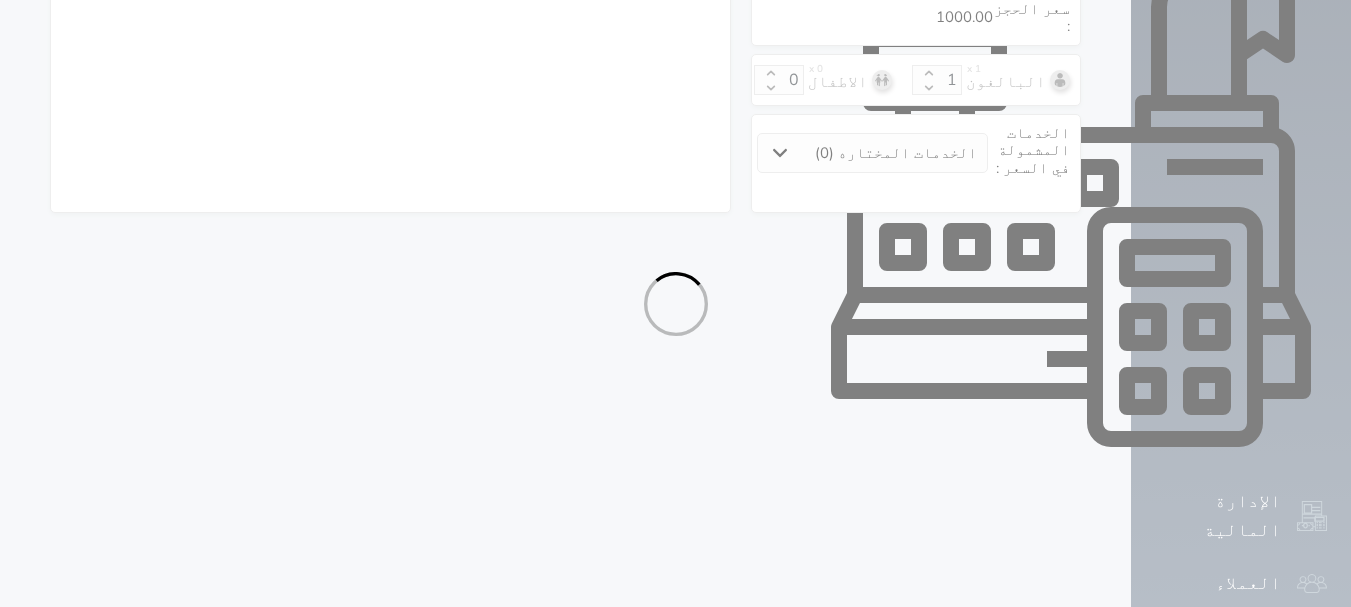 select on "7" 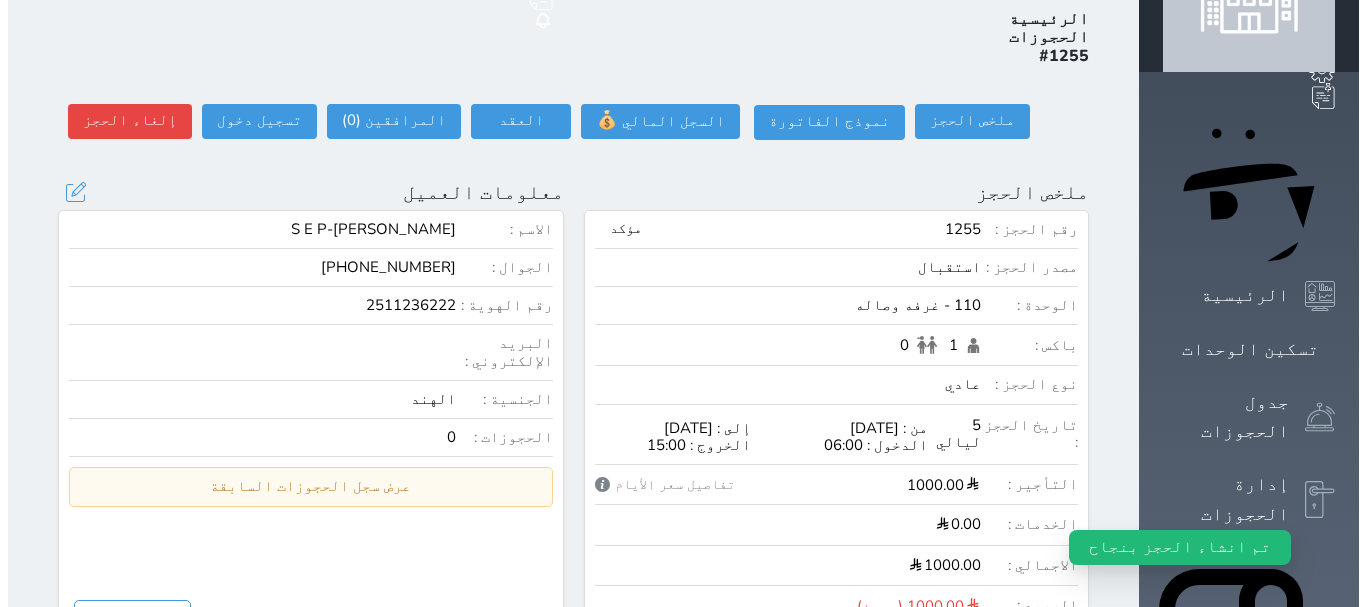 scroll, scrollTop: 0, scrollLeft: 0, axis: both 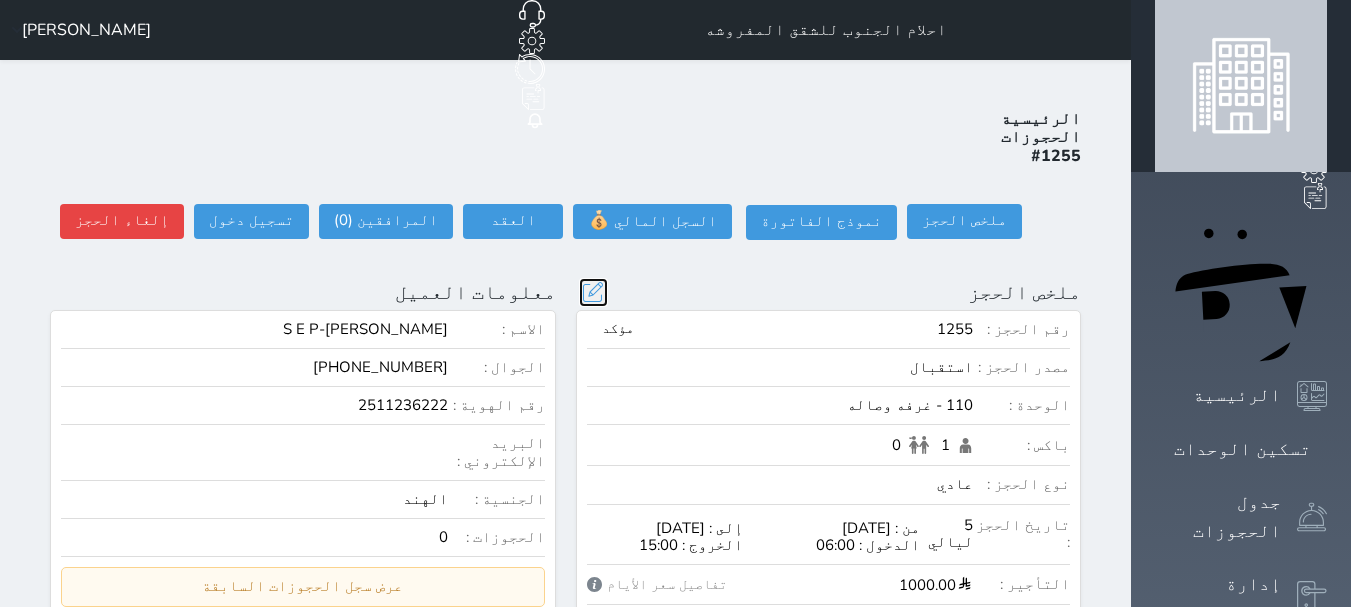 click at bounding box center [593, 292] 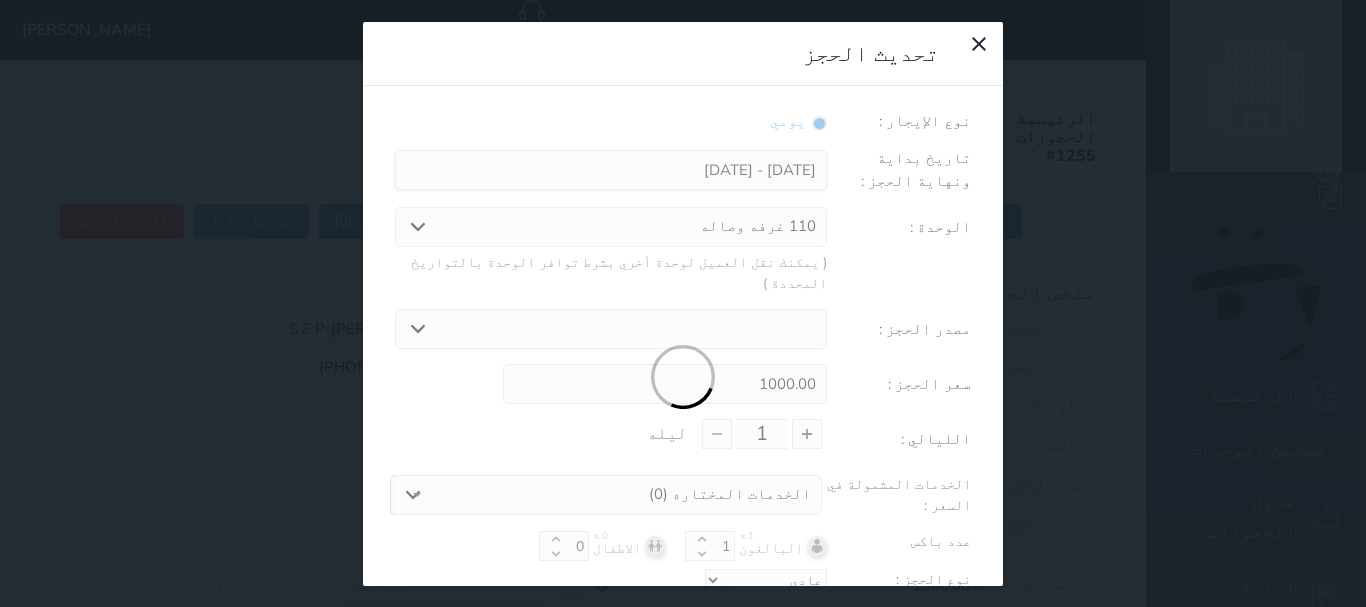 type on "5" 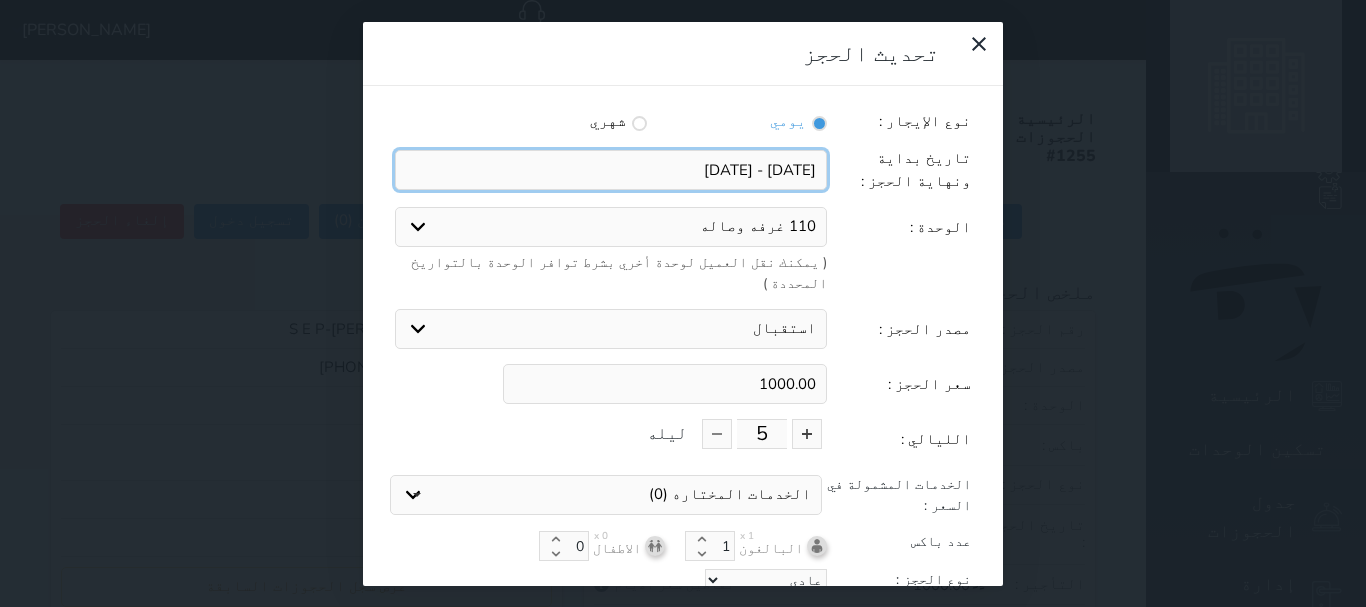 click at bounding box center (611, 170) 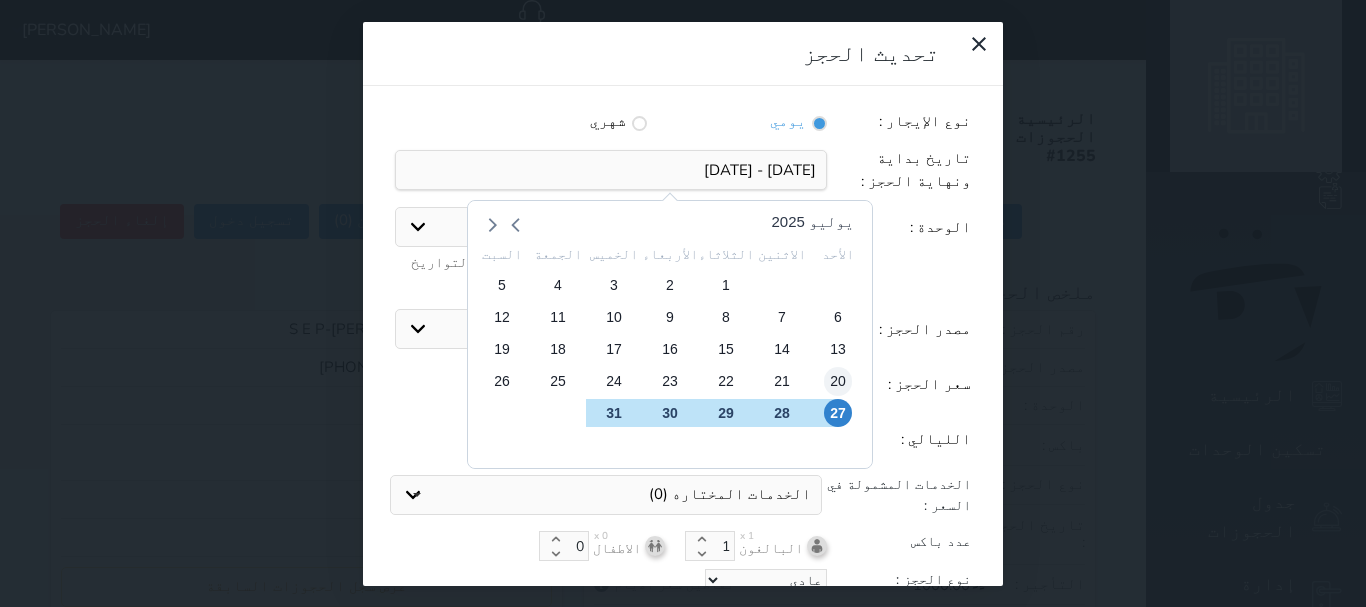 click on "20" at bounding box center [838, 381] 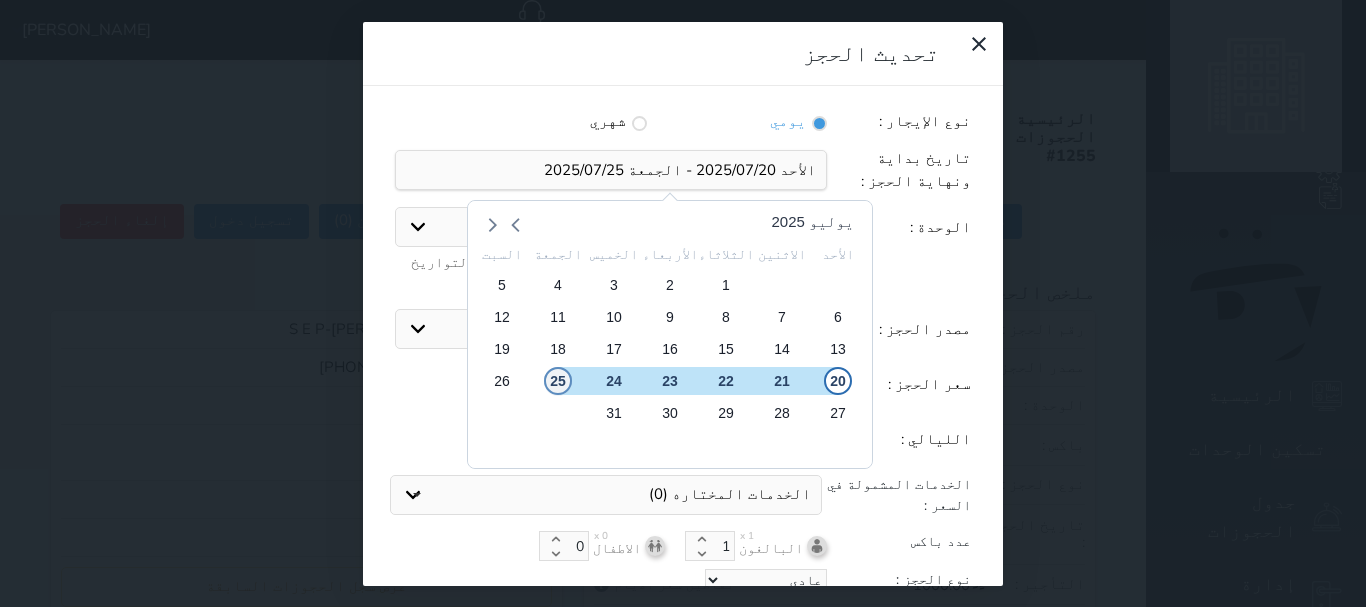 click on "25" at bounding box center (558, 381) 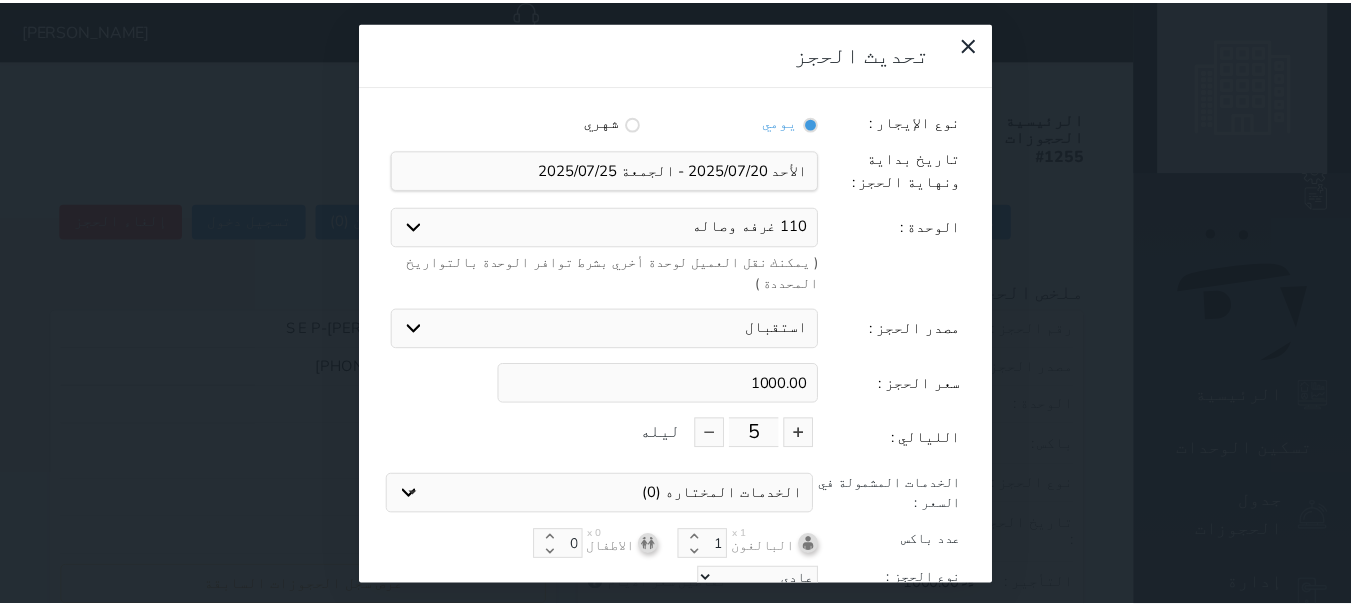 scroll, scrollTop: 45, scrollLeft: 0, axis: vertical 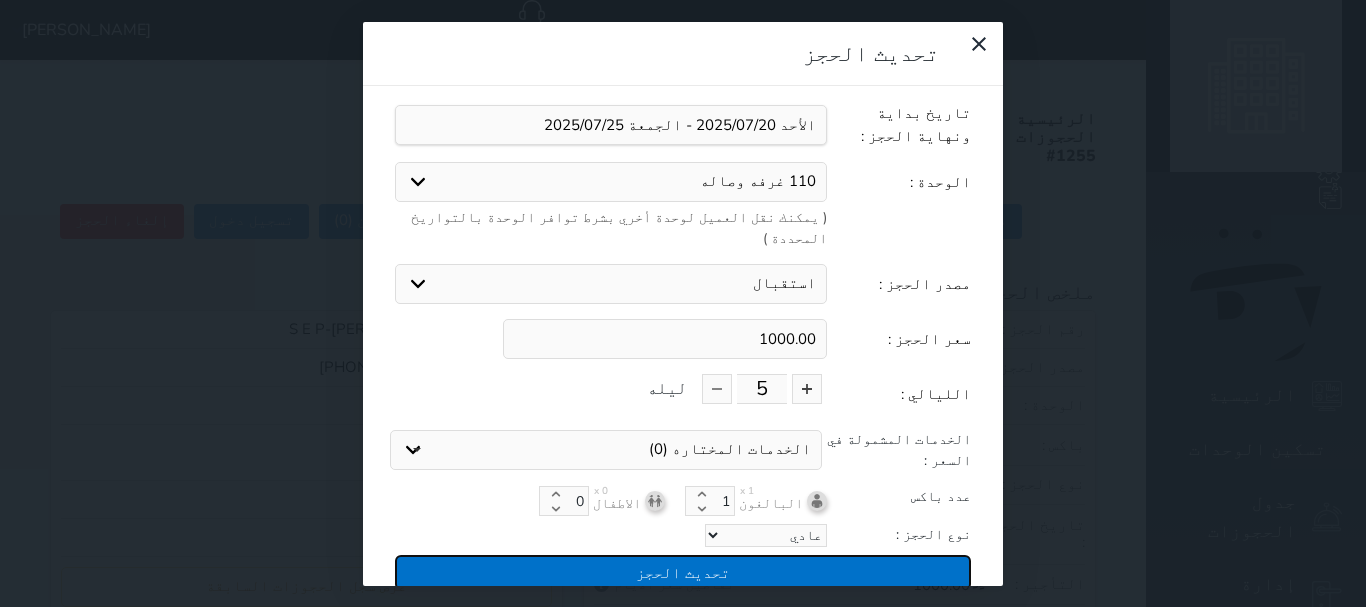 click on "تحديث الحجز" at bounding box center (683, 572) 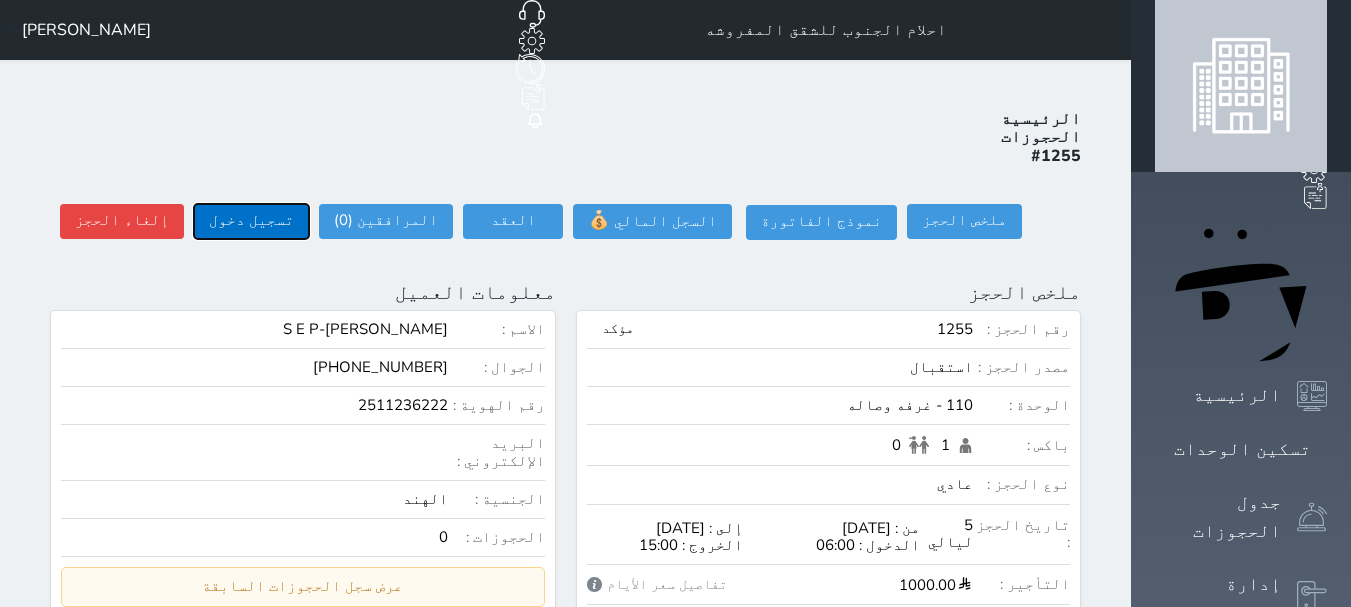 click on "تسجيل دخول" at bounding box center (251, 221) 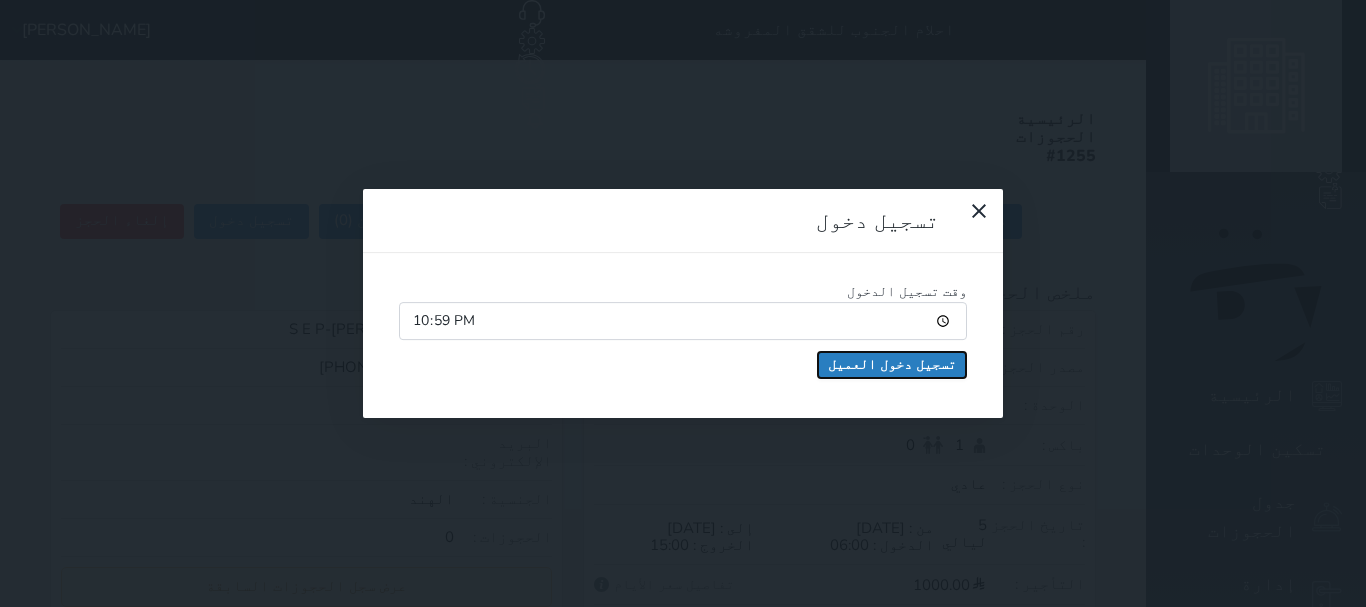 click on "تسجيل دخول العميل" at bounding box center [892, 365] 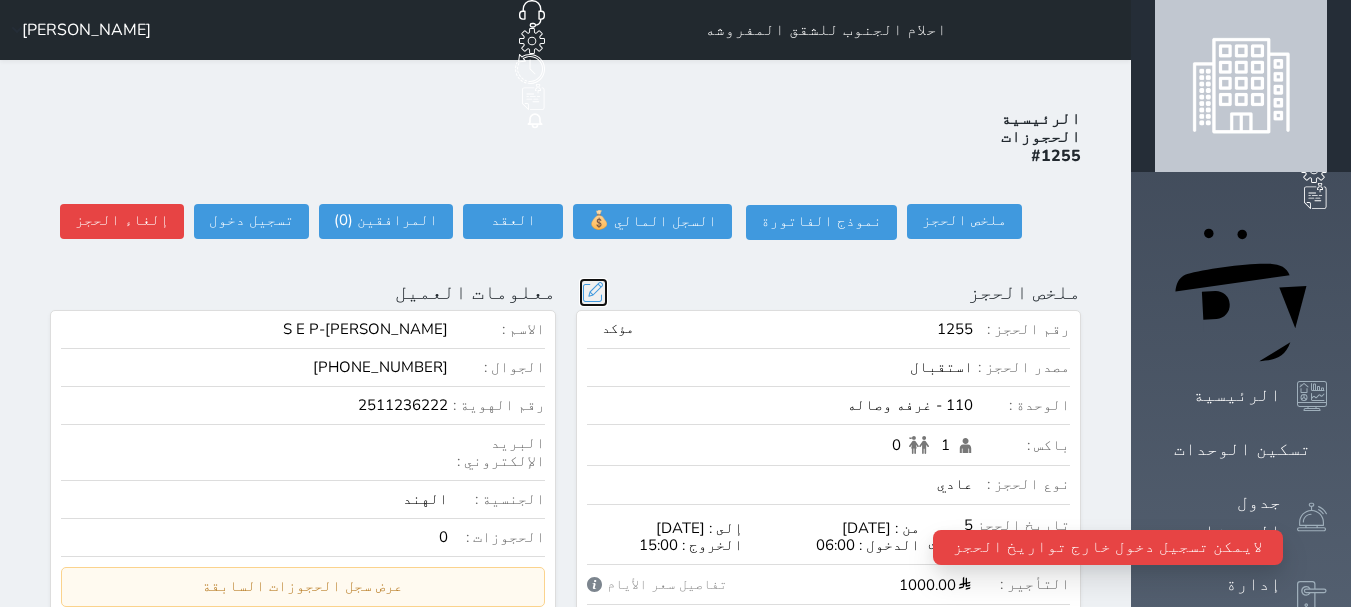 click at bounding box center [593, 292] 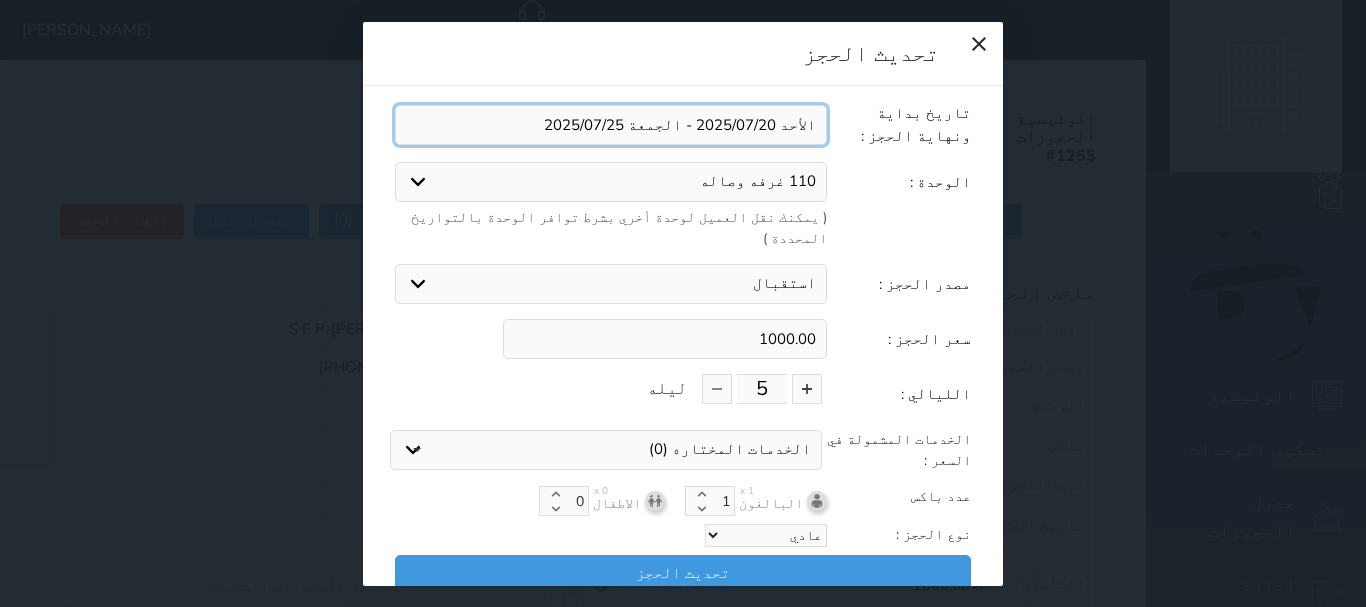 click at bounding box center [611, 125] 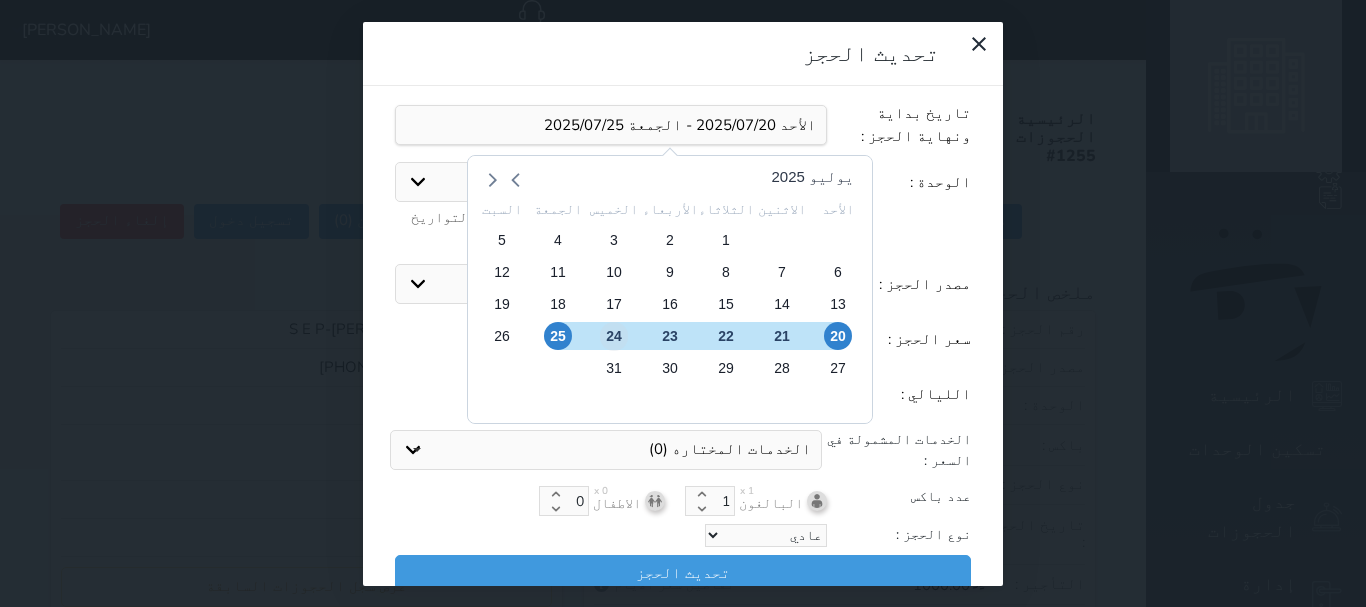 click on "24" at bounding box center (614, 336) 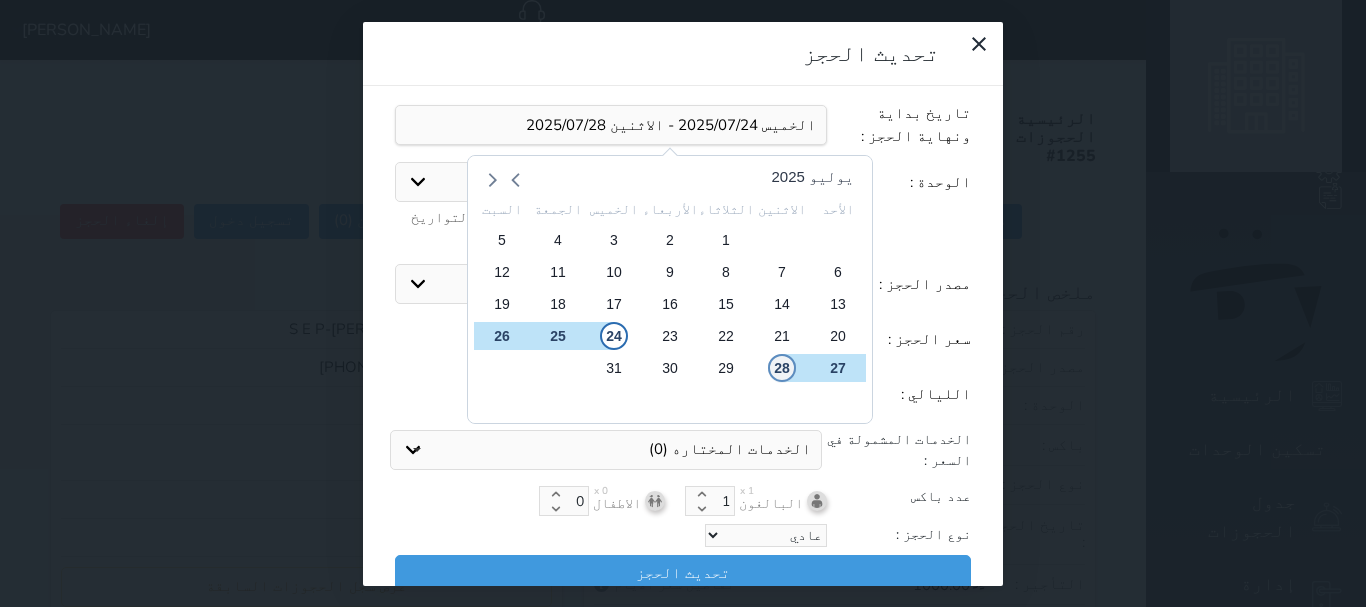 click on "28" at bounding box center [782, 368] 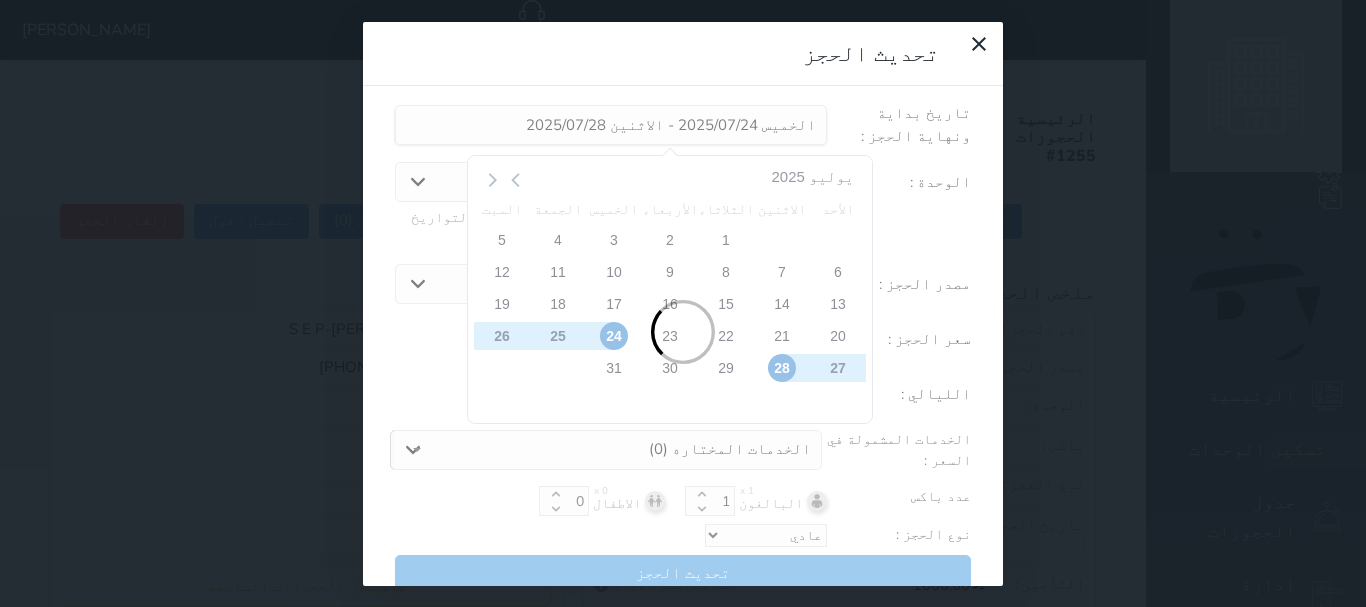 type on "4" 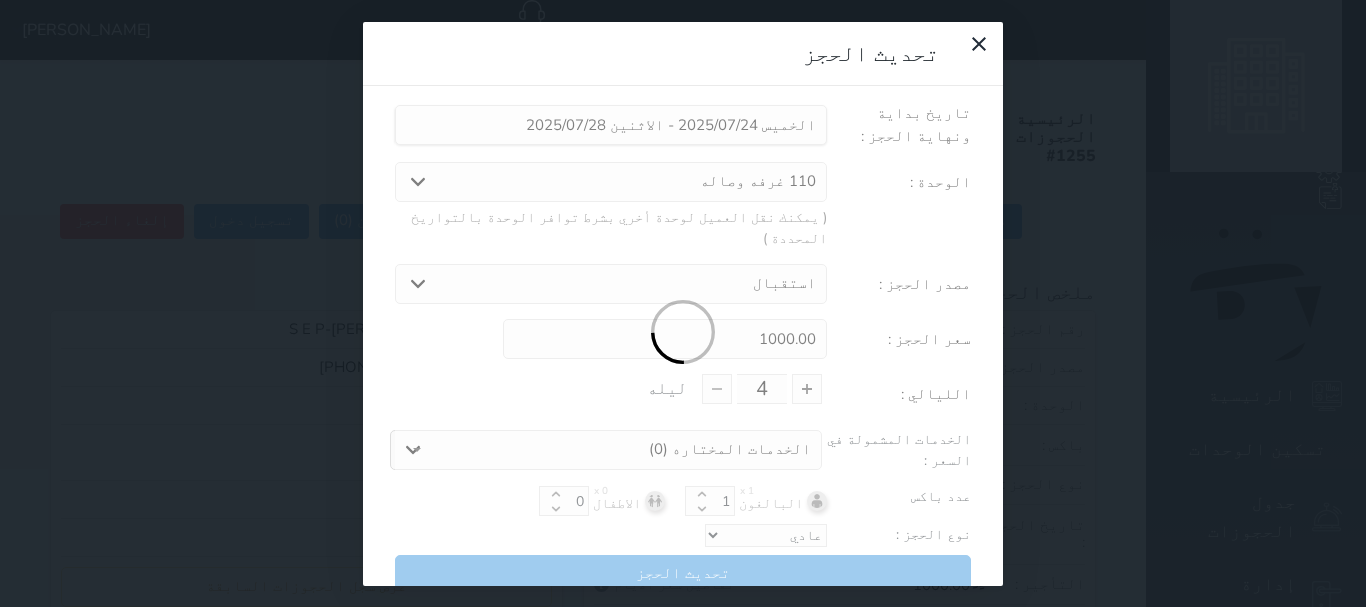 type on "800.00" 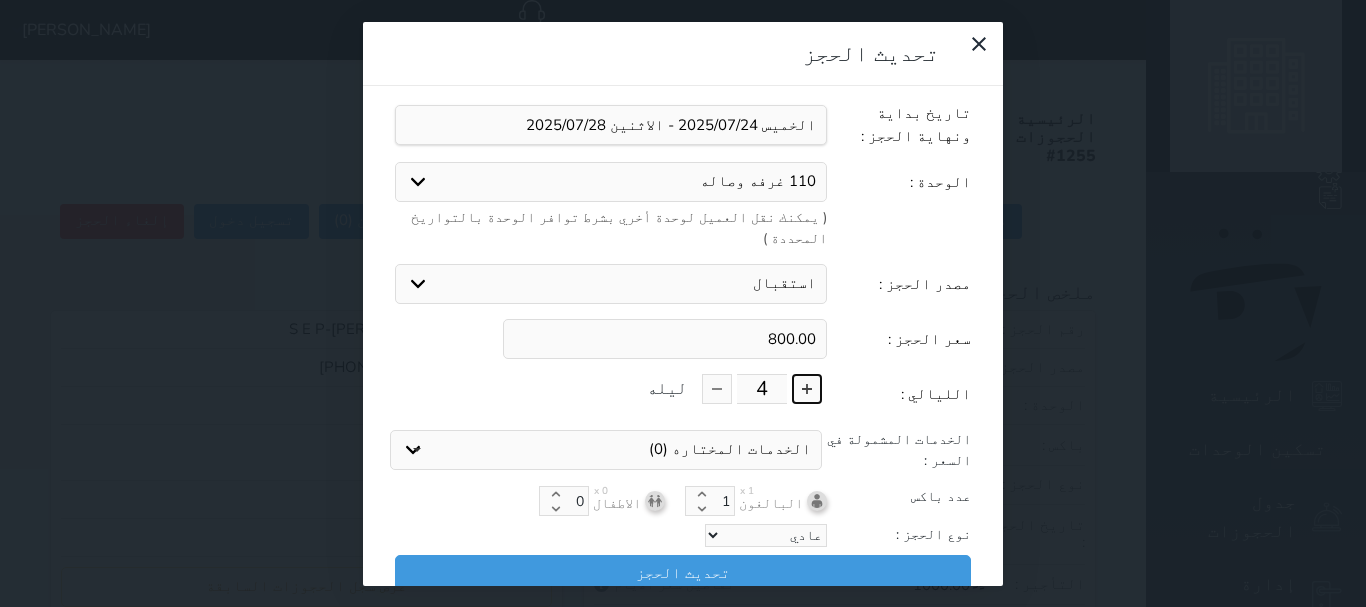 click at bounding box center [807, 389] 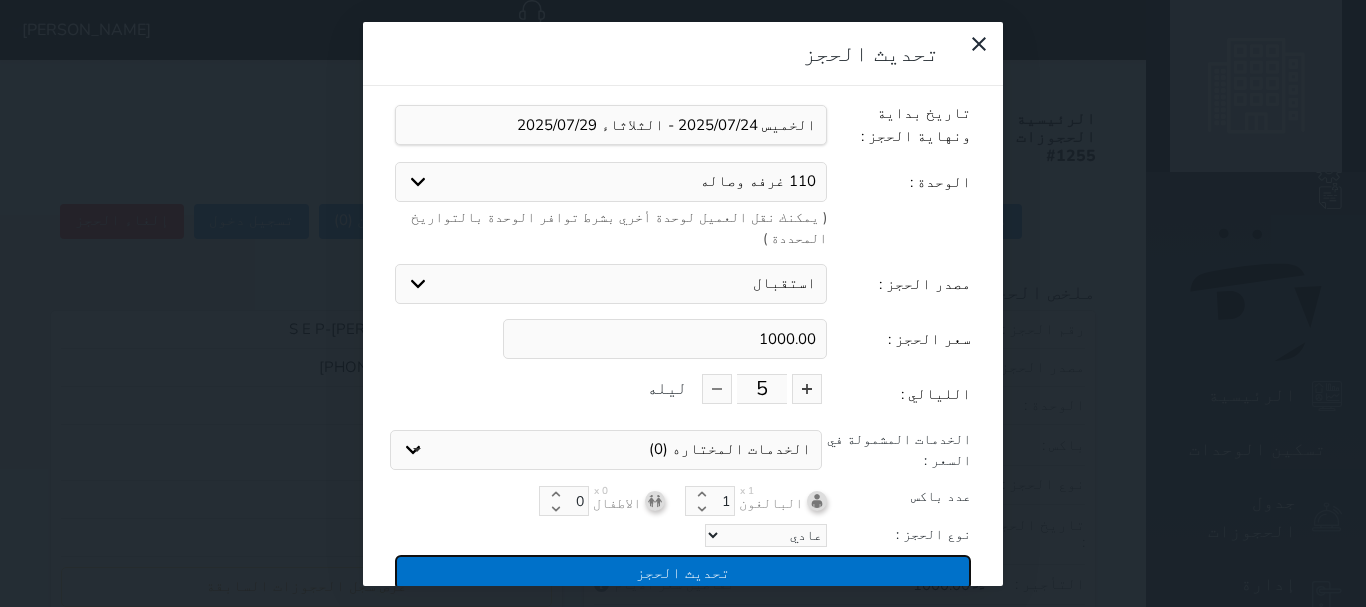 click on "تحديث الحجز" at bounding box center [683, 572] 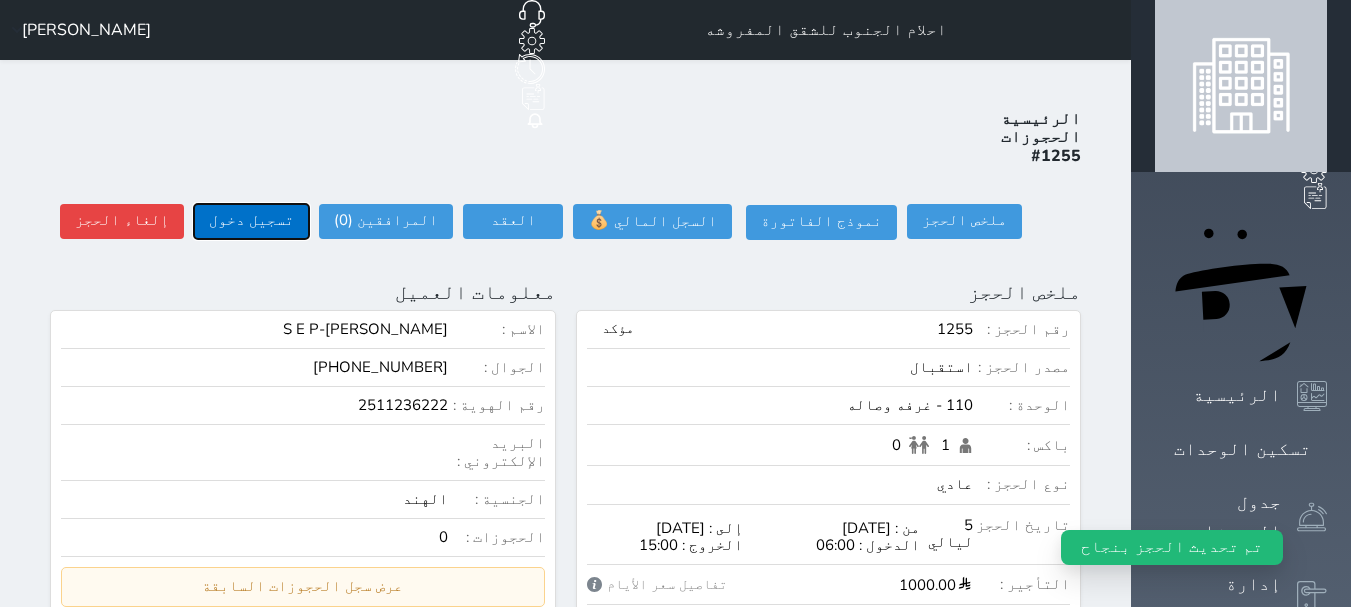click on "تسجيل دخول" at bounding box center (251, 221) 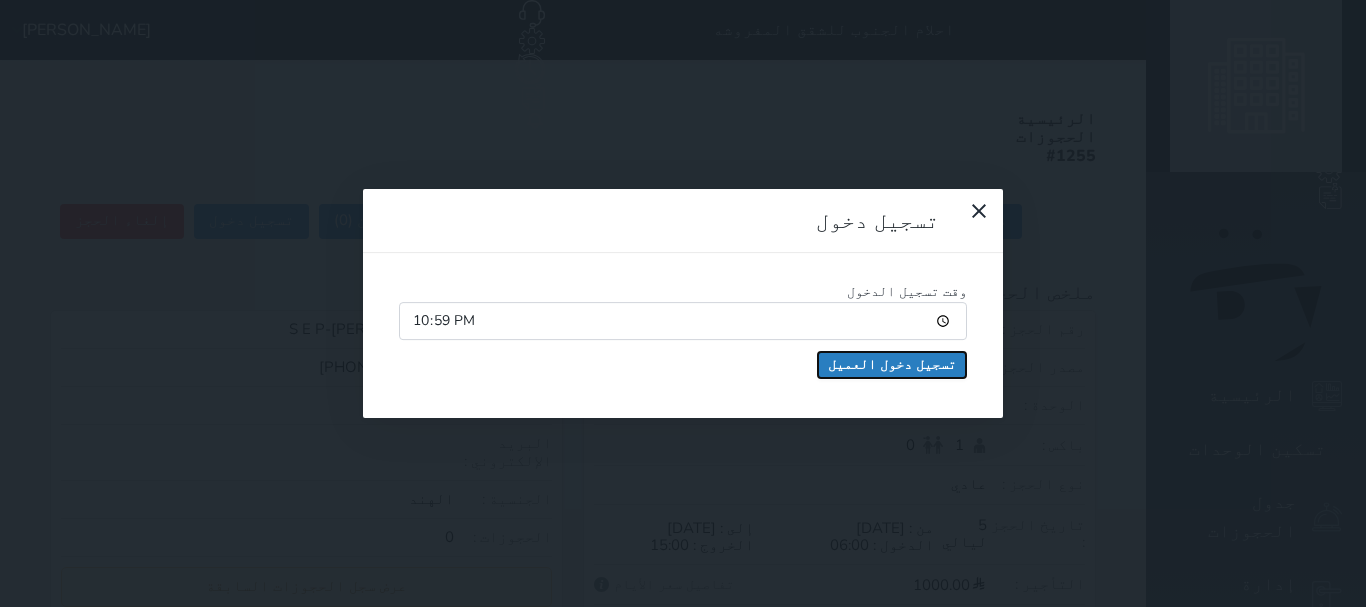 click on "تسجيل دخول العميل" at bounding box center [892, 365] 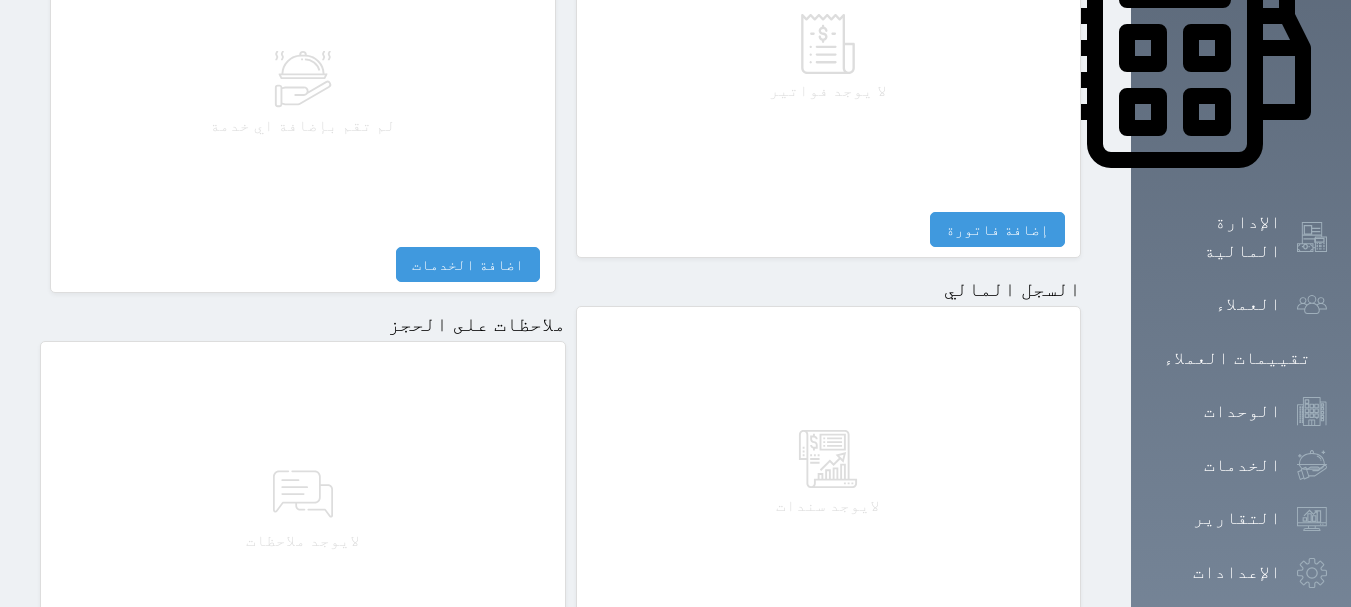 scroll, scrollTop: 1119, scrollLeft: 0, axis: vertical 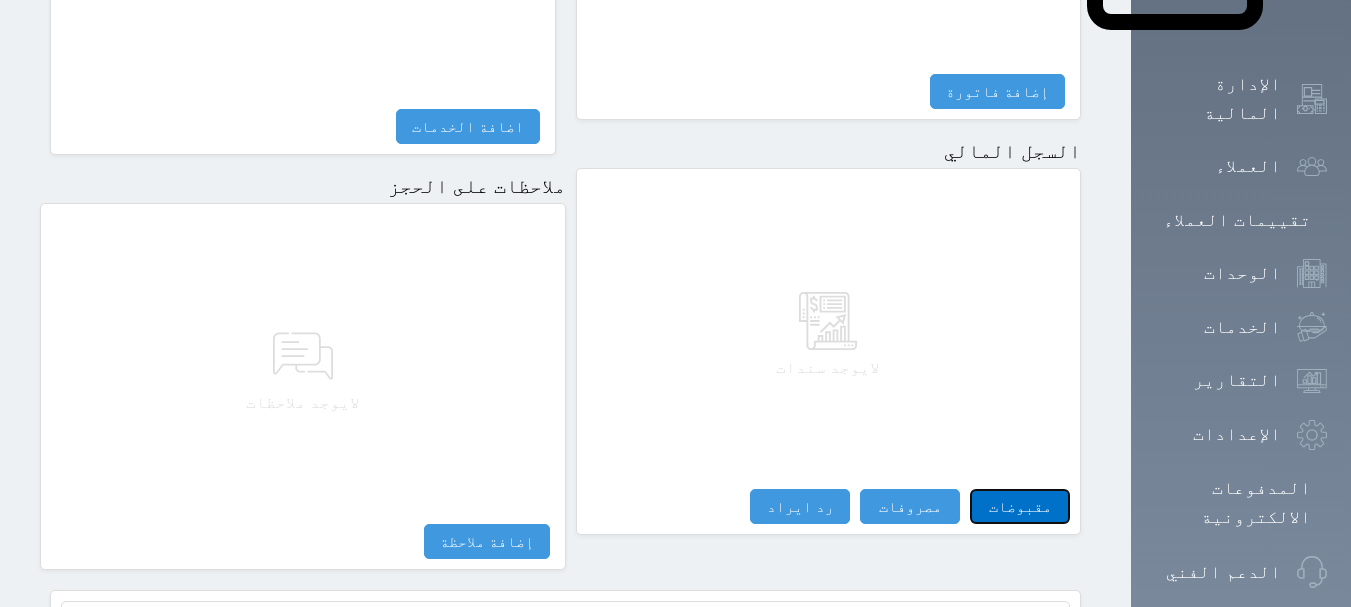 click on "مقبوضات" at bounding box center [1020, 506] 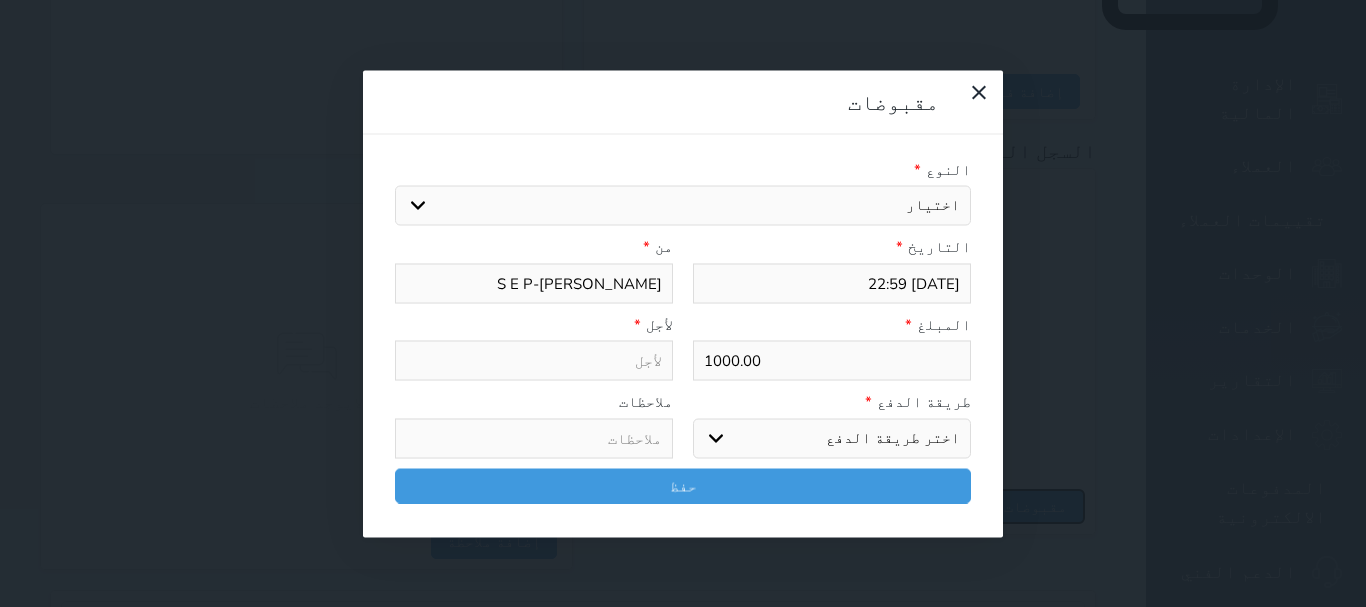select 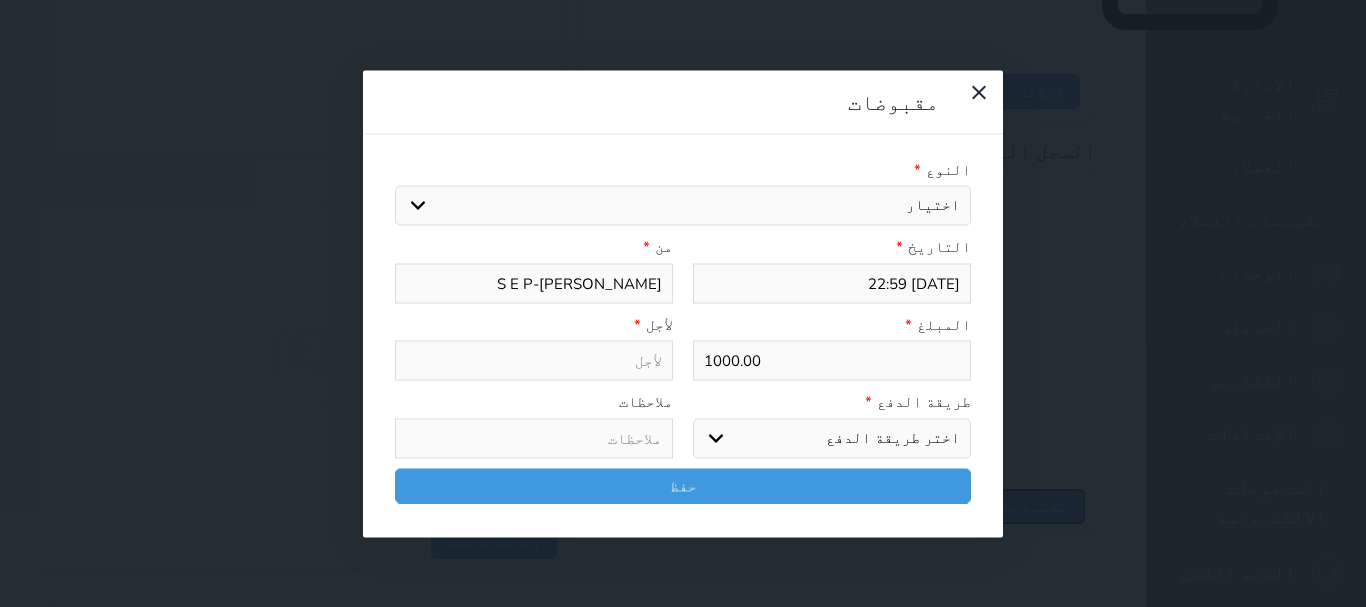 select 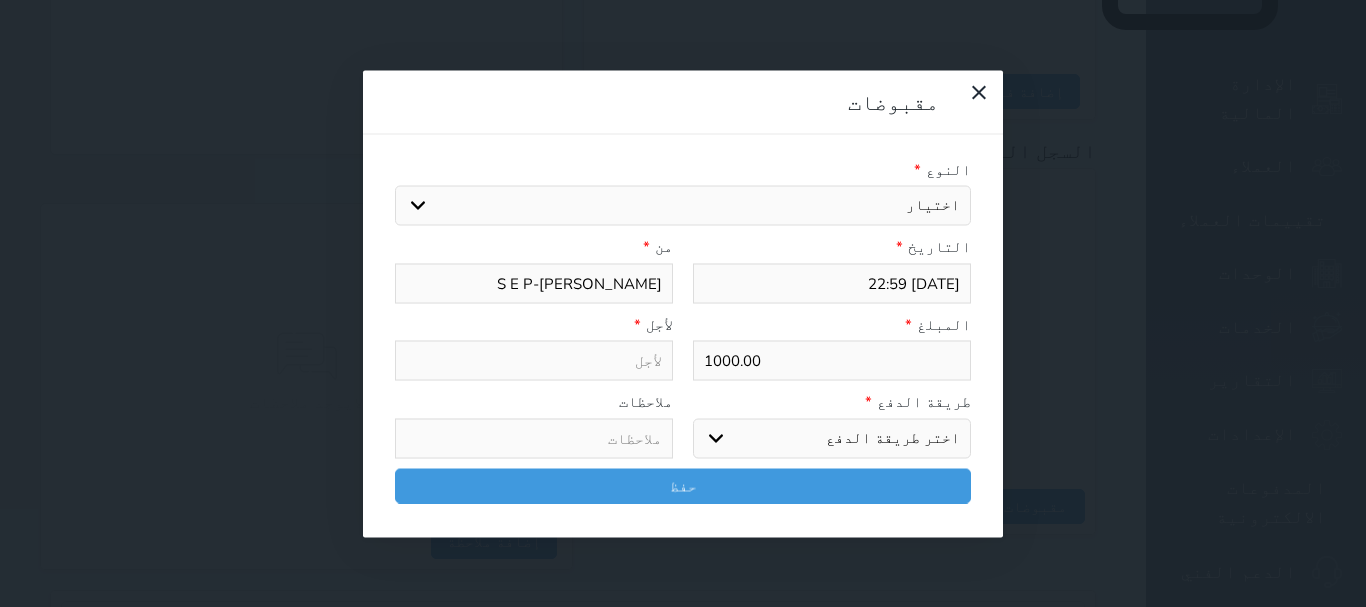 click on "مقبوضات                 النوع  *    اختيار   مقبوضات عامة قيمة إيجار فواتير تامين عربون لا ينطبق آخر مغسلة واي فاي - الإنترنت مواقف السيارات طعام الأغذية والمشروبات مشروبات المشروبات الباردة المشروبات الساخنة الإفطار غداء عشاء مخبز و كعك حمام سباحة الصالة الرياضية سبا و خدمات الجمال اختيار وإسقاط (خدمات النقل) ميني بار كابل - تلفزيون سرير إضافي تصفيف الشعر التسوق خدمات الجولات السياحية المنظمة خدمات الدليل السياحي   التاريخ *   [DATE] 22:59   من *   S E P-نصر الدين دين اسماعيل   المبلغ *   1000.00   لأجل *     طريقة الدفع *   اختر طريقة الدفع   دفع نقدى   تحويل بنكى   مدى   بطاقة ائتمان" at bounding box center [683, 303] 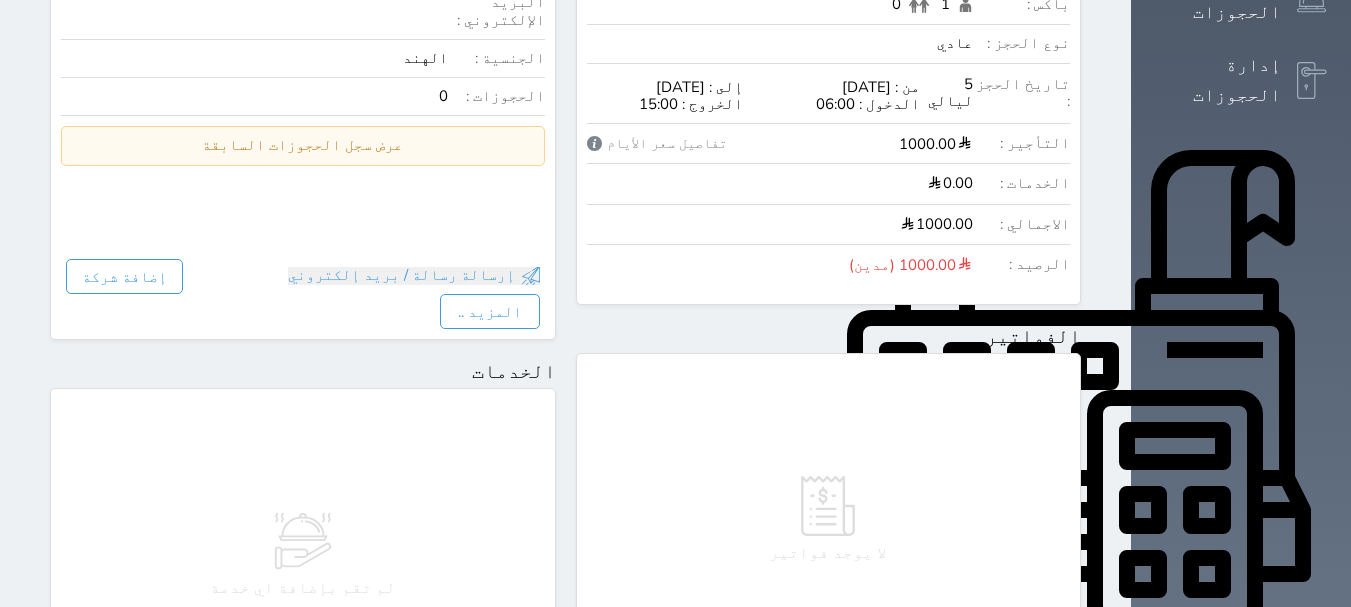 scroll, scrollTop: 219, scrollLeft: 0, axis: vertical 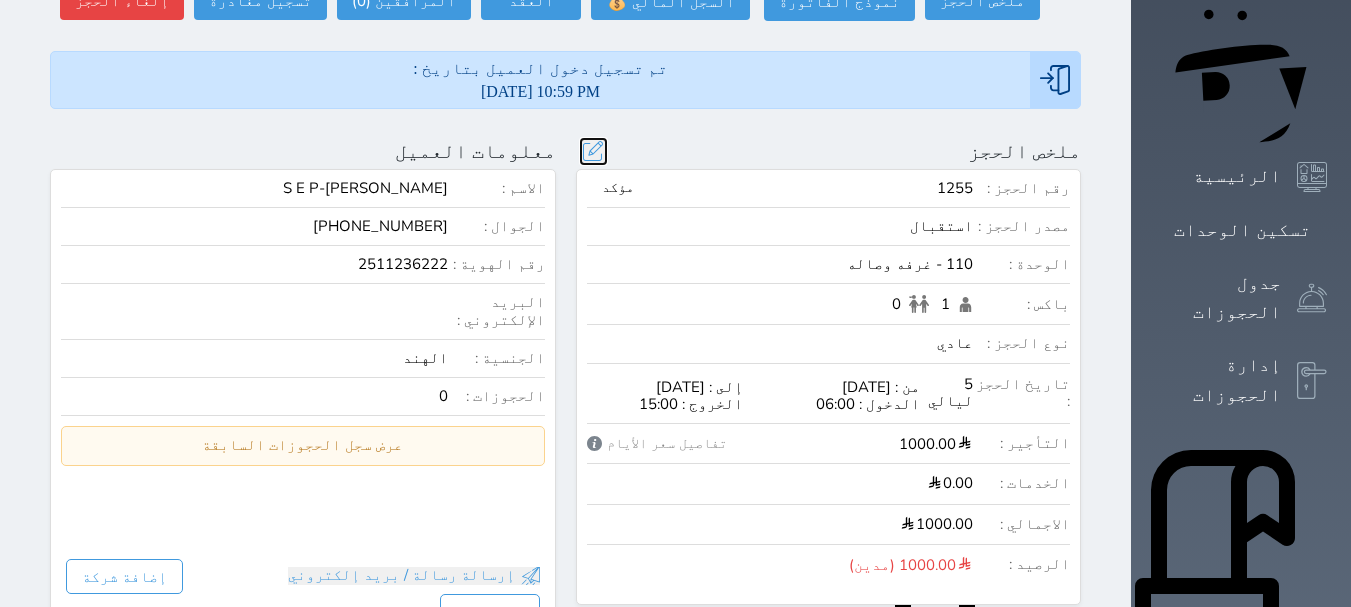 click at bounding box center [593, 151] 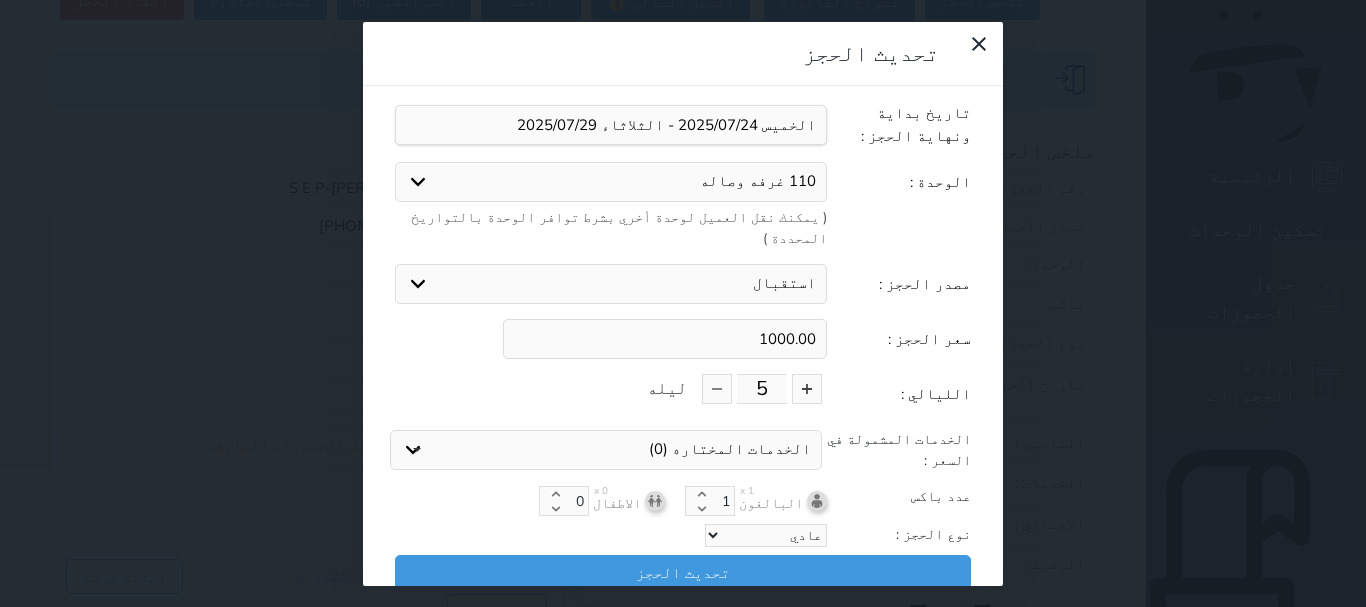 click on "1000.00" at bounding box center [665, 339] 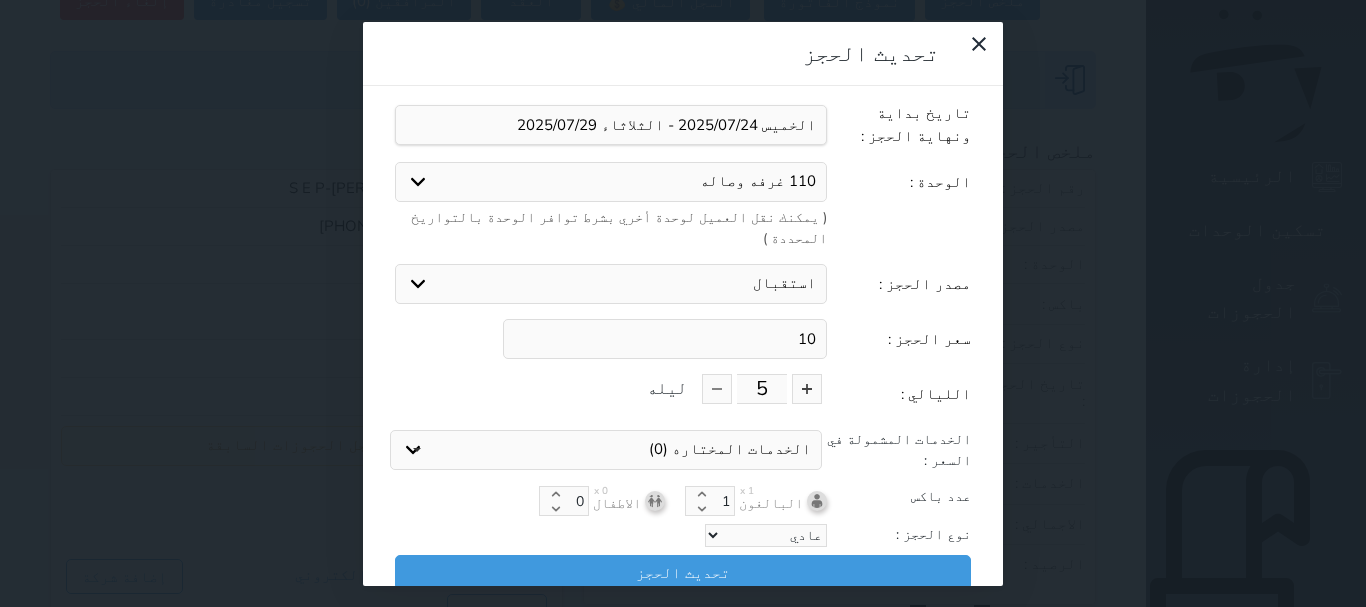 type on "1" 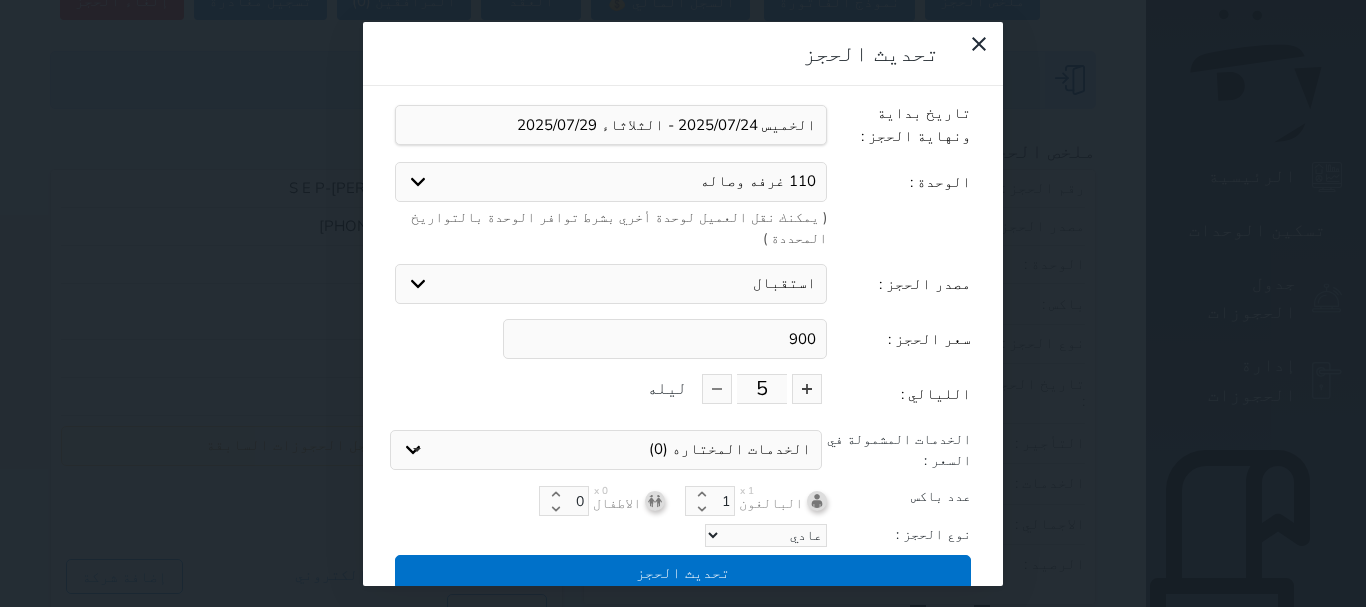type on "900" 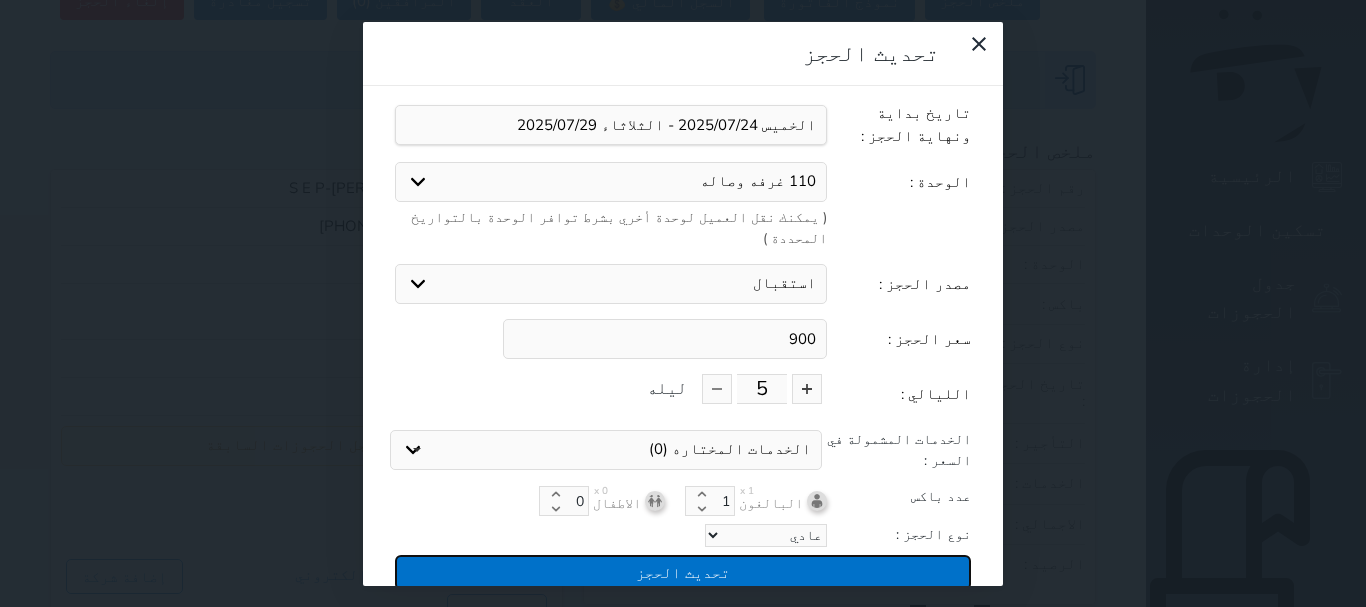 click on "تحديث الحجز" at bounding box center (683, 572) 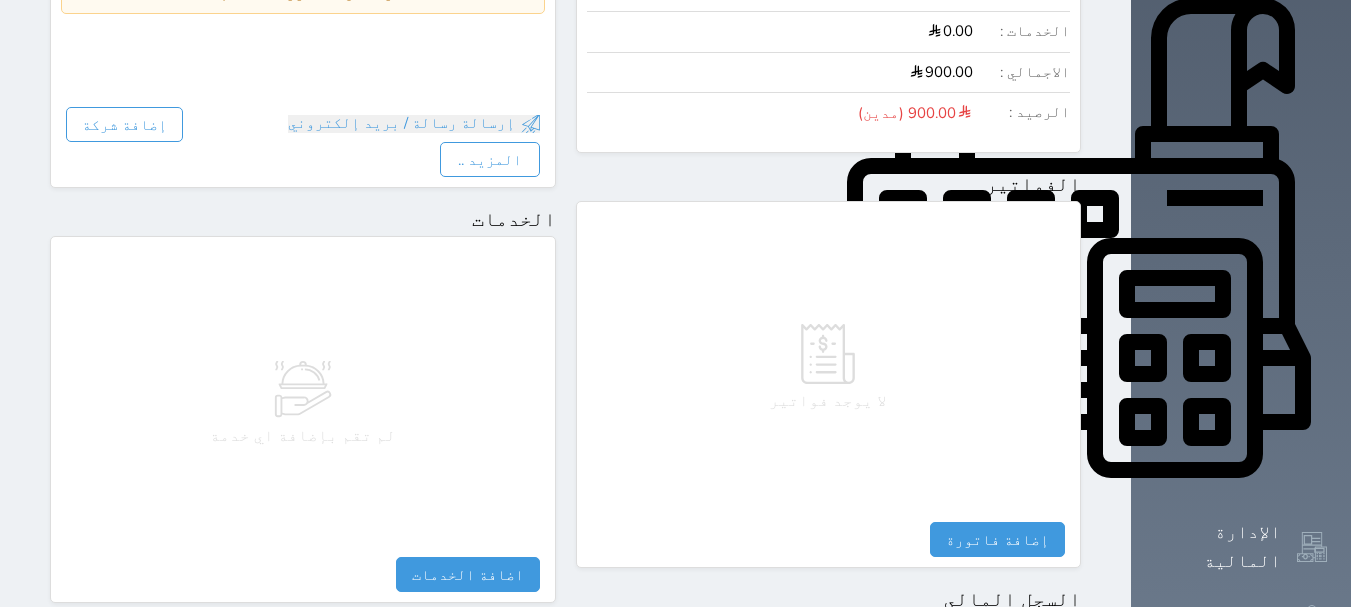 scroll, scrollTop: 1019, scrollLeft: 0, axis: vertical 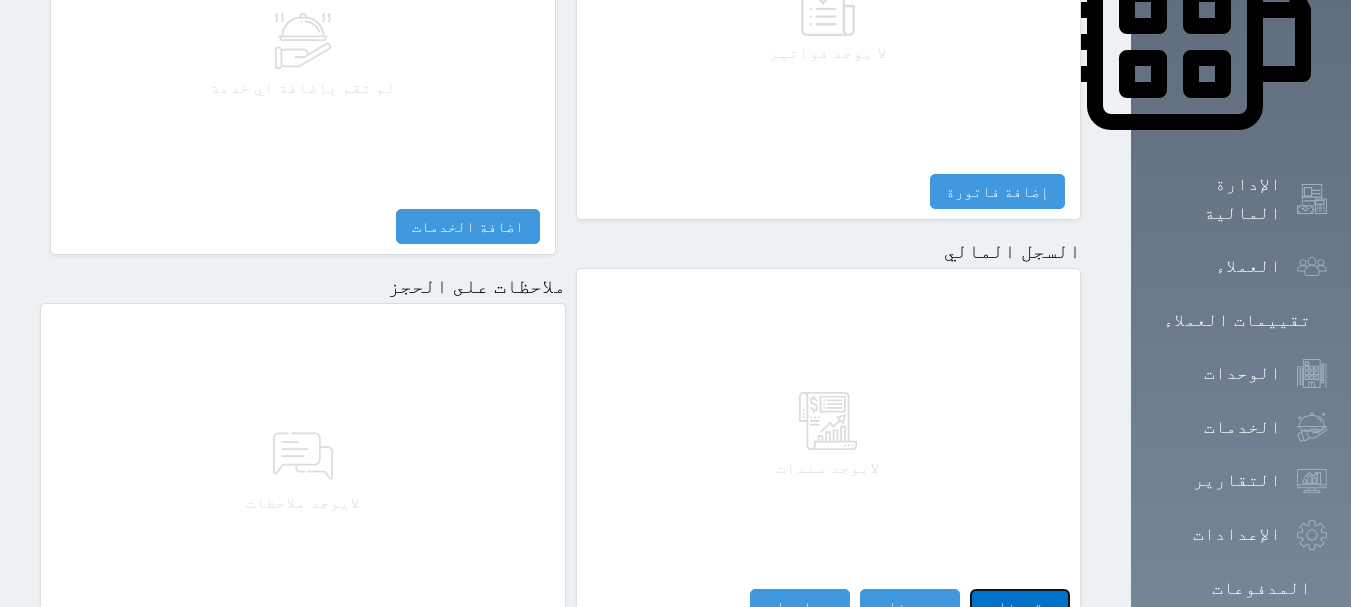 click on "مقبوضات" at bounding box center [1020, 606] 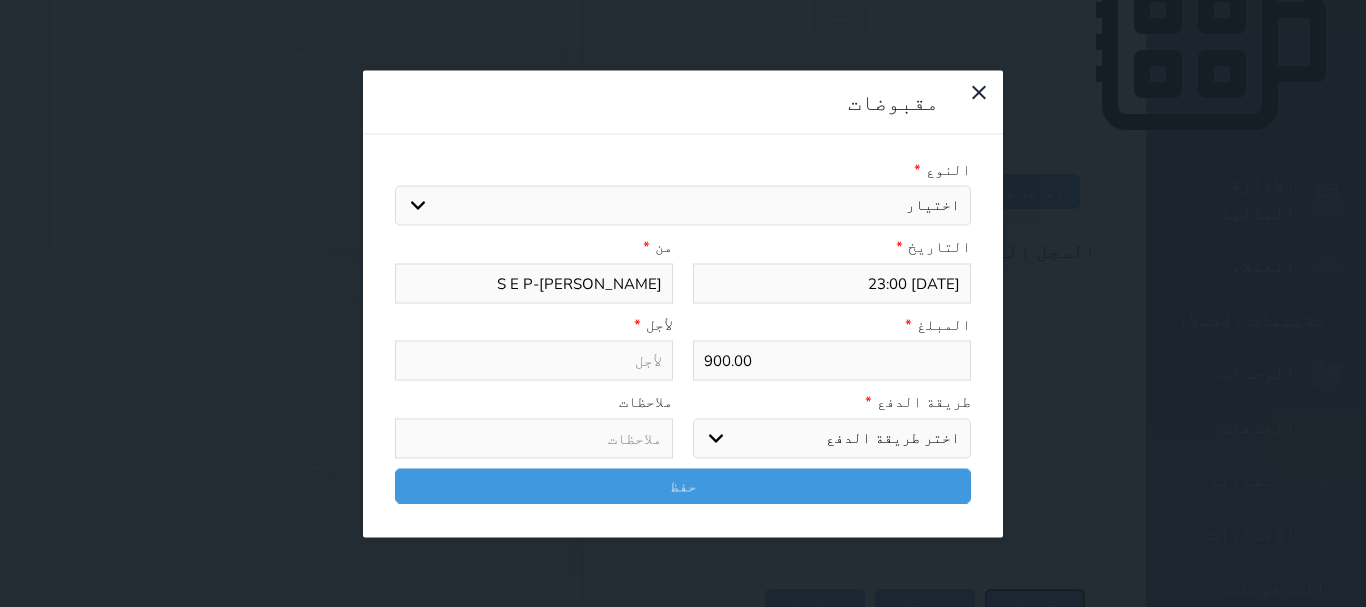select 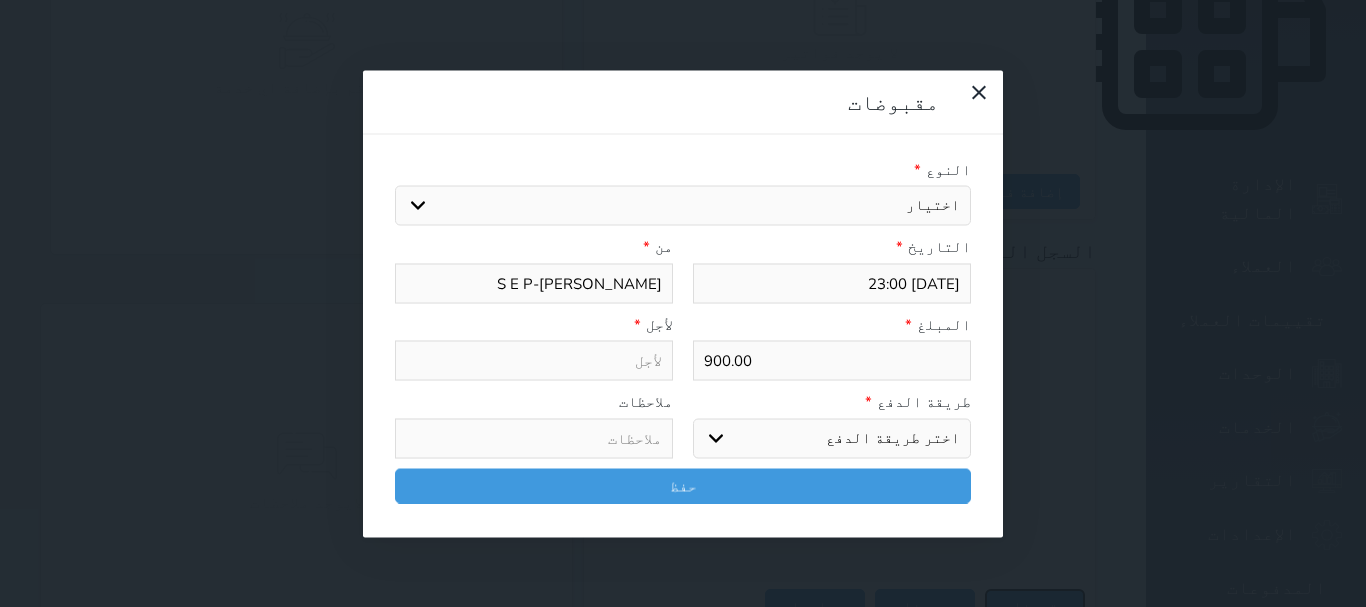 select 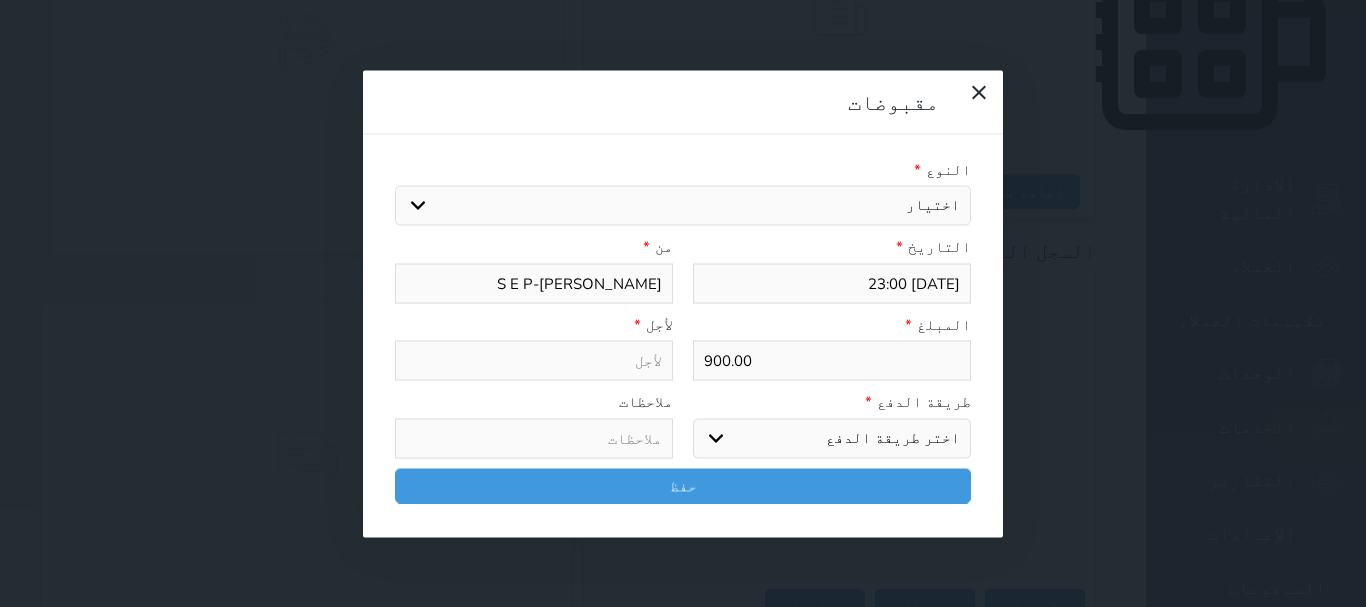 click on "اختيار   مقبوضات عامة قيمة إيجار فواتير تامين عربون لا ينطبق آخر مغسلة واي فاي - الإنترنت مواقف السيارات طعام الأغذية والمشروبات مشروبات المشروبات الباردة المشروبات الساخنة الإفطار غداء عشاء مخبز و كعك حمام سباحة الصالة الرياضية سبا و خدمات الجمال اختيار وإسقاط (خدمات النقل) ميني بار كابل - تلفزيون سرير إضافي تصفيف الشعر التسوق خدمات الجولات السياحية المنظمة خدمات الدليل السياحي" at bounding box center (683, 206) 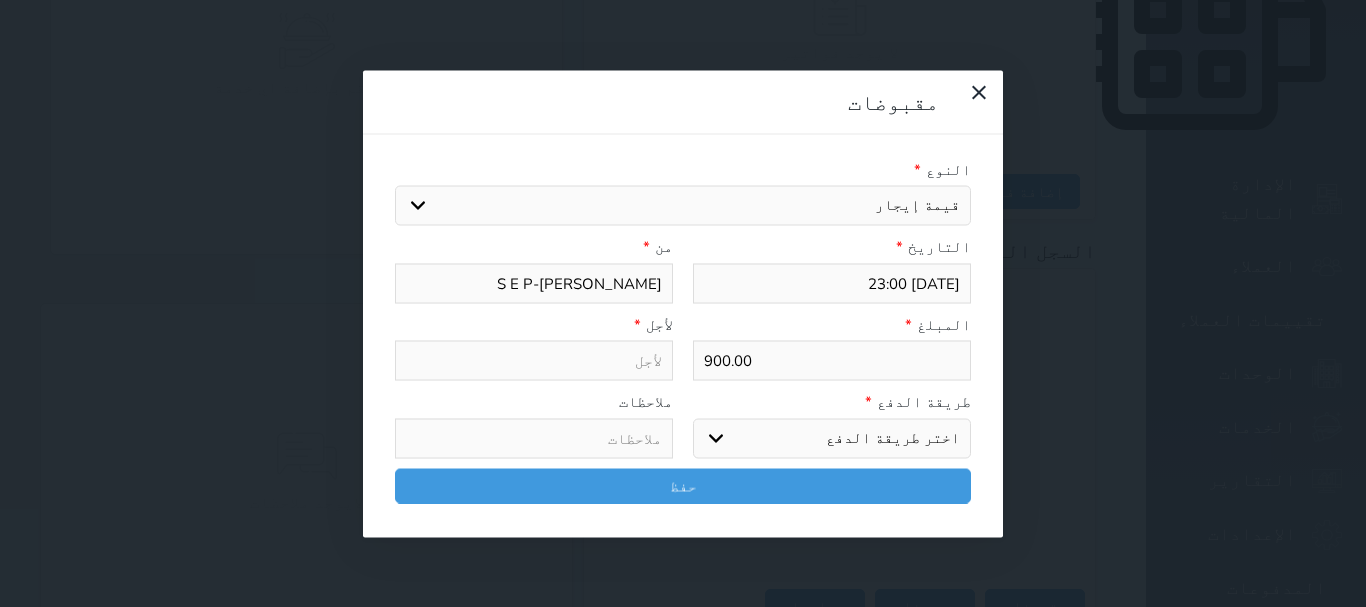 click on "اختيار   مقبوضات عامة قيمة إيجار فواتير تامين عربون لا ينطبق آخر مغسلة واي فاي - الإنترنت مواقف السيارات طعام الأغذية والمشروبات مشروبات المشروبات الباردة المشروبات الساخنة الإفطار غداء عشاء مخبز و كعك حمام سباحة الصالة الرياضية سبا و خدمات الجمال اختيار وإسقاط (خدمات النقل) ميني بار كابل - تلفزيون سرير إضافي تصفيف الشعر التسوق خدمات الجولات السياحية المنظمة خدمات الدليل السياحي" at bounding box center (683, 206) 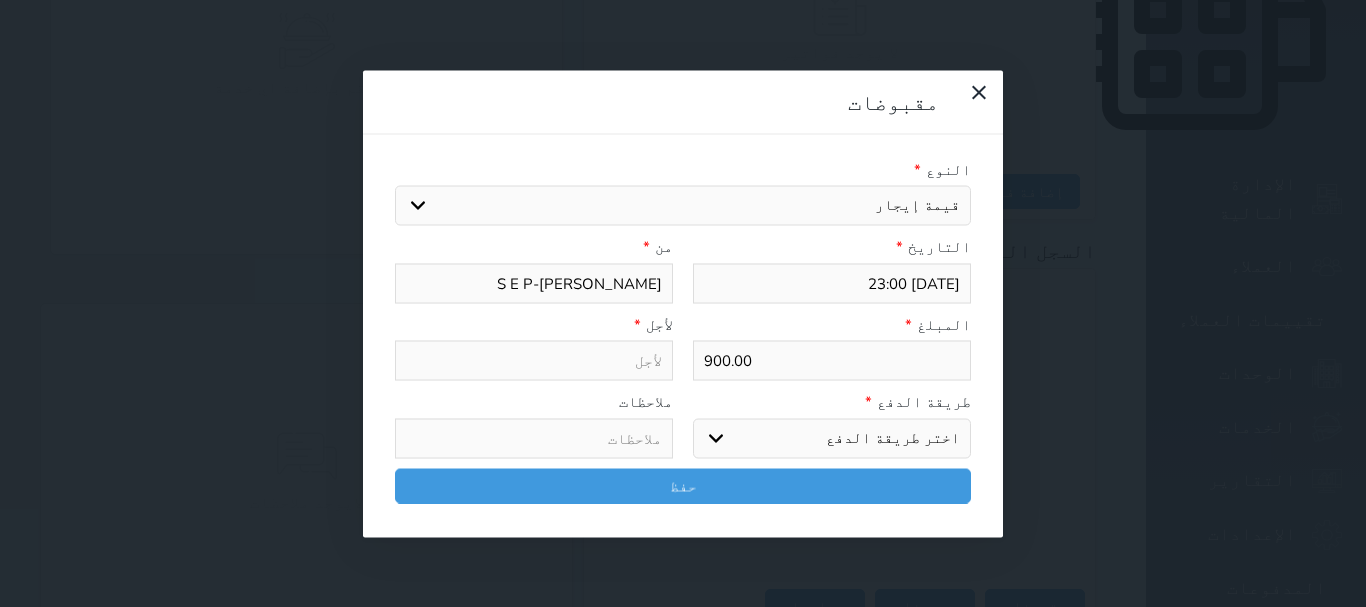 type on "قيمة إيجار - الوحدة - 110" 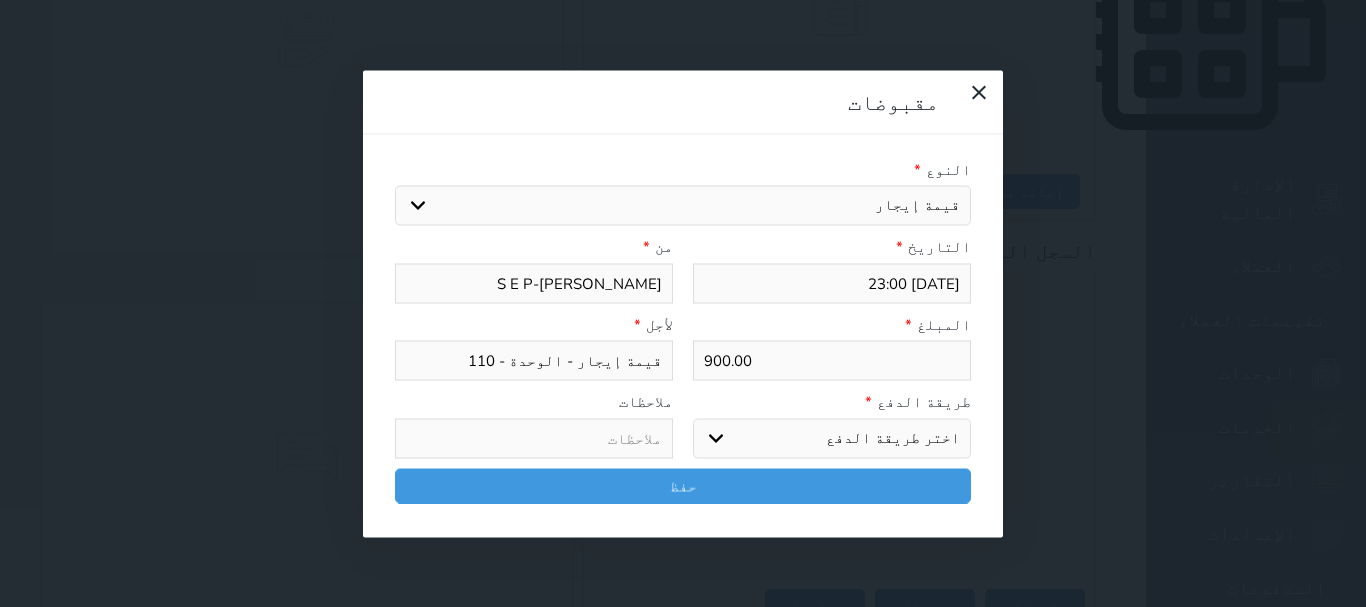 click on "اختر طريقة الدفع   دفع نقدى   تحويل بنكى   مدى   بطاقة ائتمان   آجل" at bounding box center (832, 438) 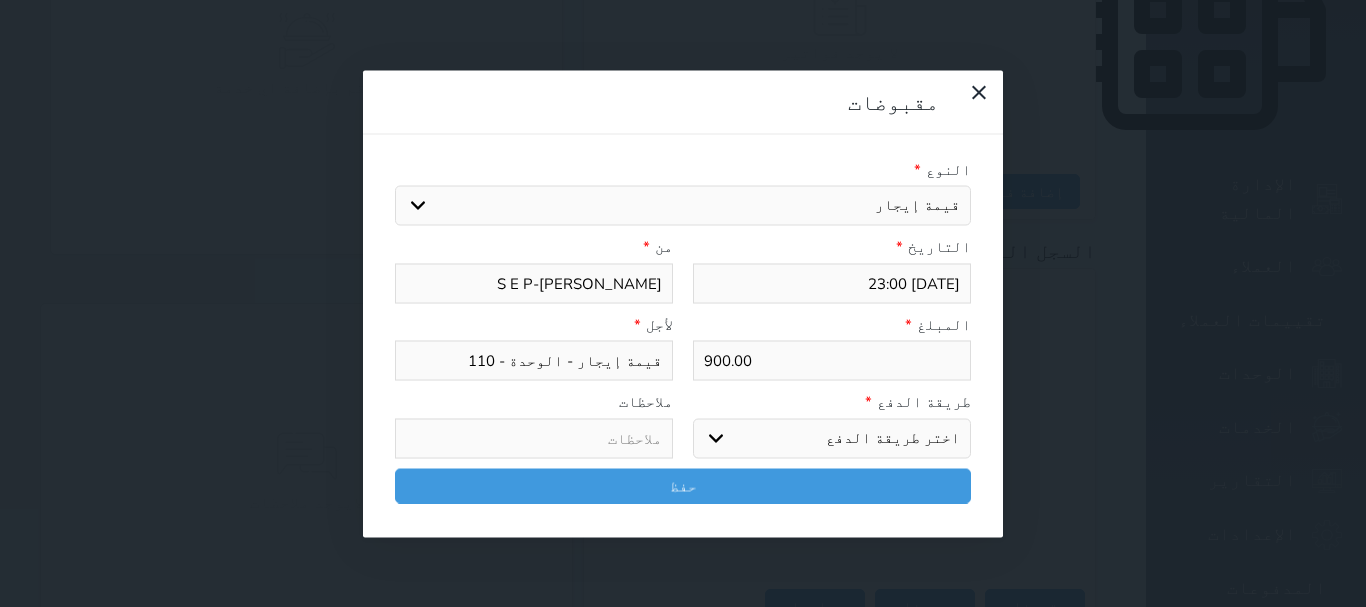 select on "mada" 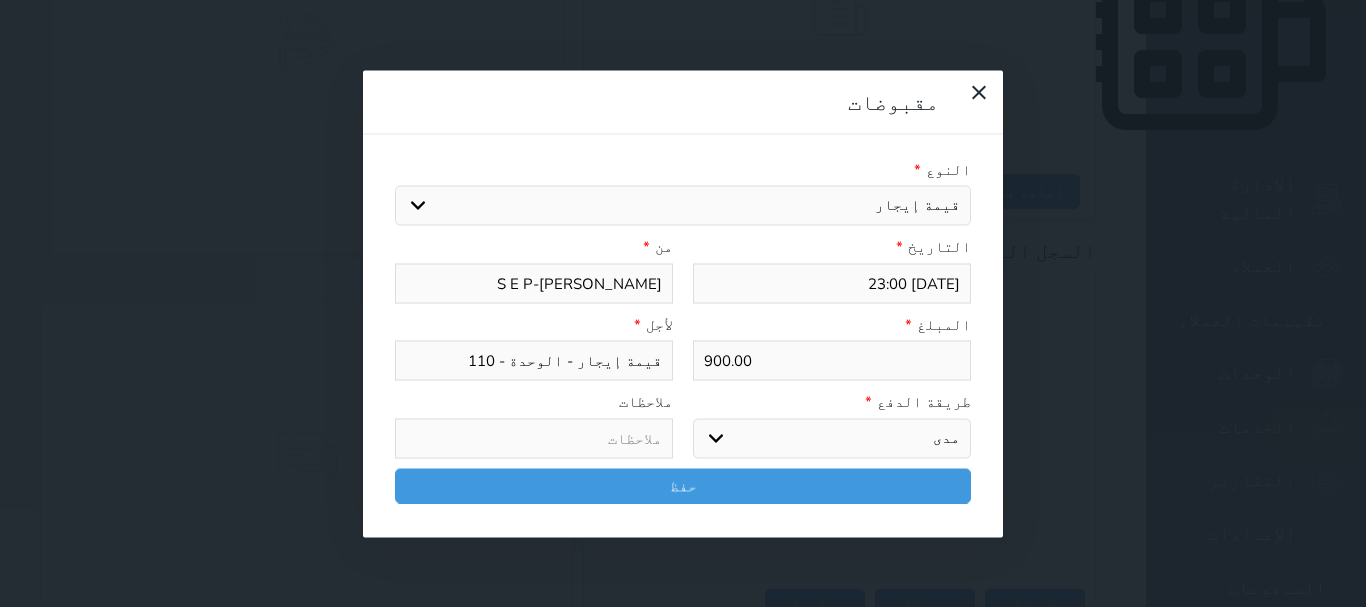 click on "اختر طريقة الدفع   دفع نقدى   تحويل بنكى   مدى   بطاقة ائتمان   آجل" at bounding box center [832, 438] 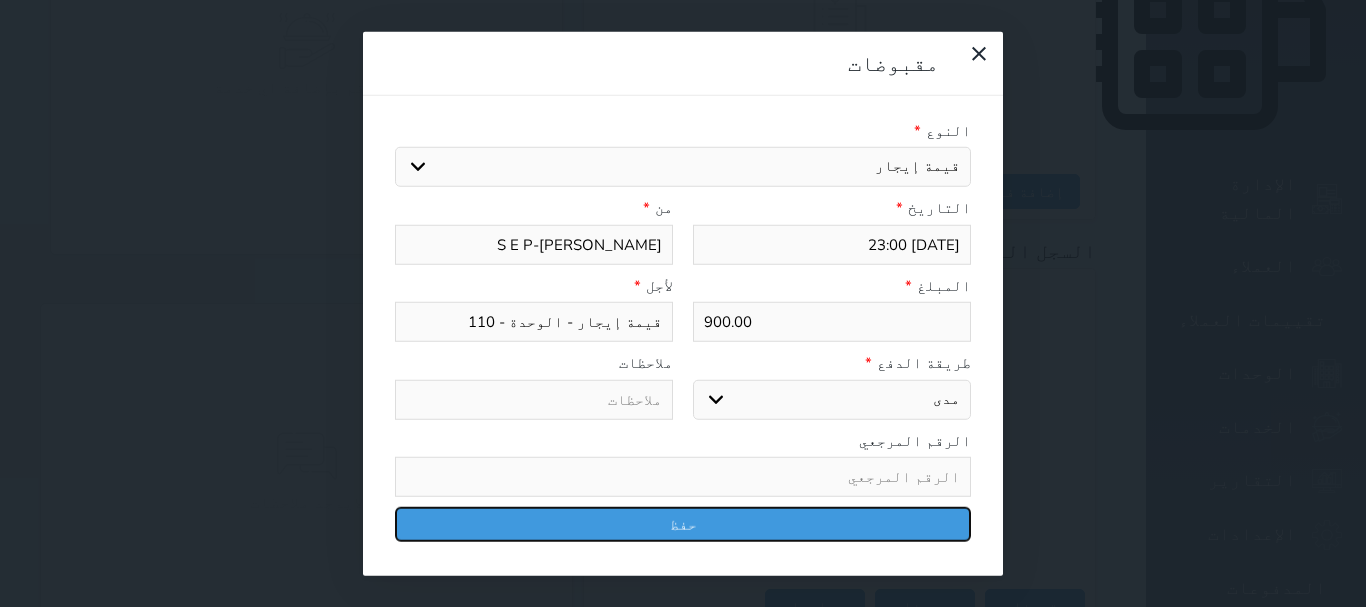 click on "حفظ" at bounding box center (683, 524) 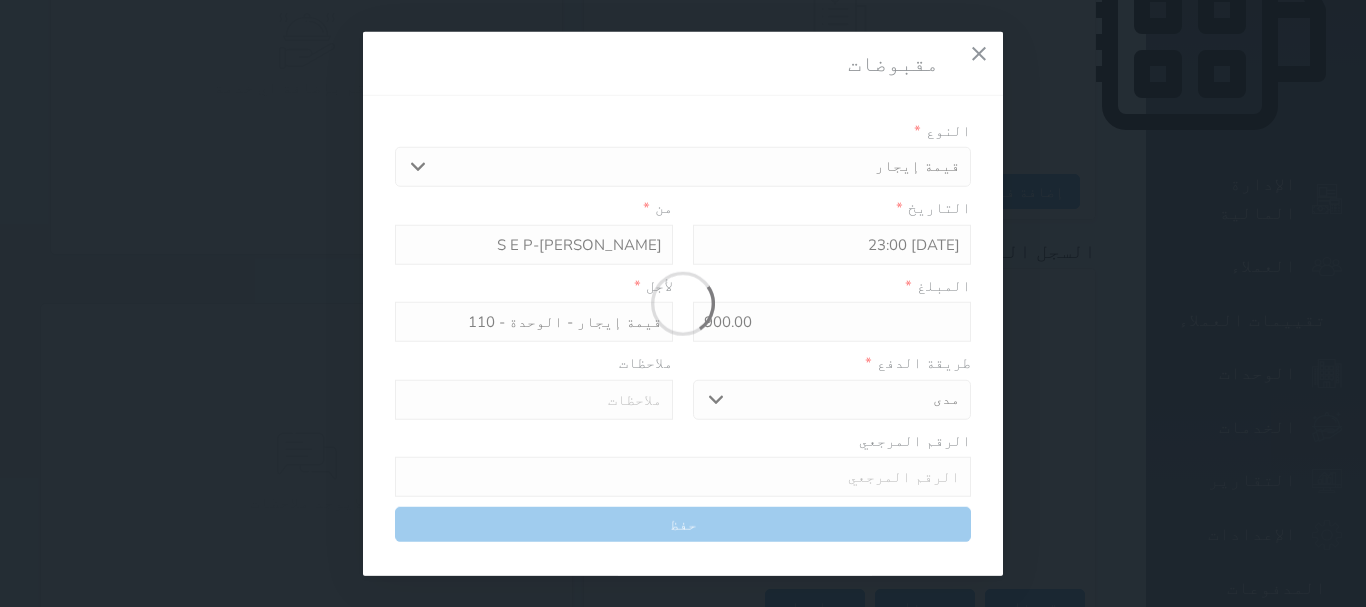 select 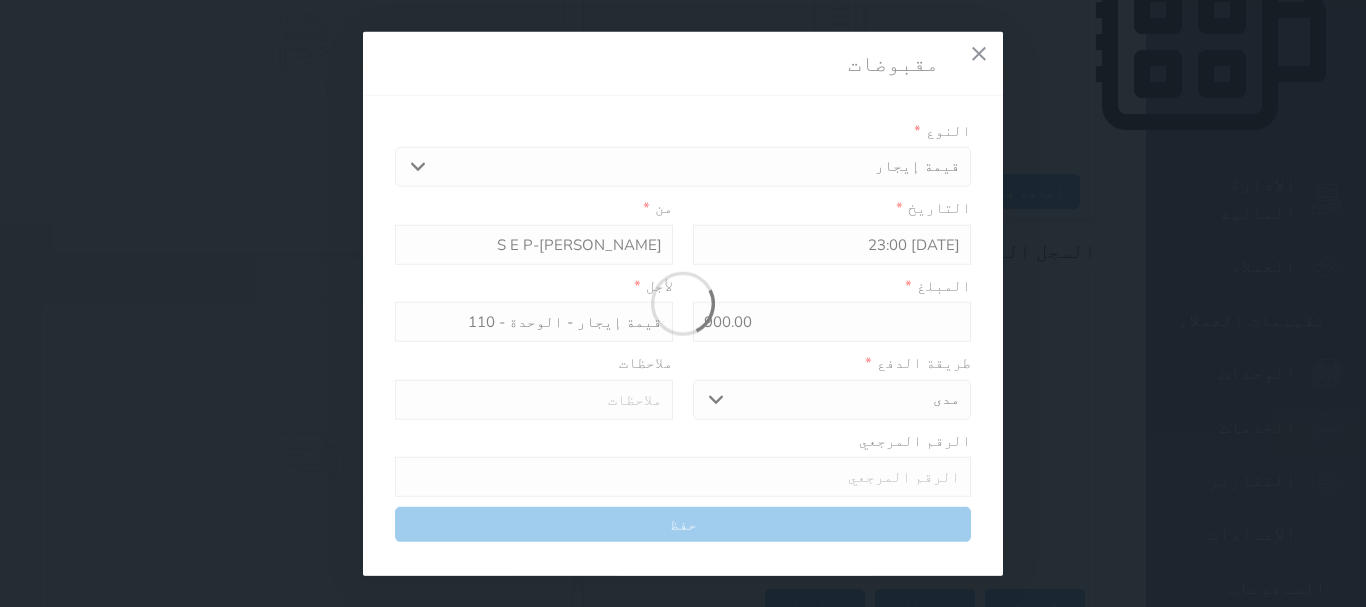 type 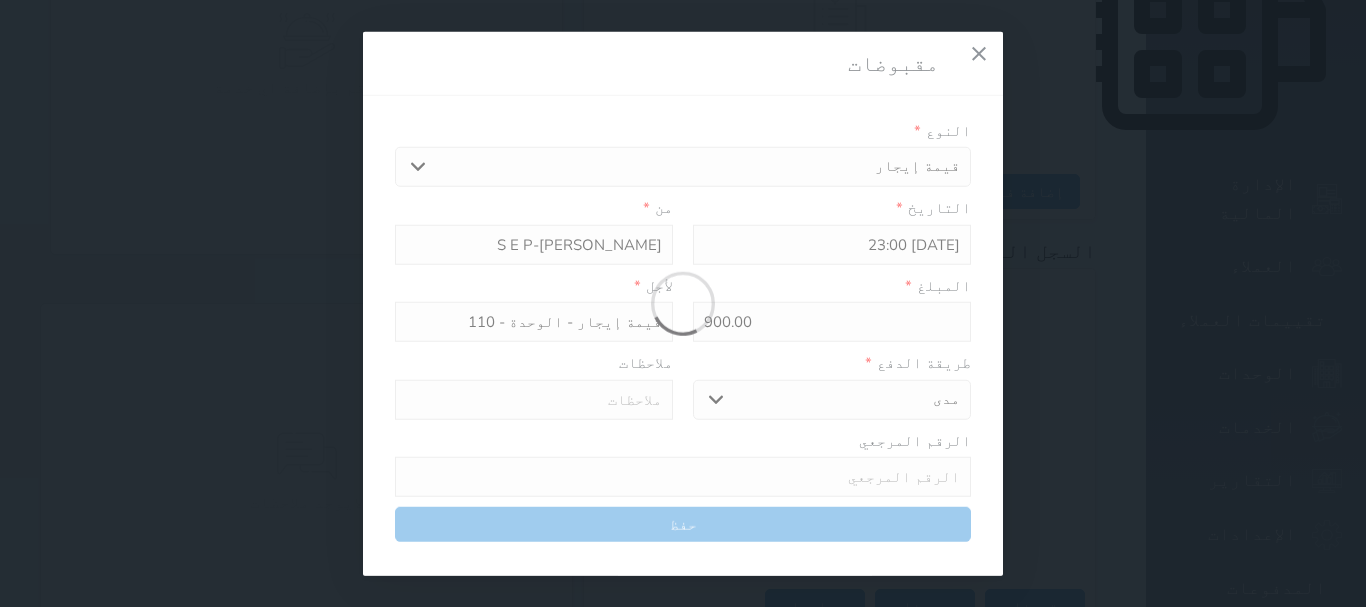 type on "0" 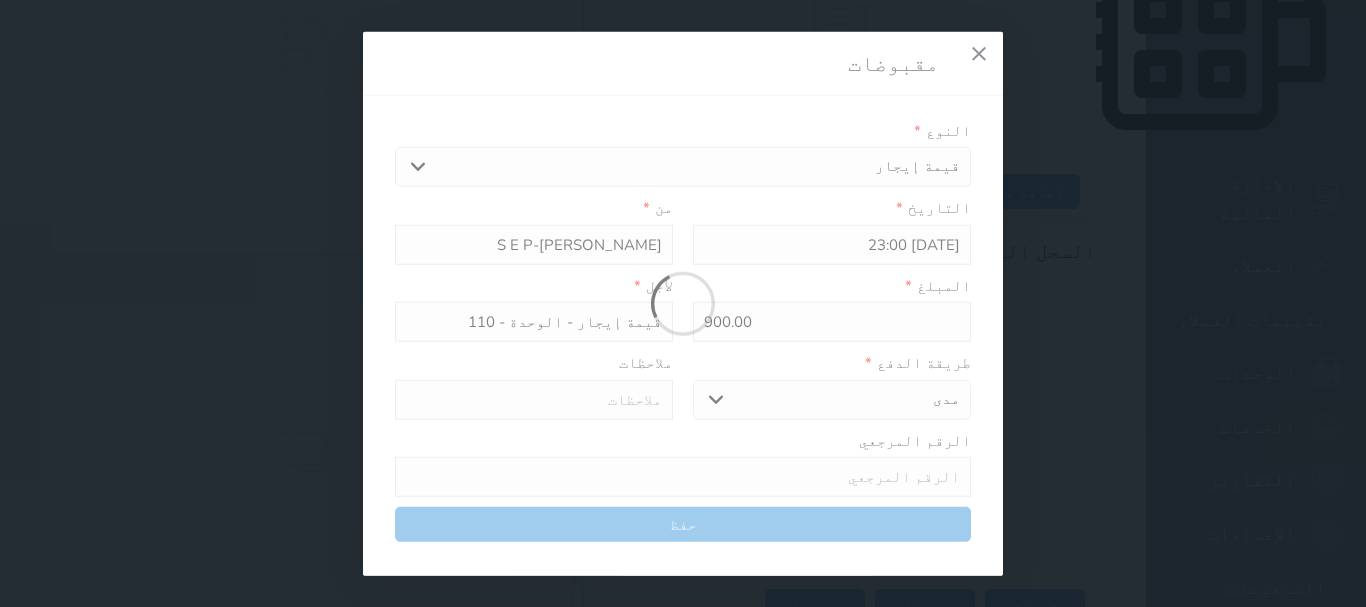 select 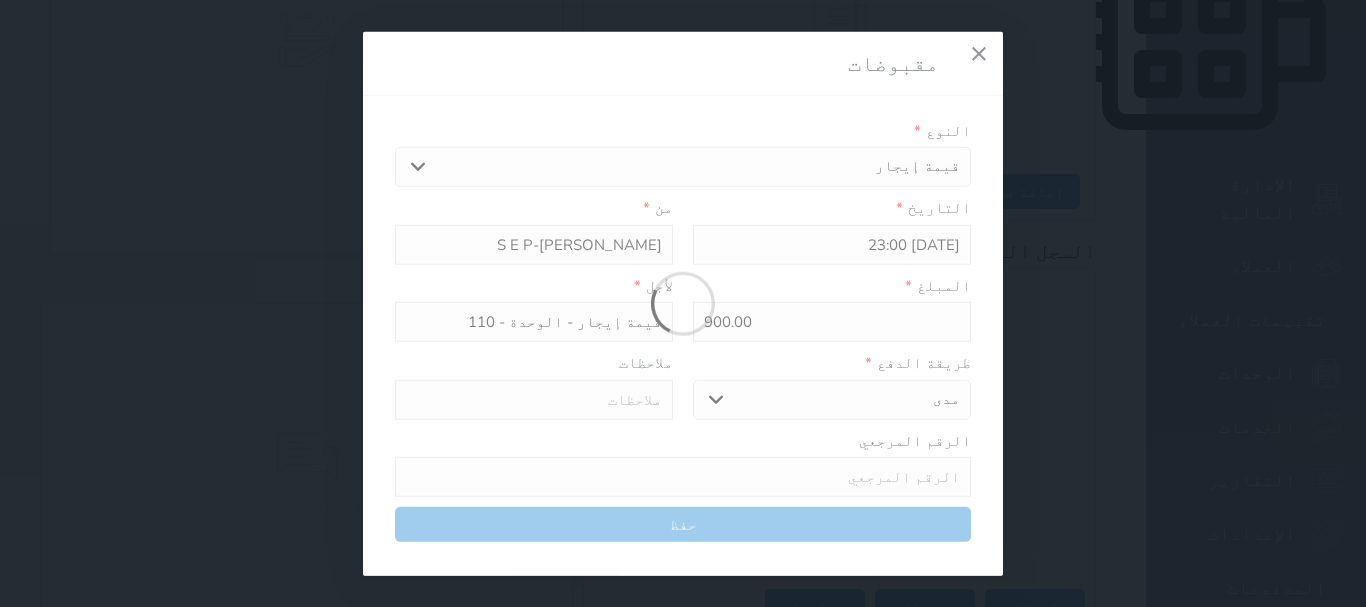 type on "0" 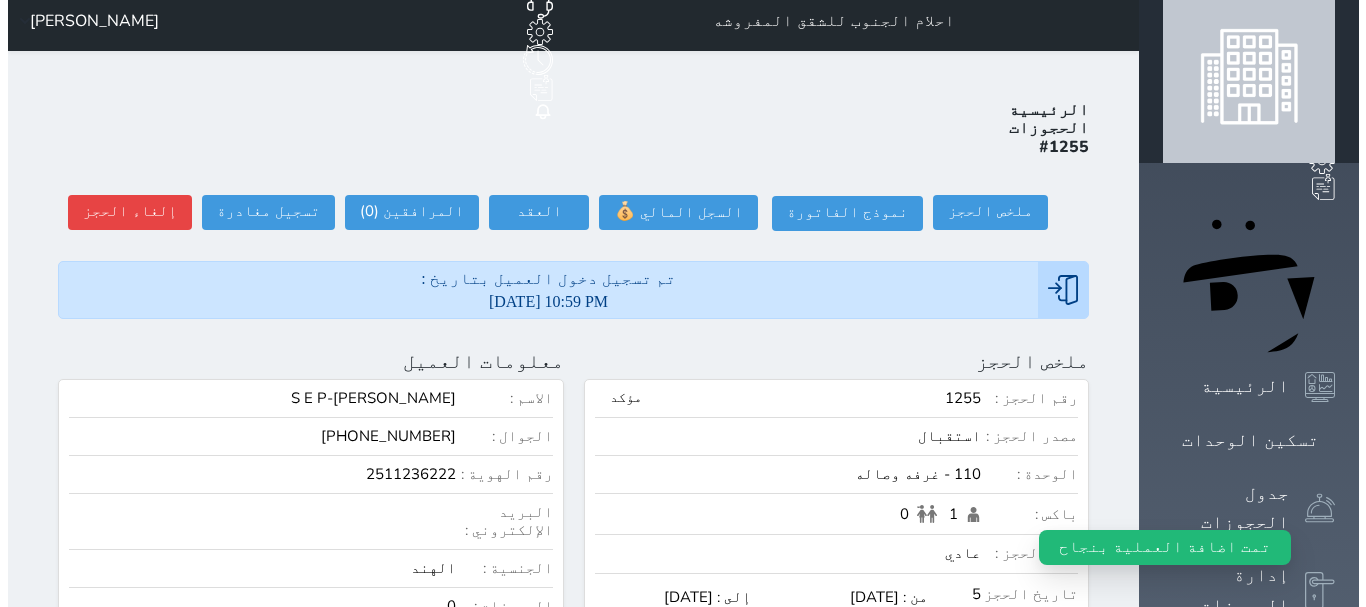 scroll, scrollTop: 0, scrollLeft: 0, axis: both 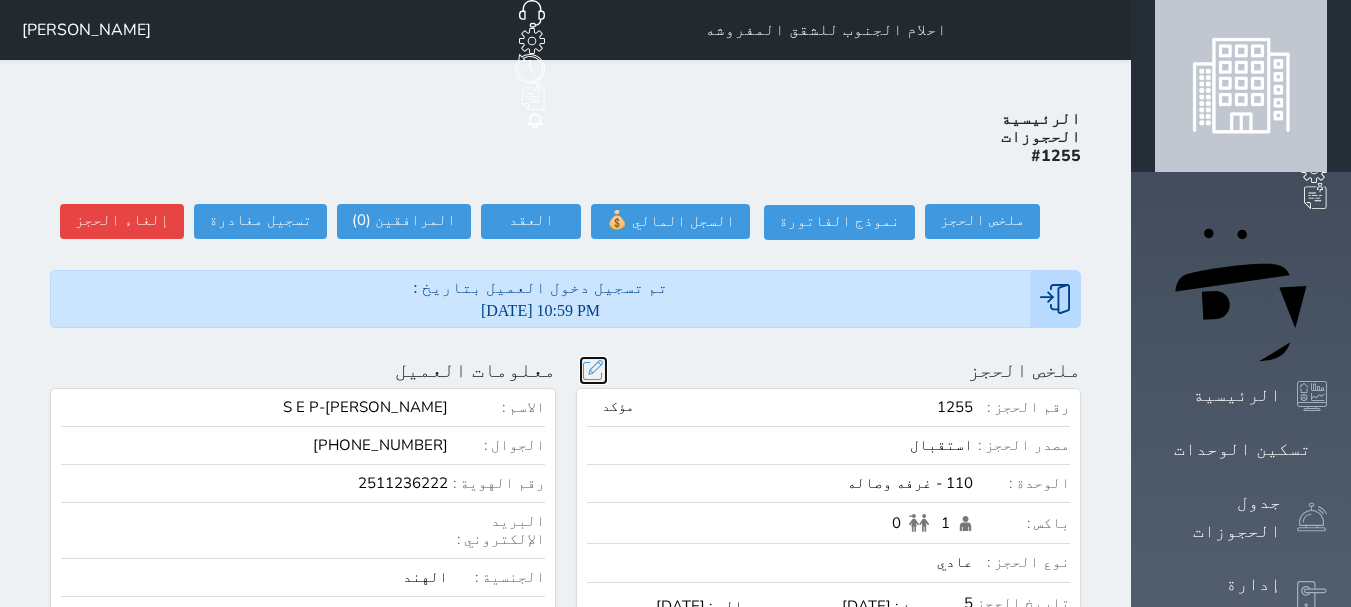 click at bounding box center (593, 370) 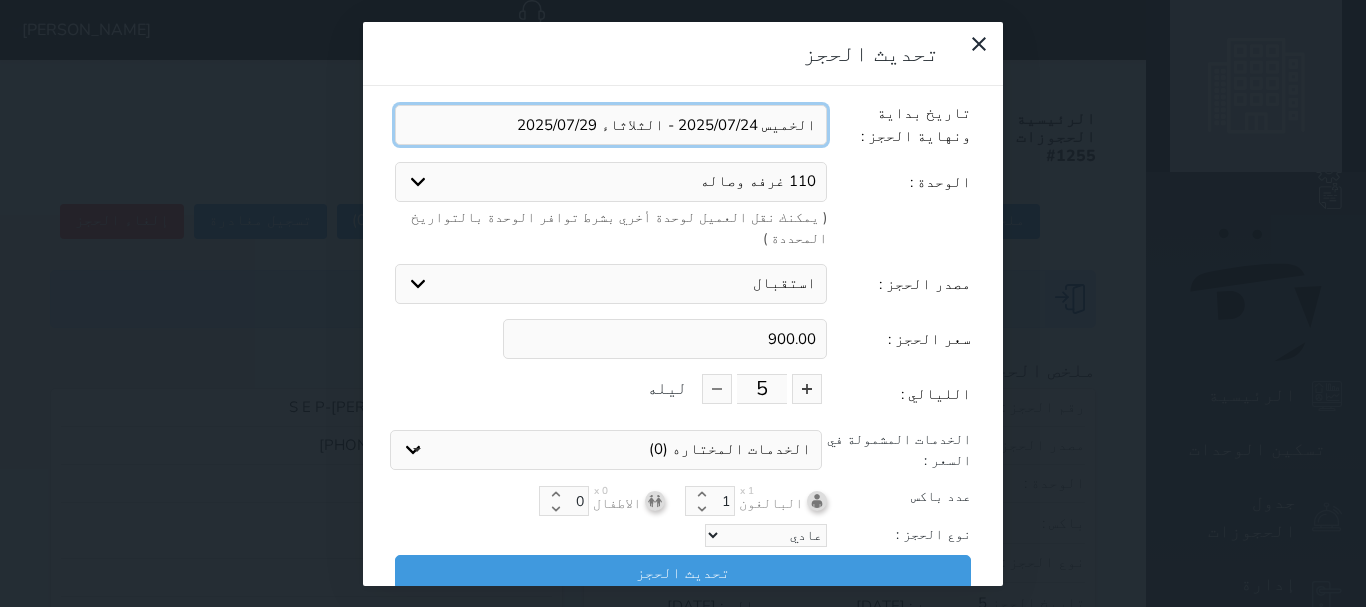 click at bounding box center (611, 125) 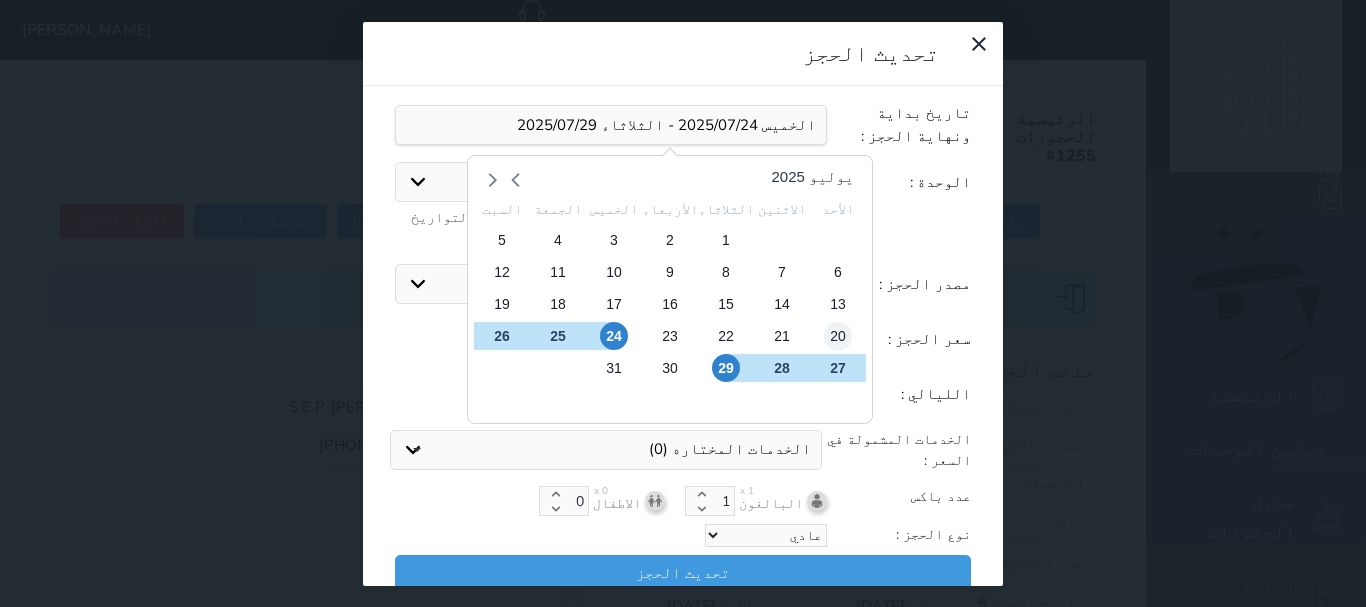 click on "20" at bounding box center [838, 336] 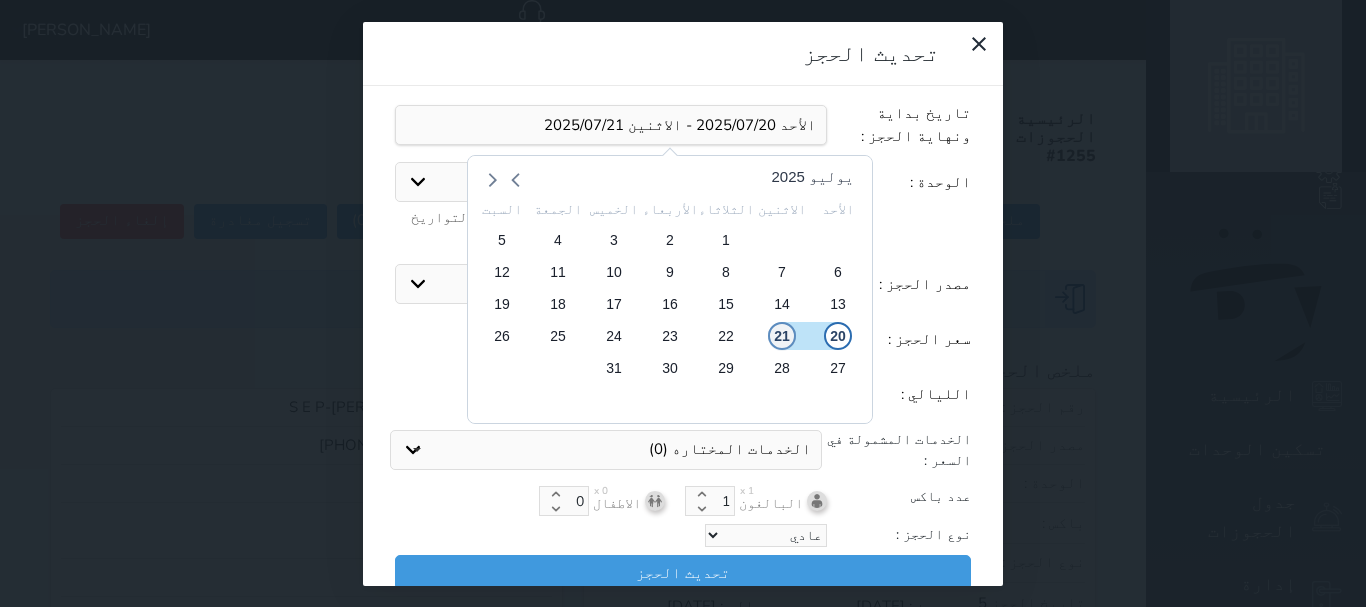 click on "21" at bounding box center [782, 336] 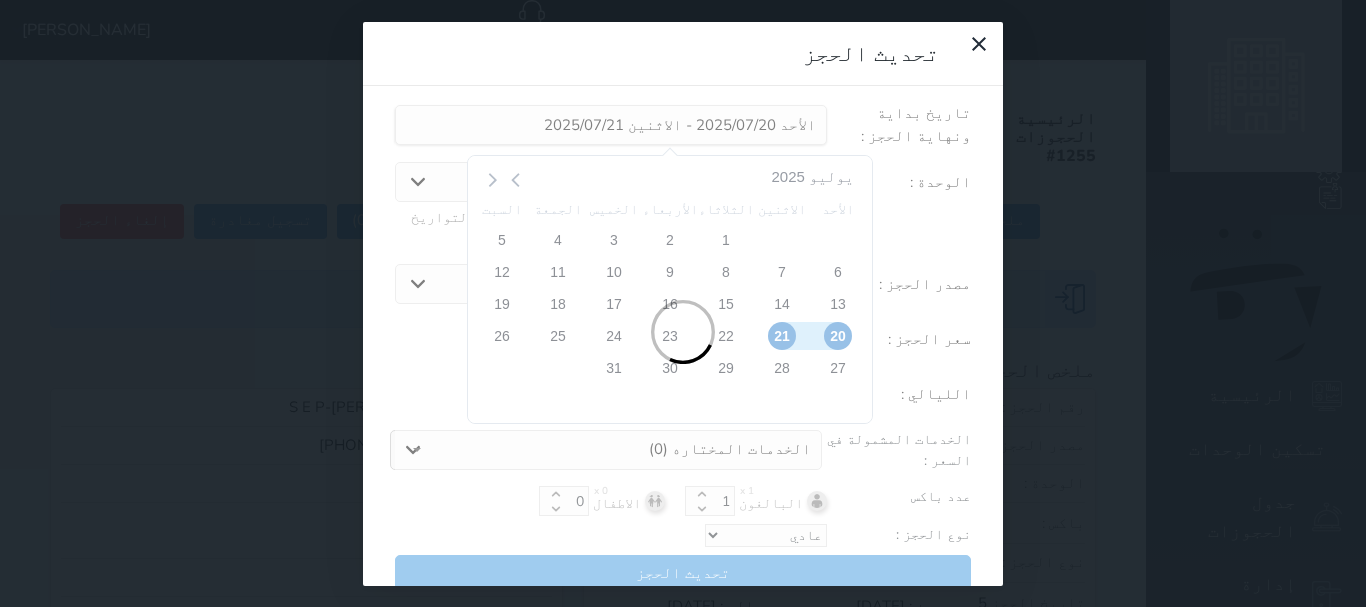 type on "1" 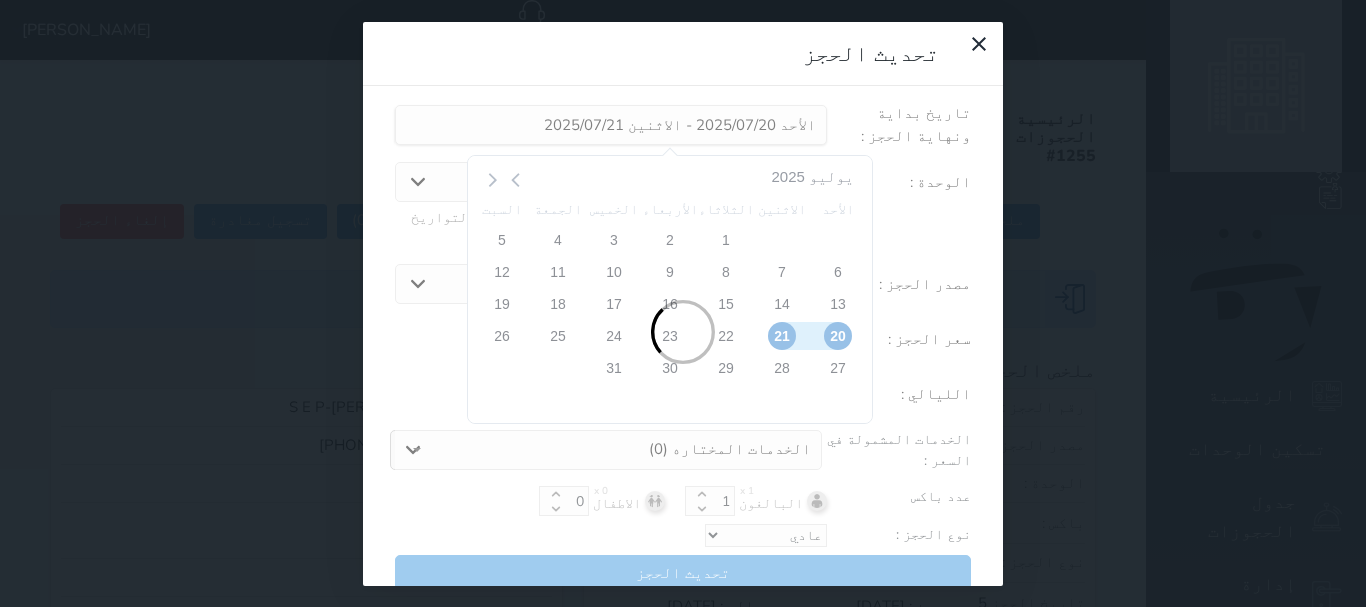 type on "180.00" 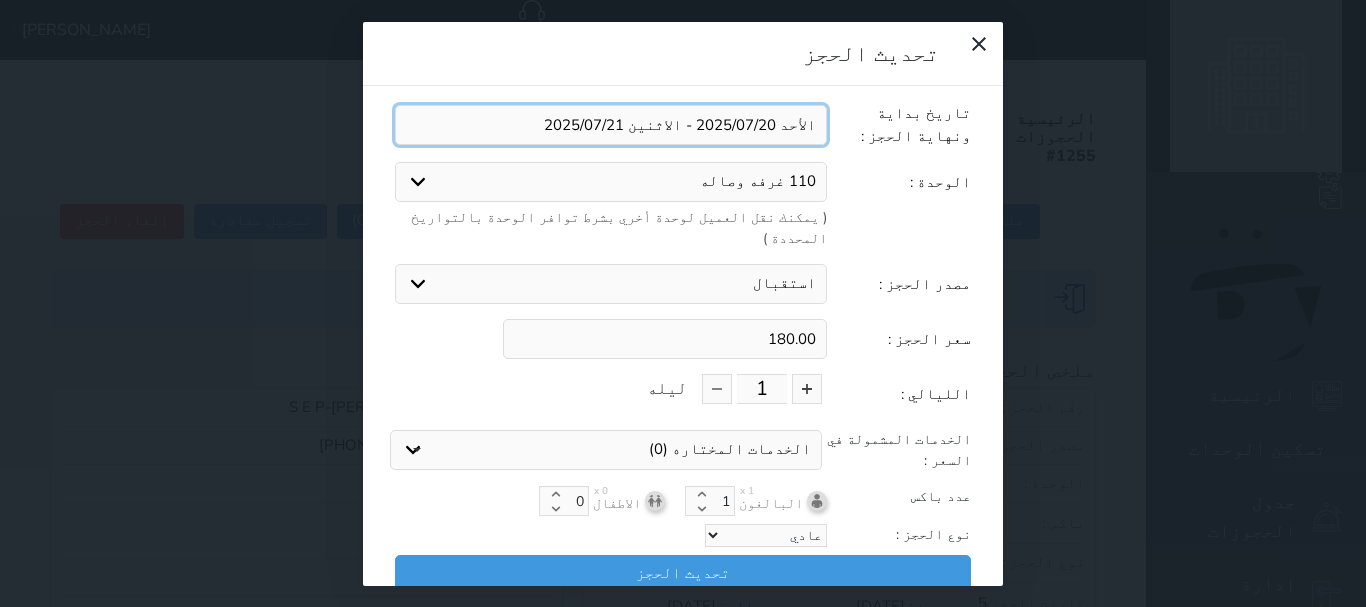 click at bounding box center [611, 125] 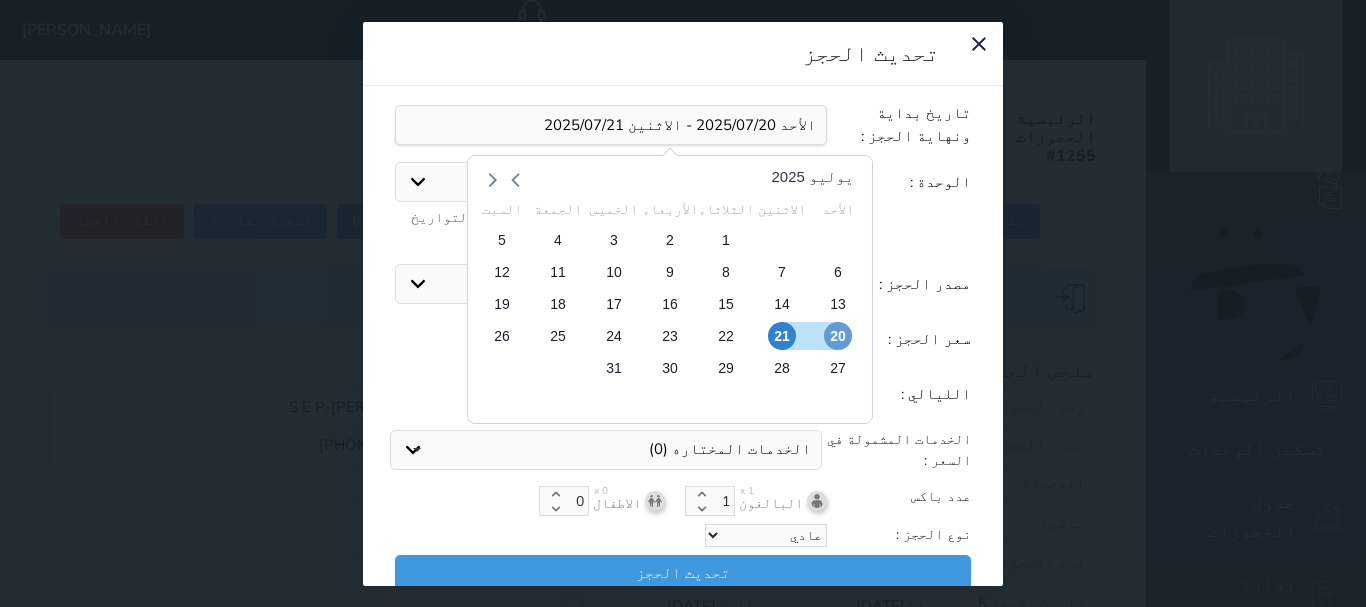 click on "20" at bounding box center [838, 336] 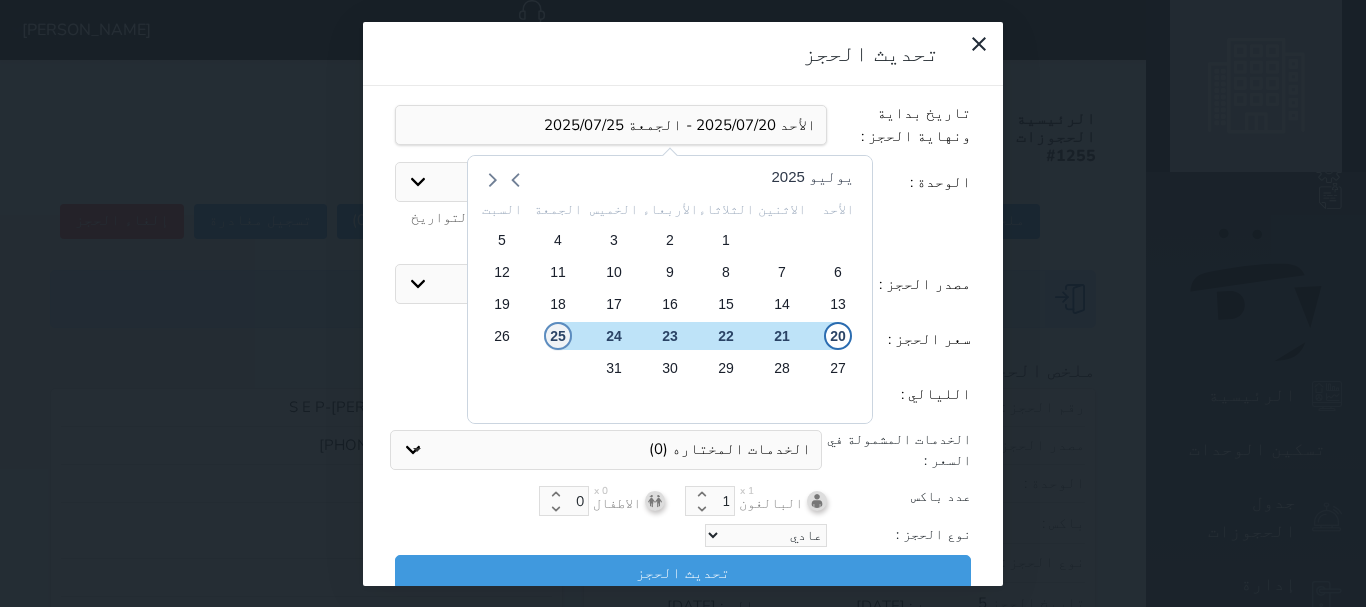 click on "25" at bounding box center (558, 336) 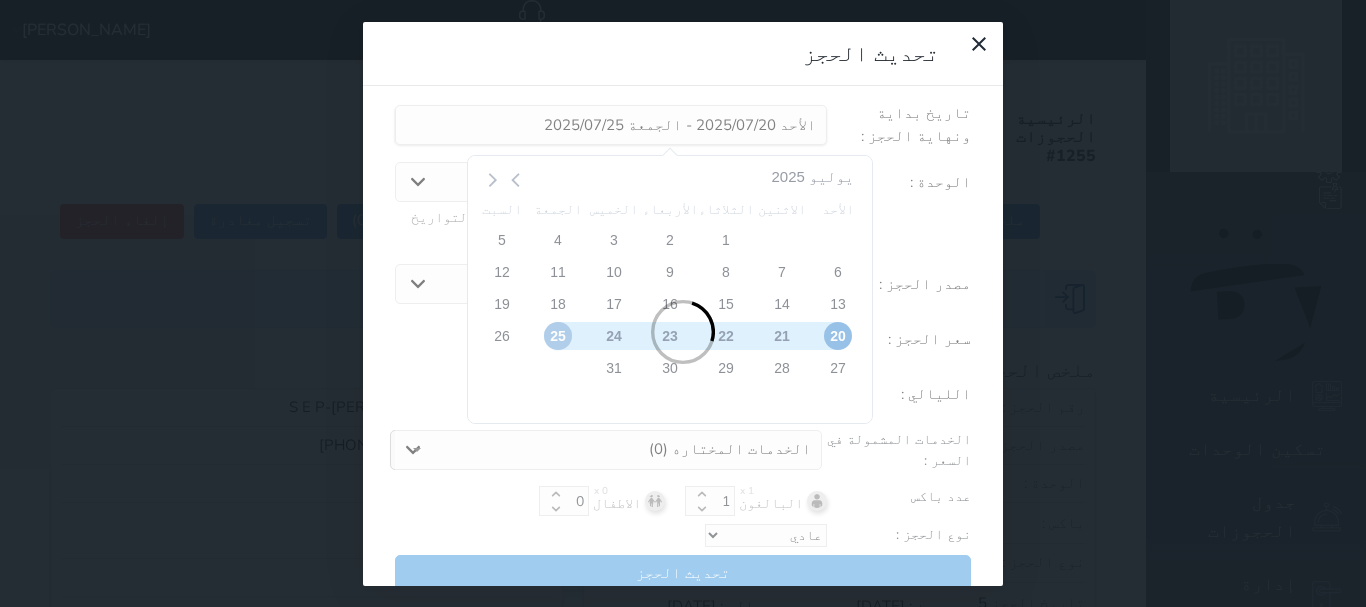 type on "5" 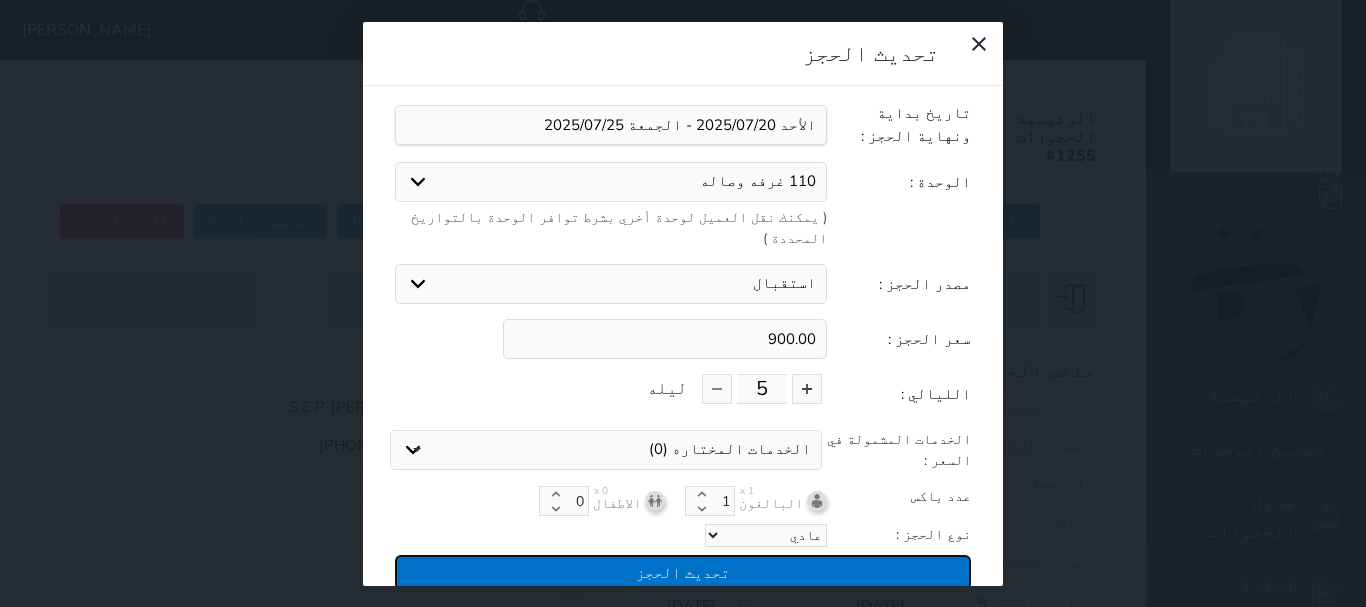 click on "تحديث الحجز" at bounding box center [683, 572] 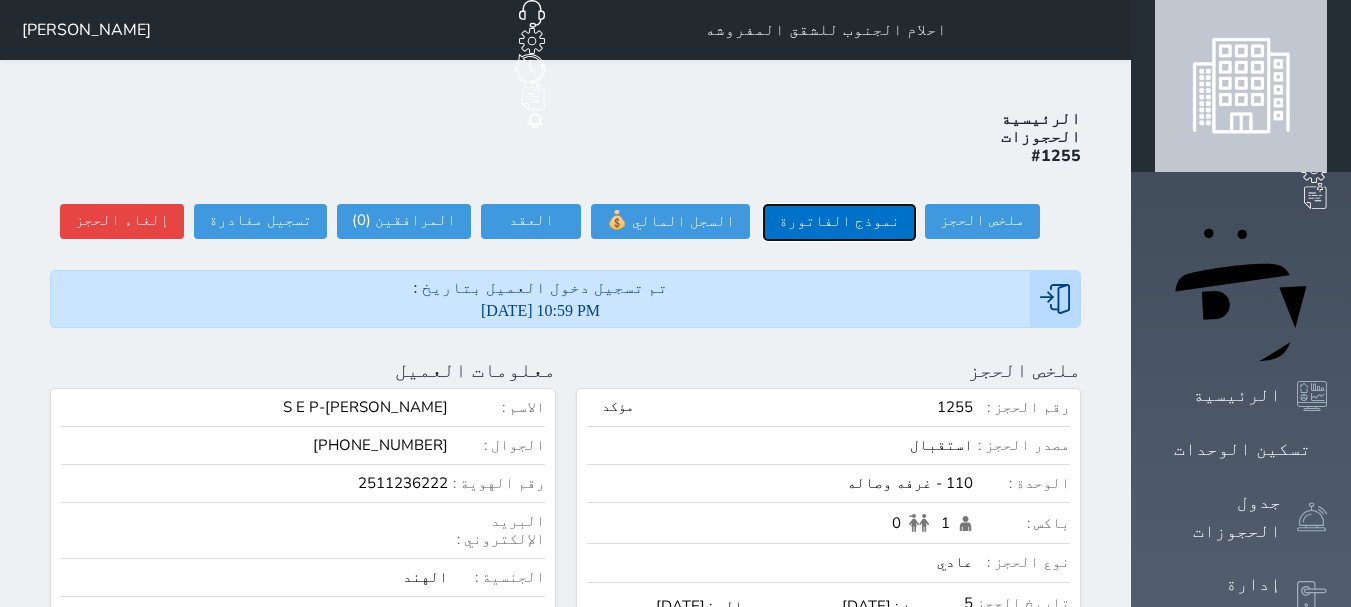click on "نموذج الفاتورة" at bounding box center (839, 222) 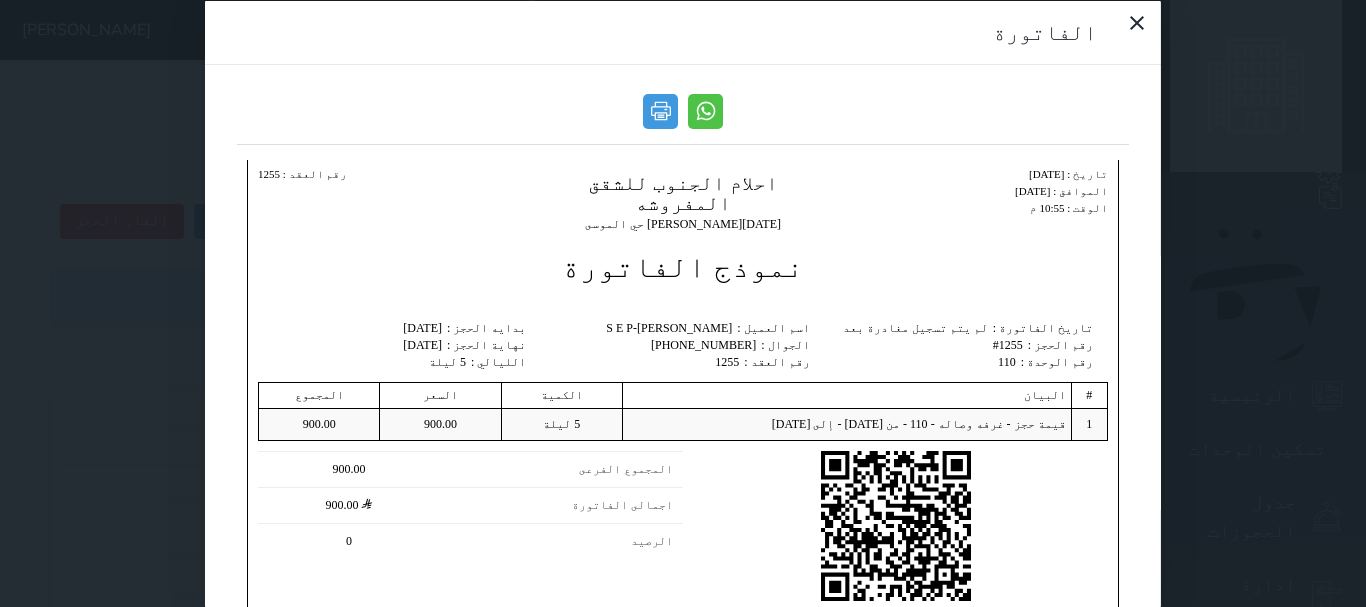 scroll, scrollTop: 0, scrollLeft: 0, axis: both 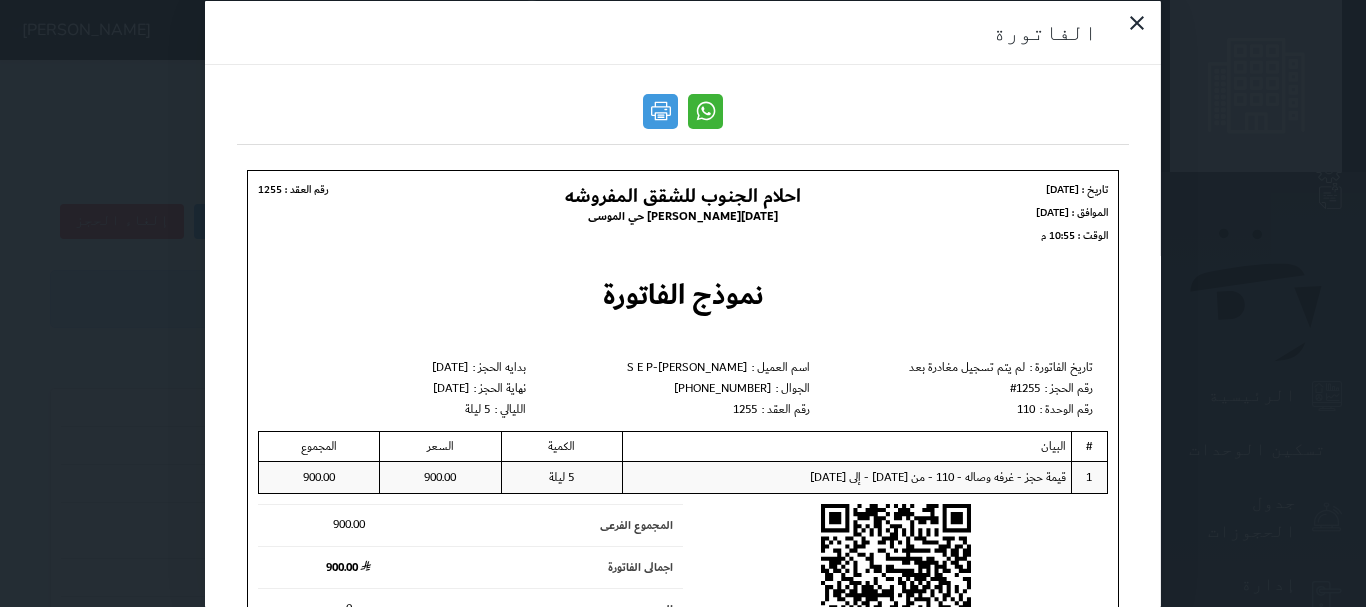 click at bounding box center (705, 110) 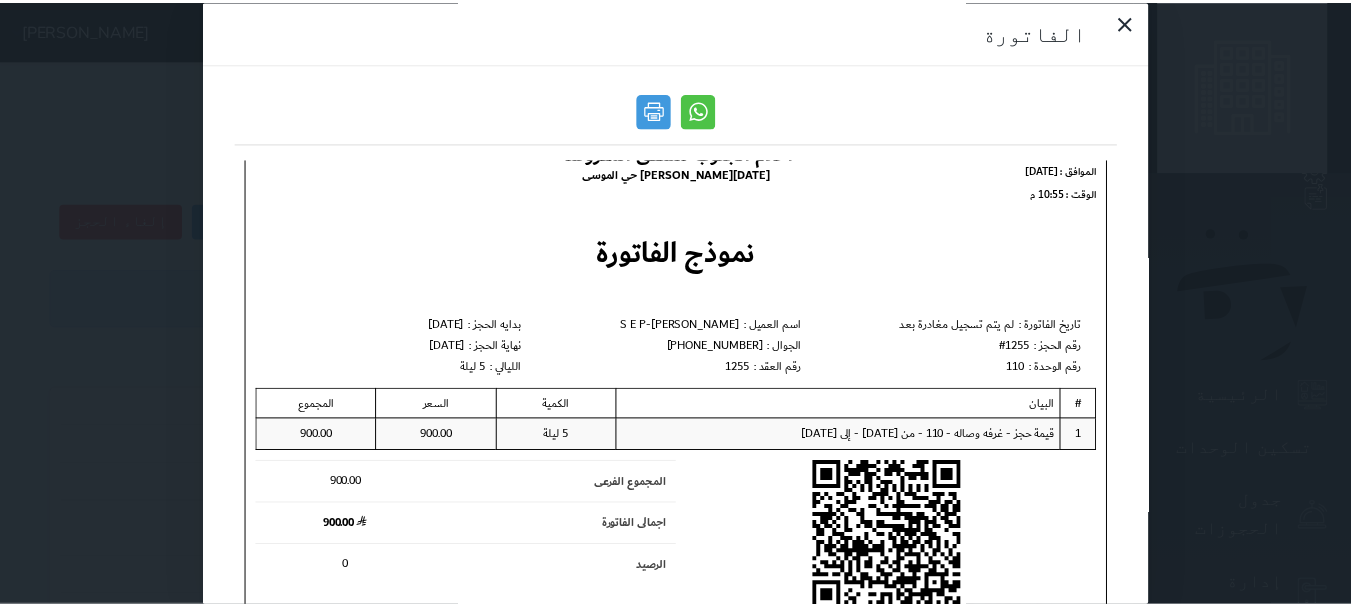 scroll, scrollTop: 70, scrollLeft: 0, axis: vertical 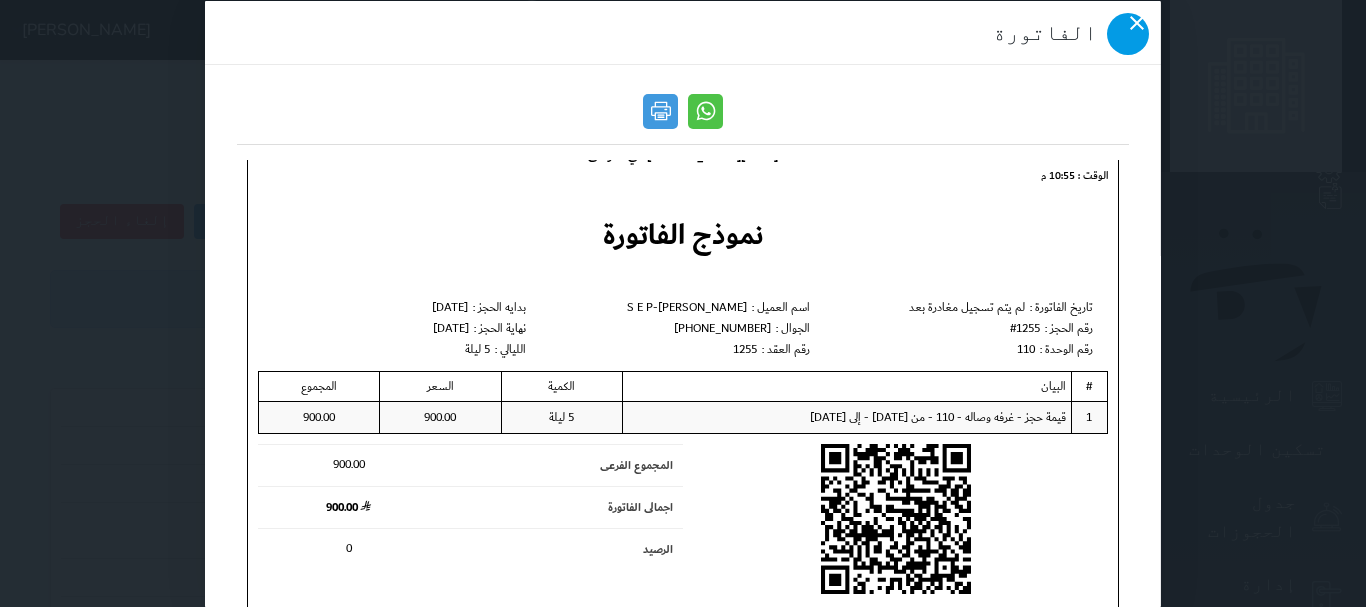 click 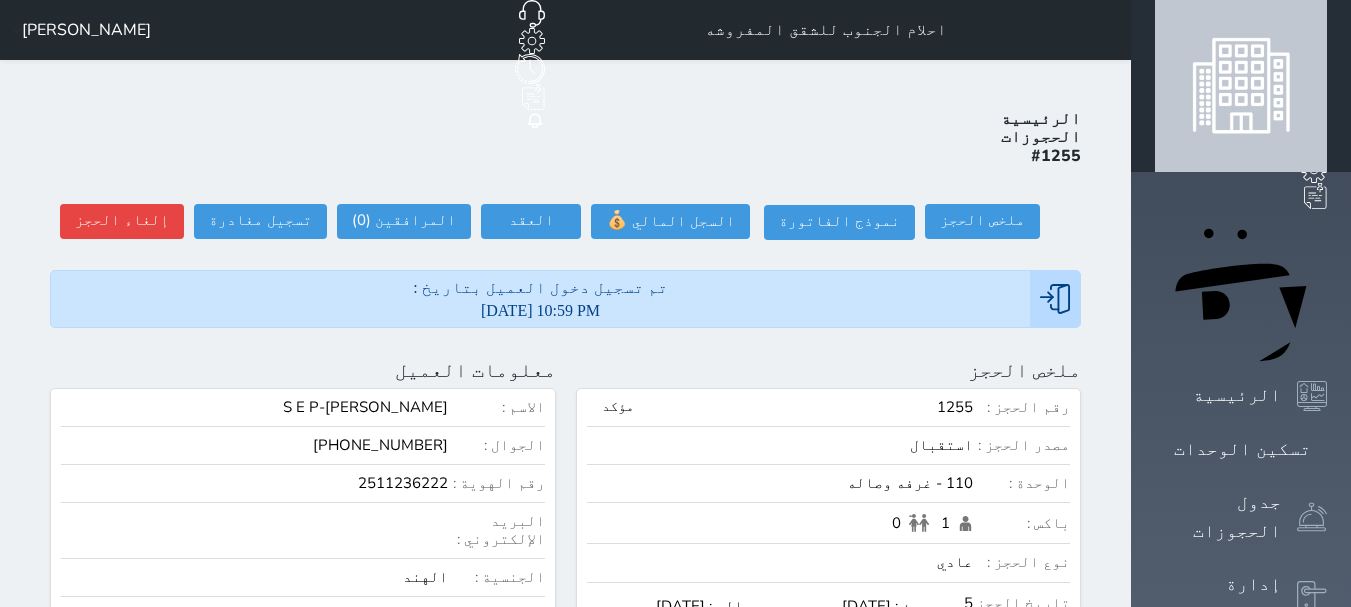 scroll, scrollTop: 0, scrollLeft: 0, axis: both 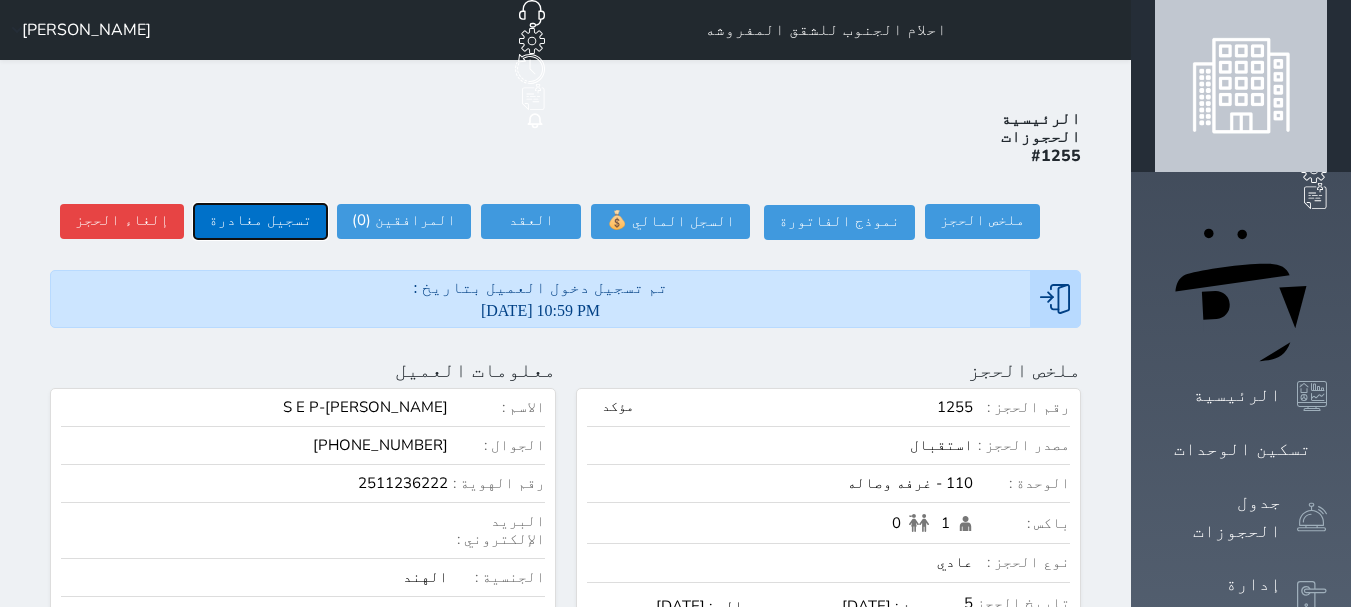 click on "تسجيل مغادرة" at bounding box center [260, 221] 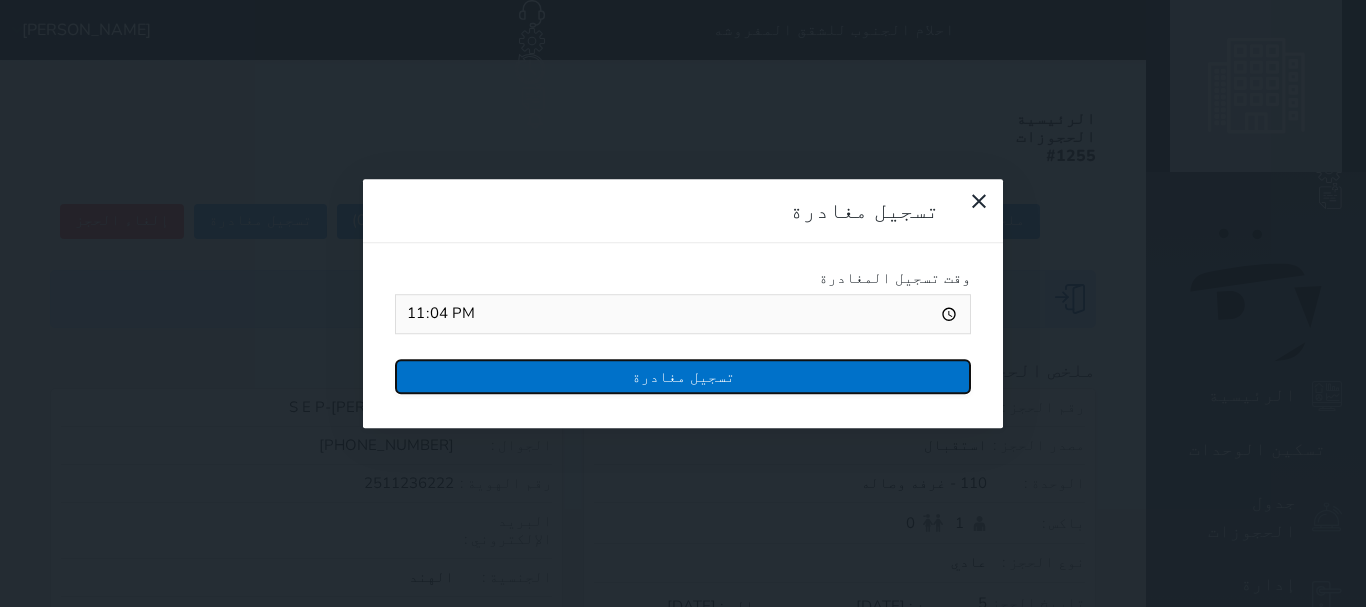 click on "تسجيل مغادرة" at bounding box center [683, 376] 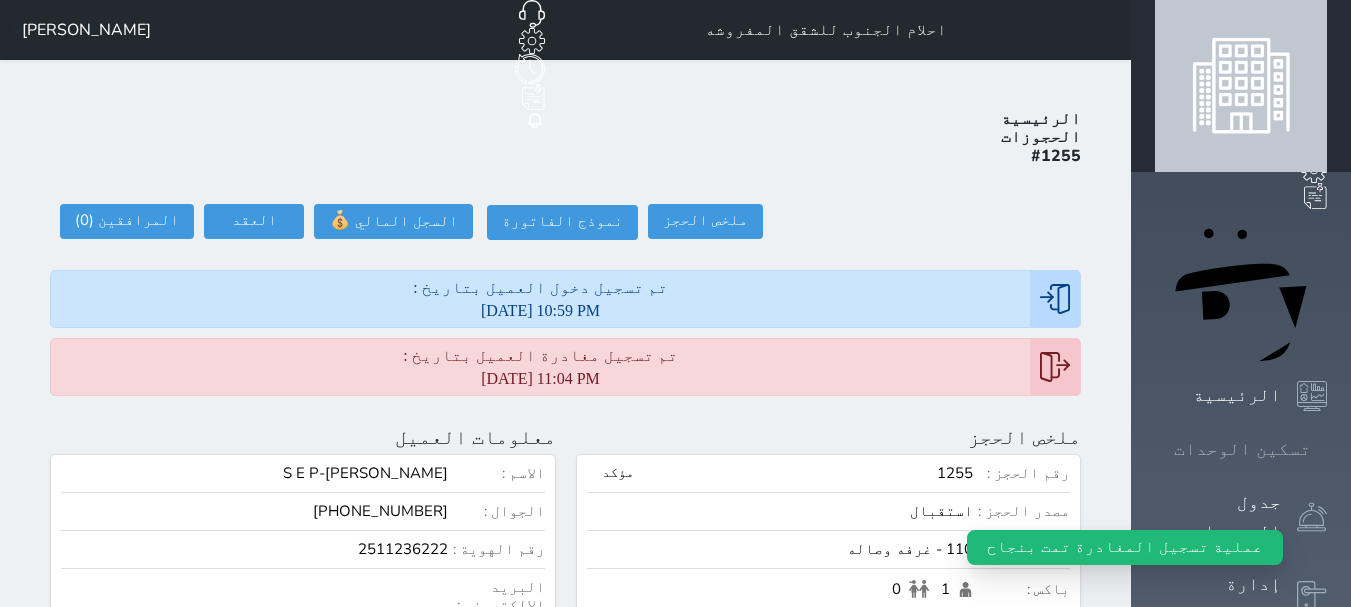 click on "تسكين الوحدات" at bounding box center [1242, 449] 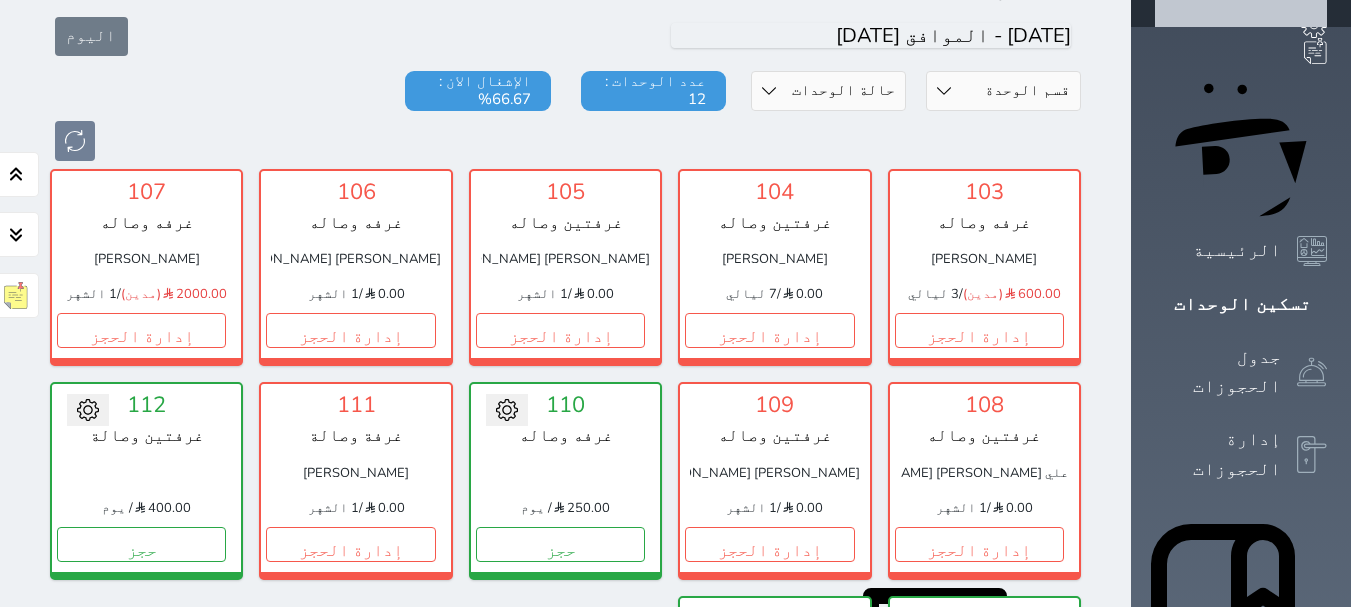 scroll, scrollTop: 0, scrollLeft: 0, axis: both 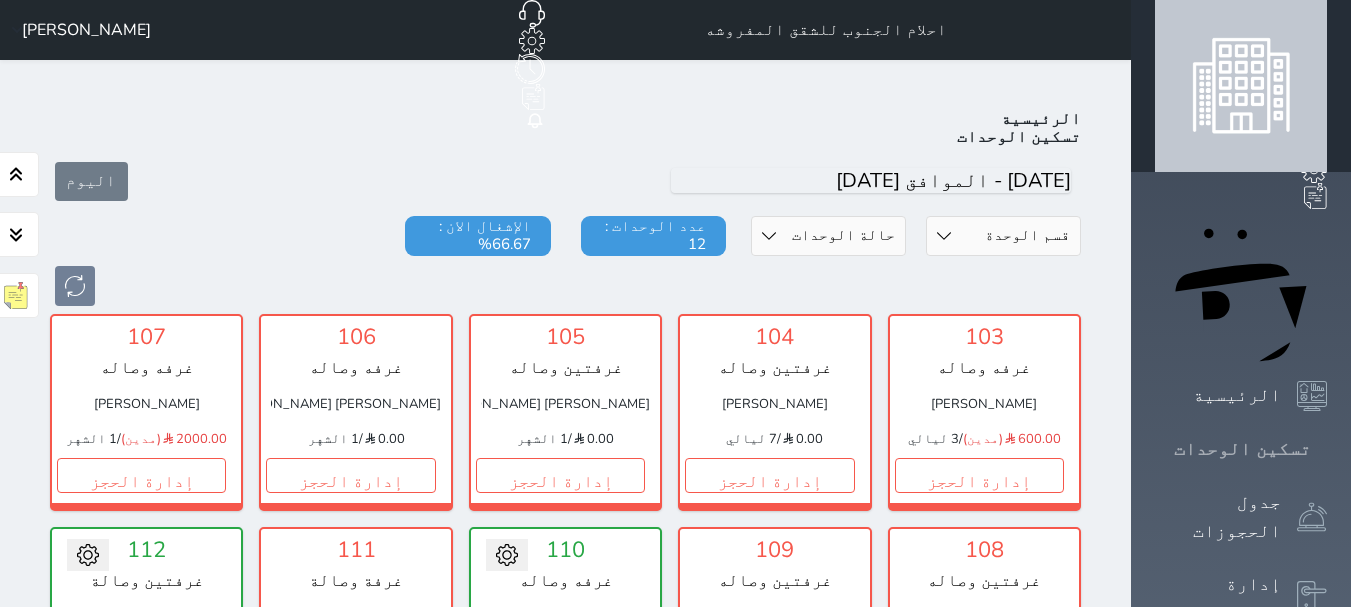 click on "تسكين الوحدات" at bounding box center [1242, 449] 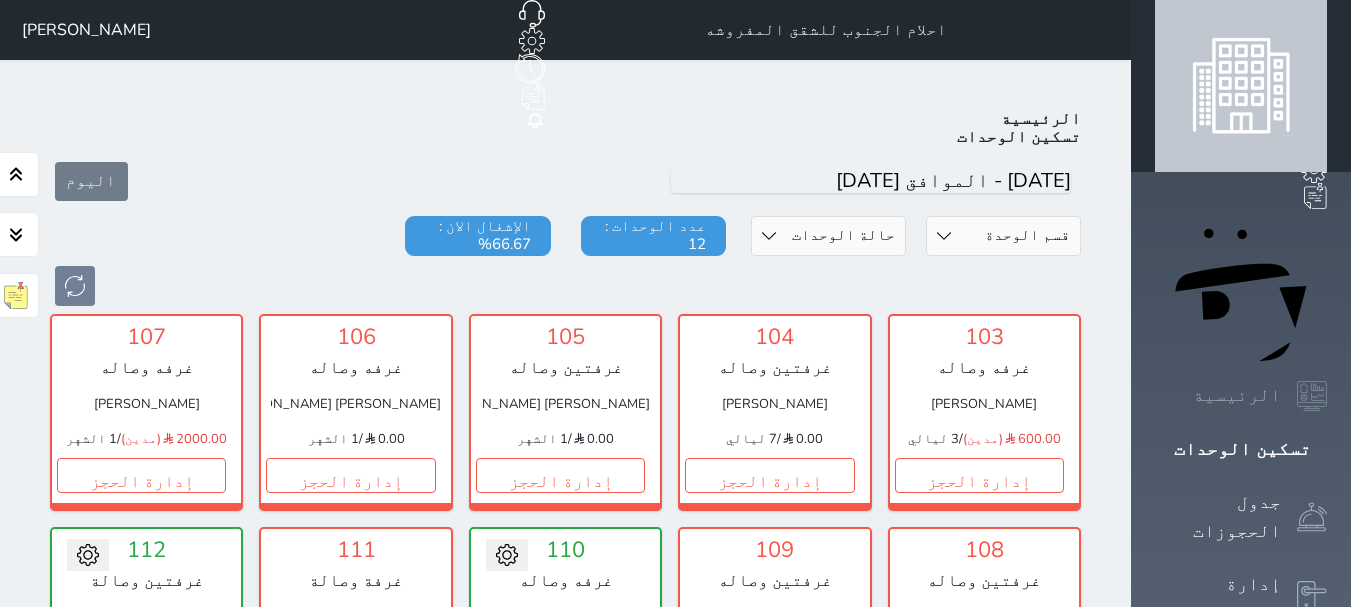 click on "الرئيسية" at bounding box center (1237, 395) 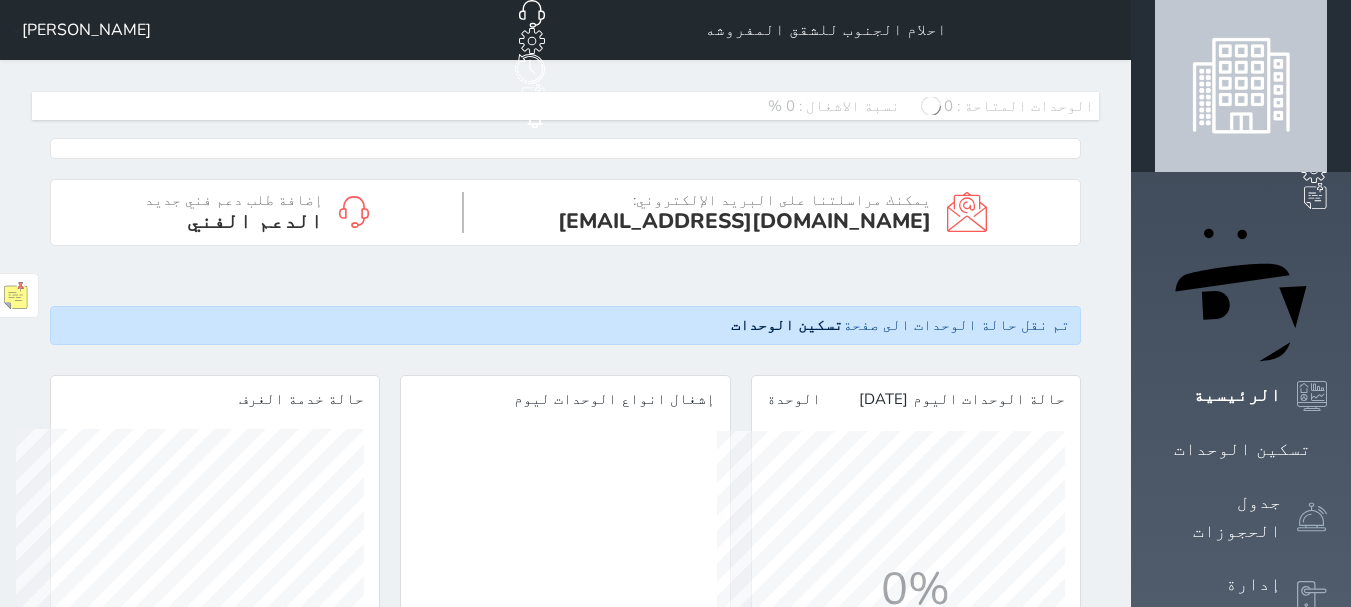 scroll, scrollTop: 999652, scrollLeft: 999652, axis: both 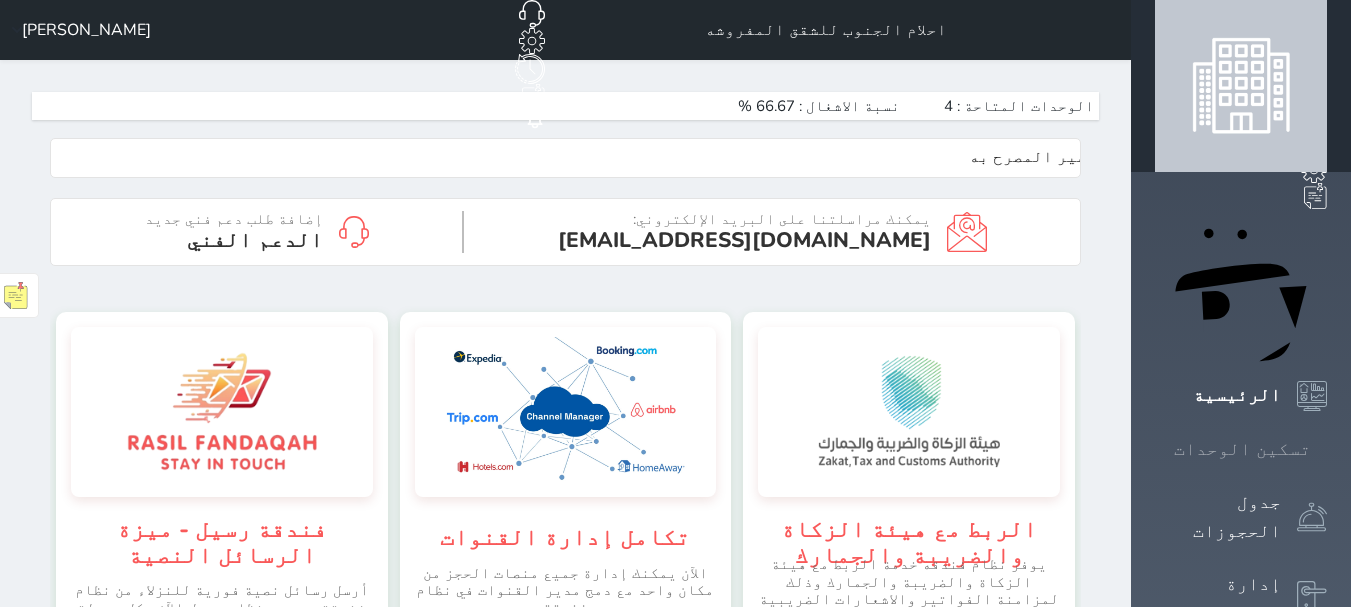click 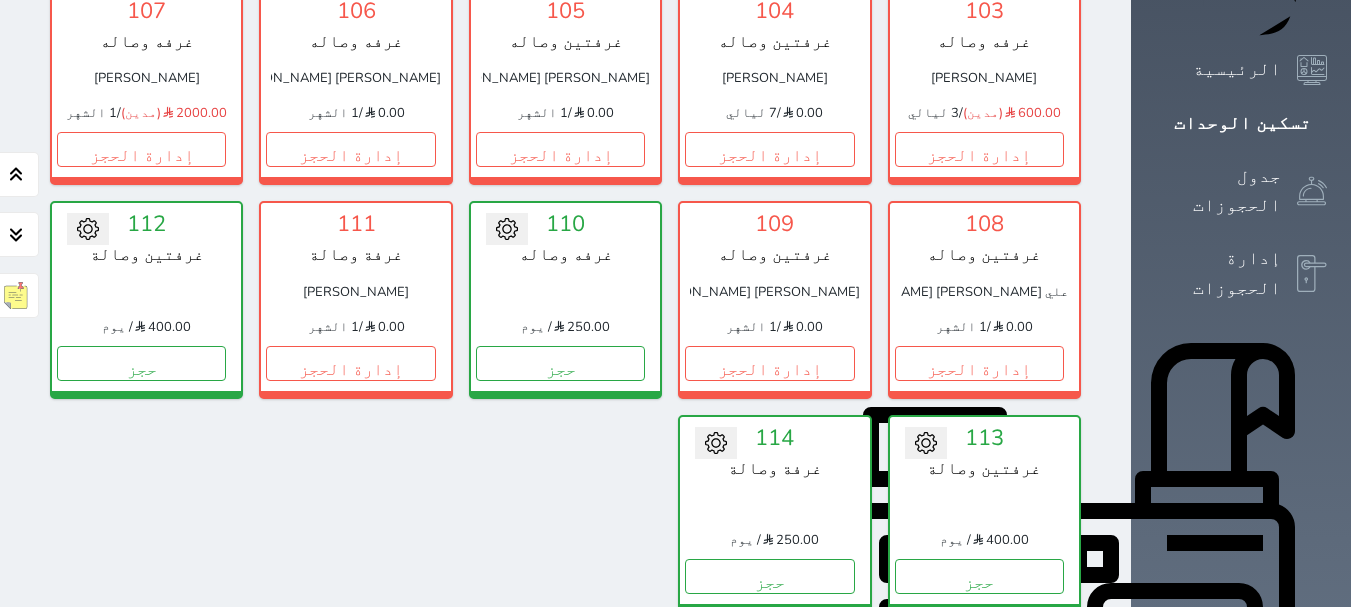scroll, scrollTop: 302, scrollLeft: 0, axis: vertical 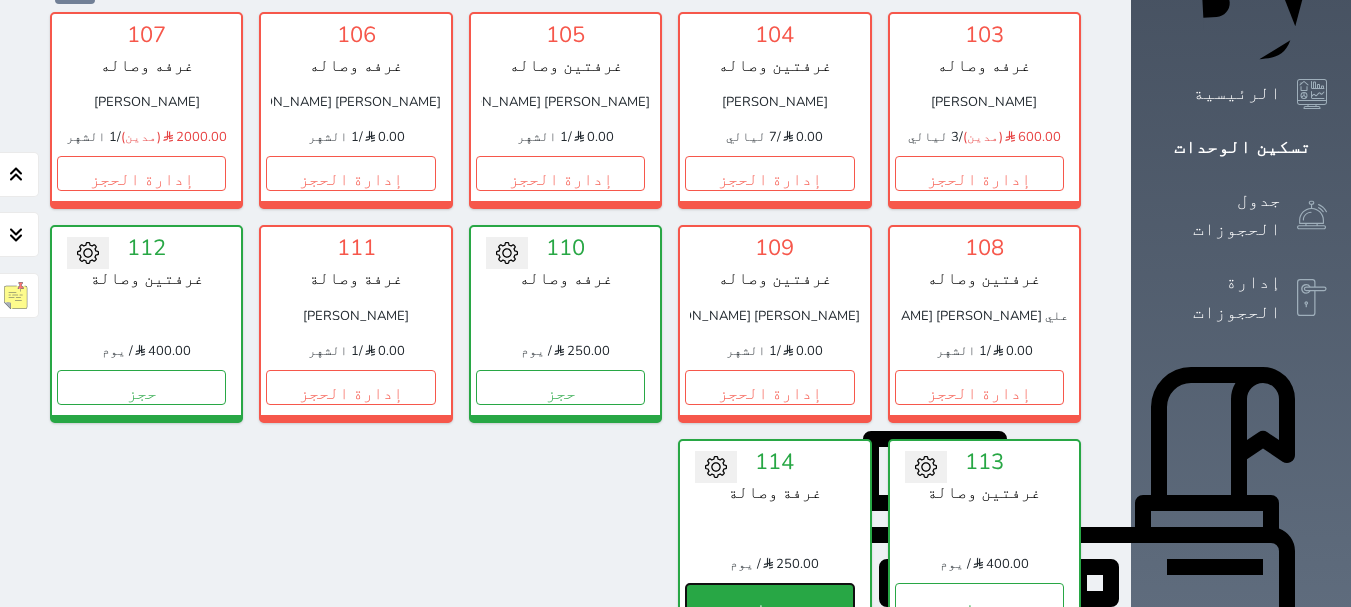 click on "حجز" at bounding box center (769, 600) 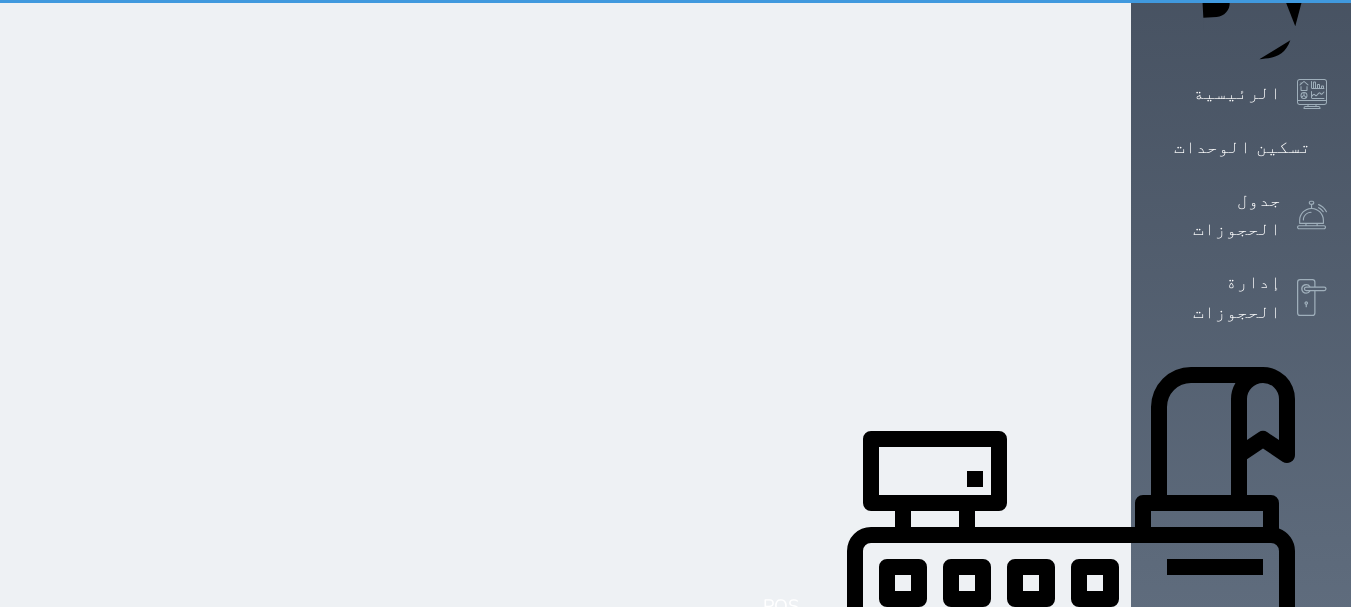 scroll, scrollTop: 49, scrollLeft: 0, axis: vertical 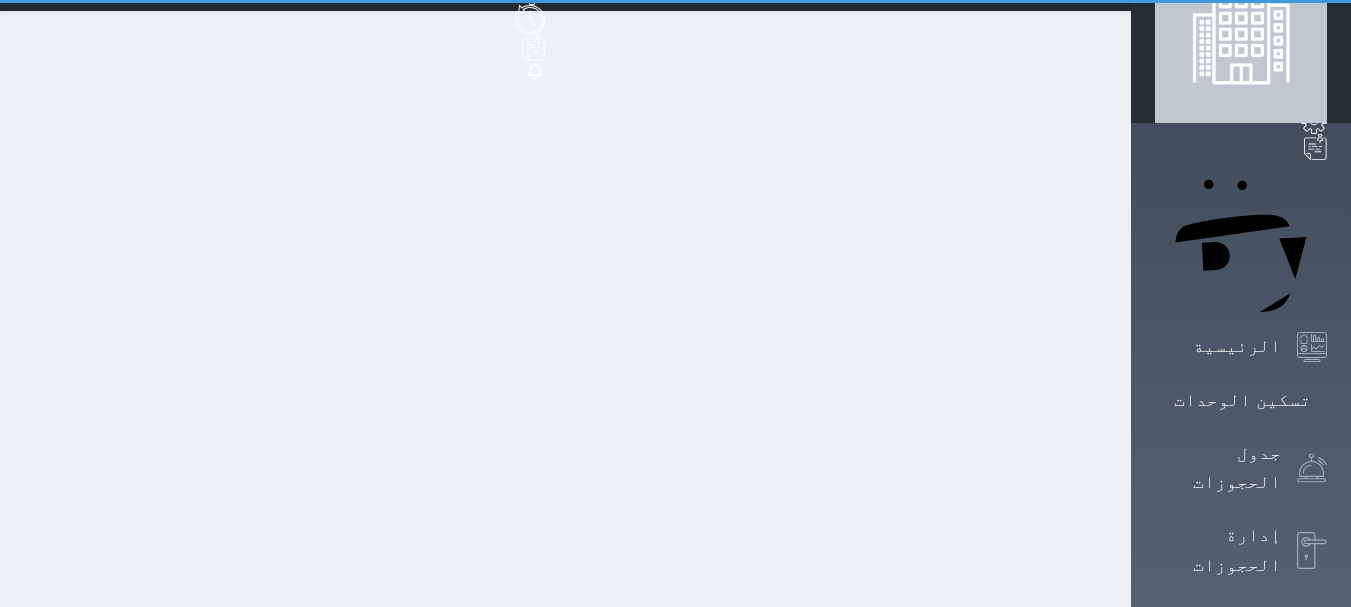 select on "1" 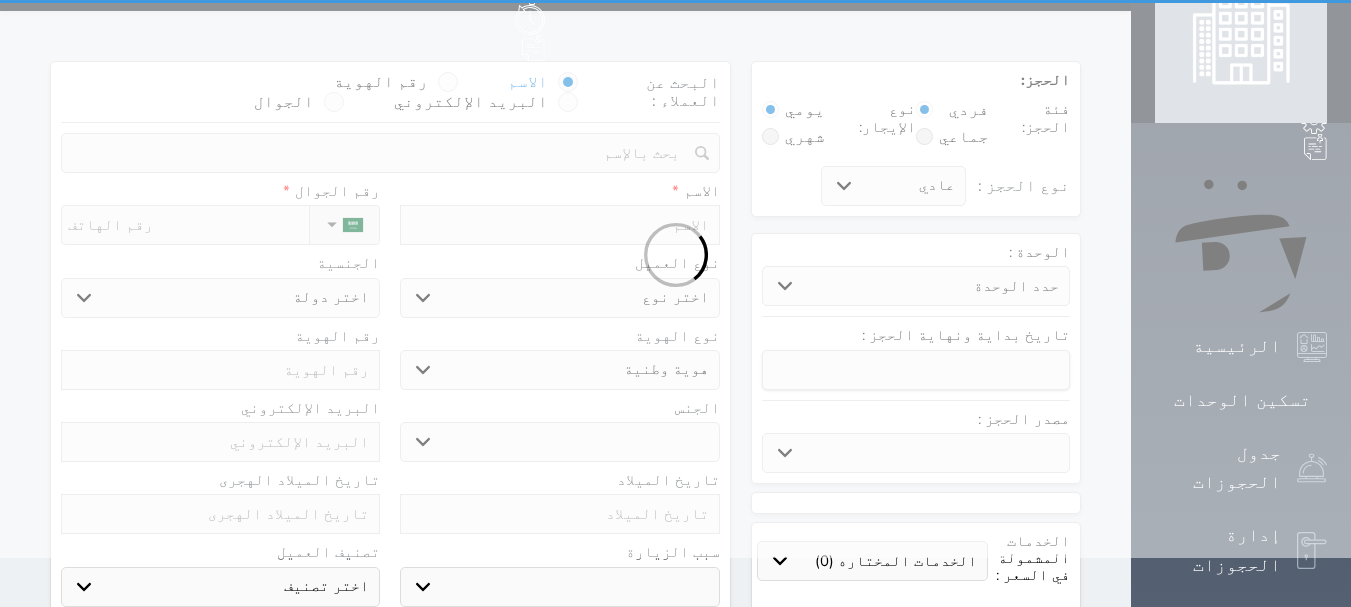scroll, scrollTop: 0, scrollLeft: 0, axis: both 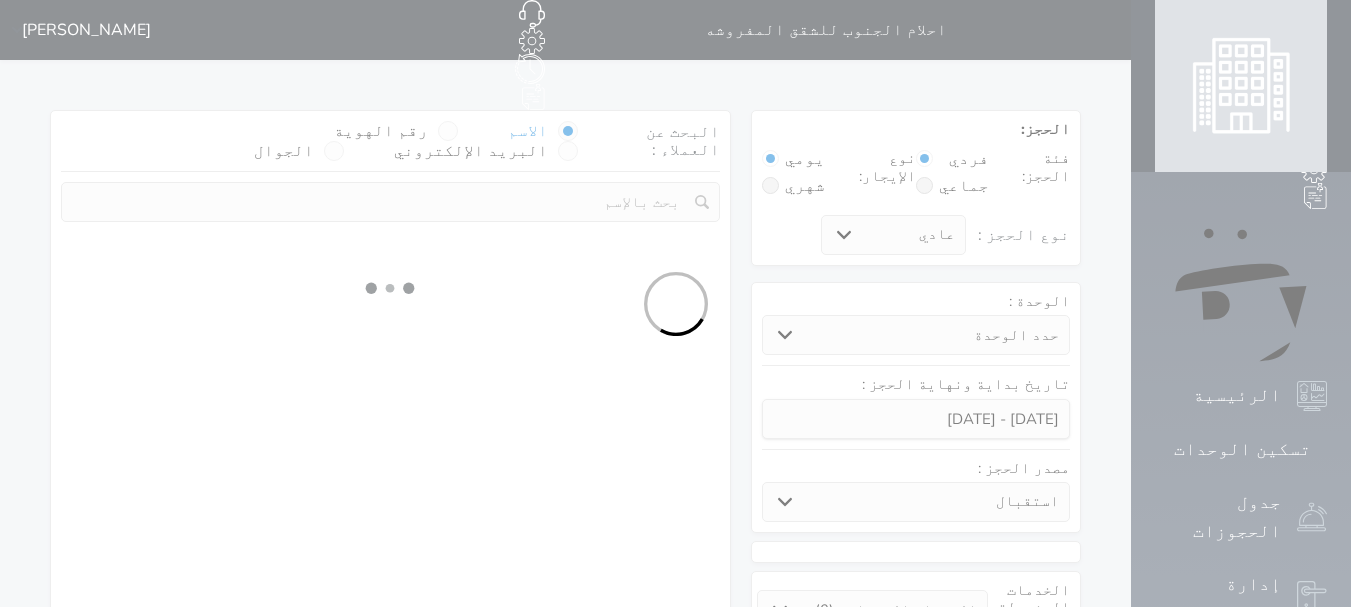 select 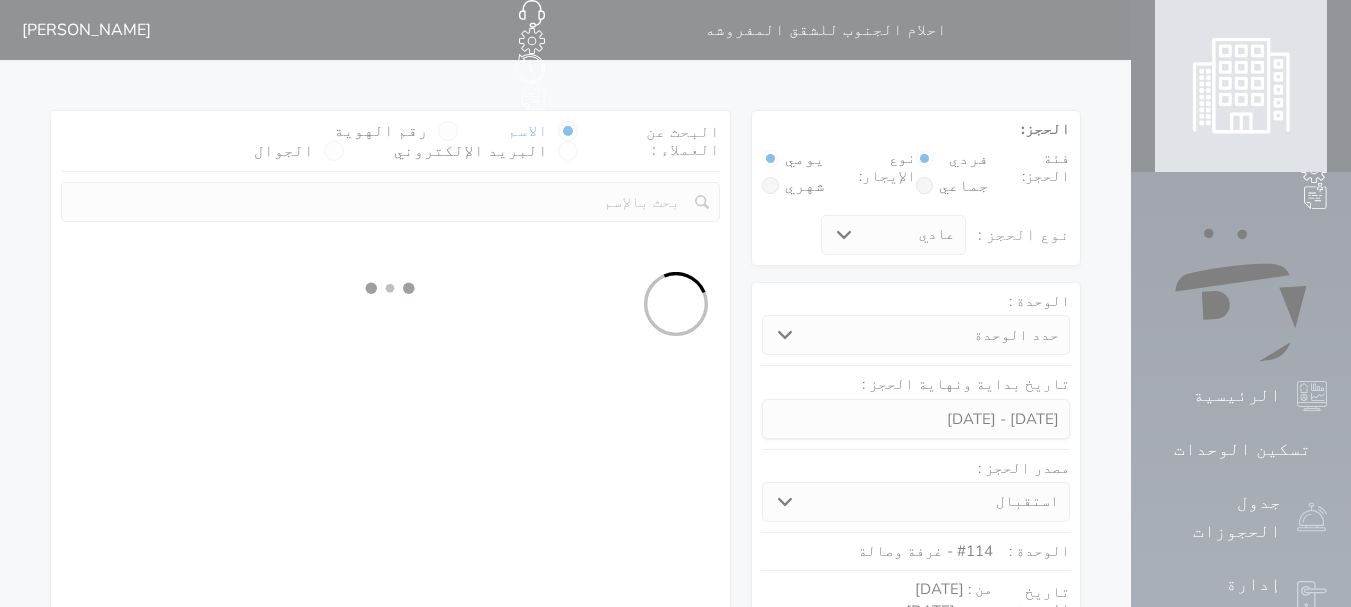 select on "1" 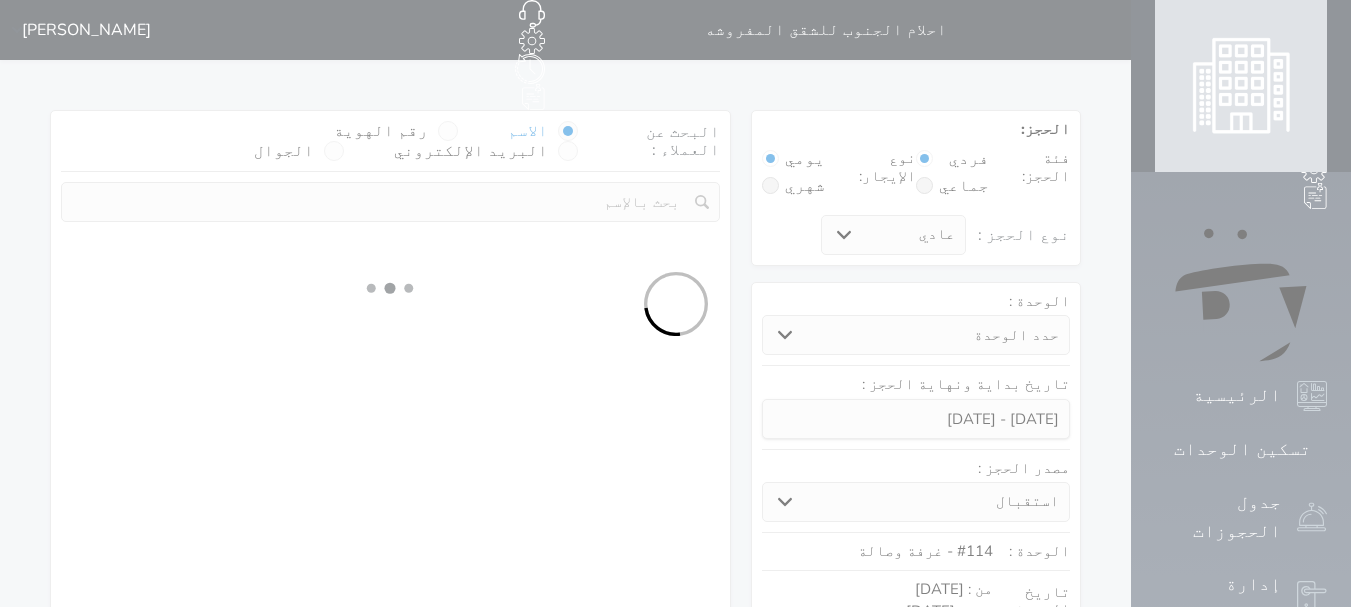 select on "113" 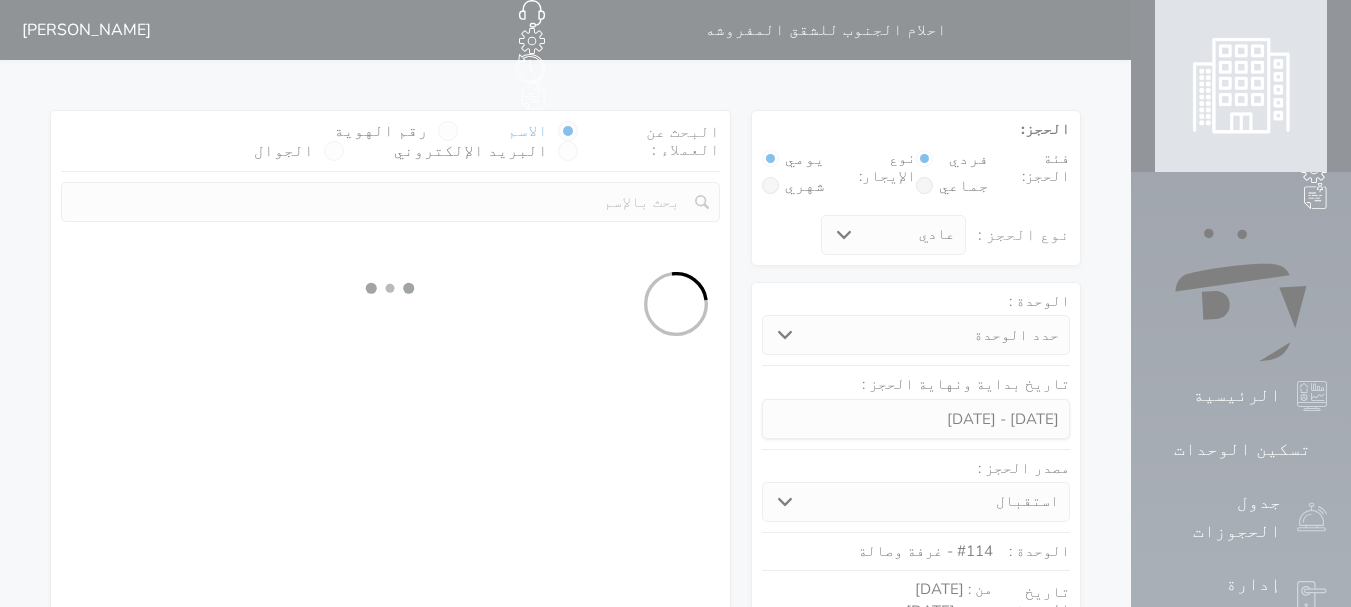 select on "1" 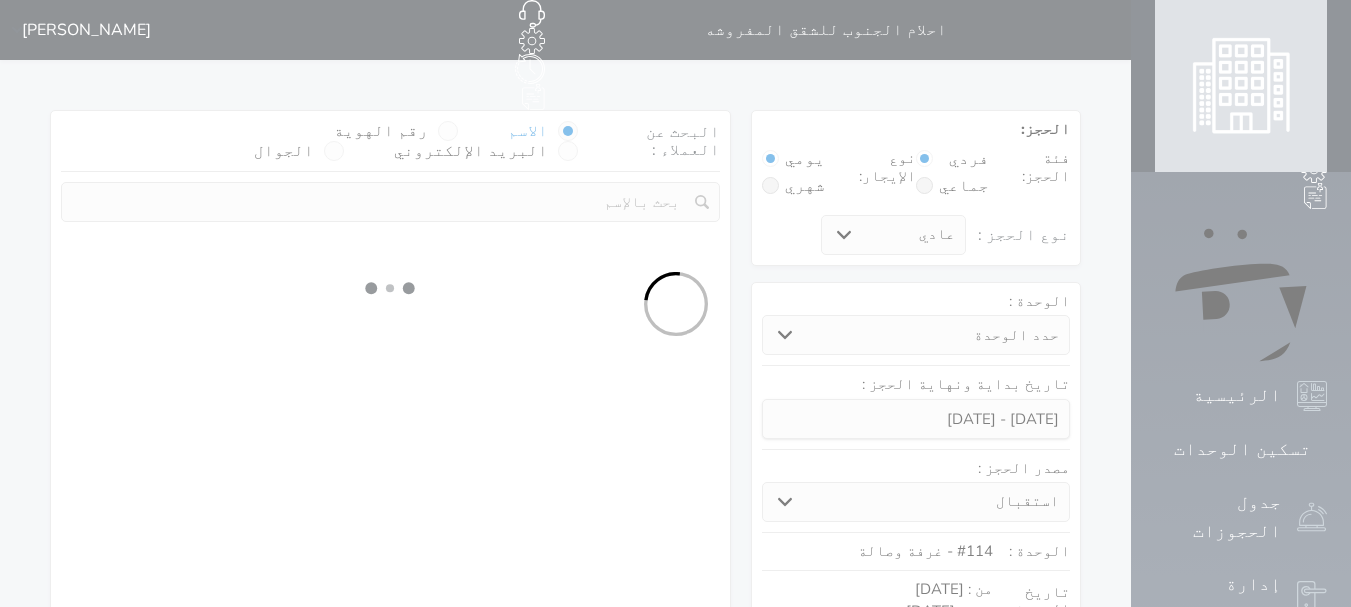select 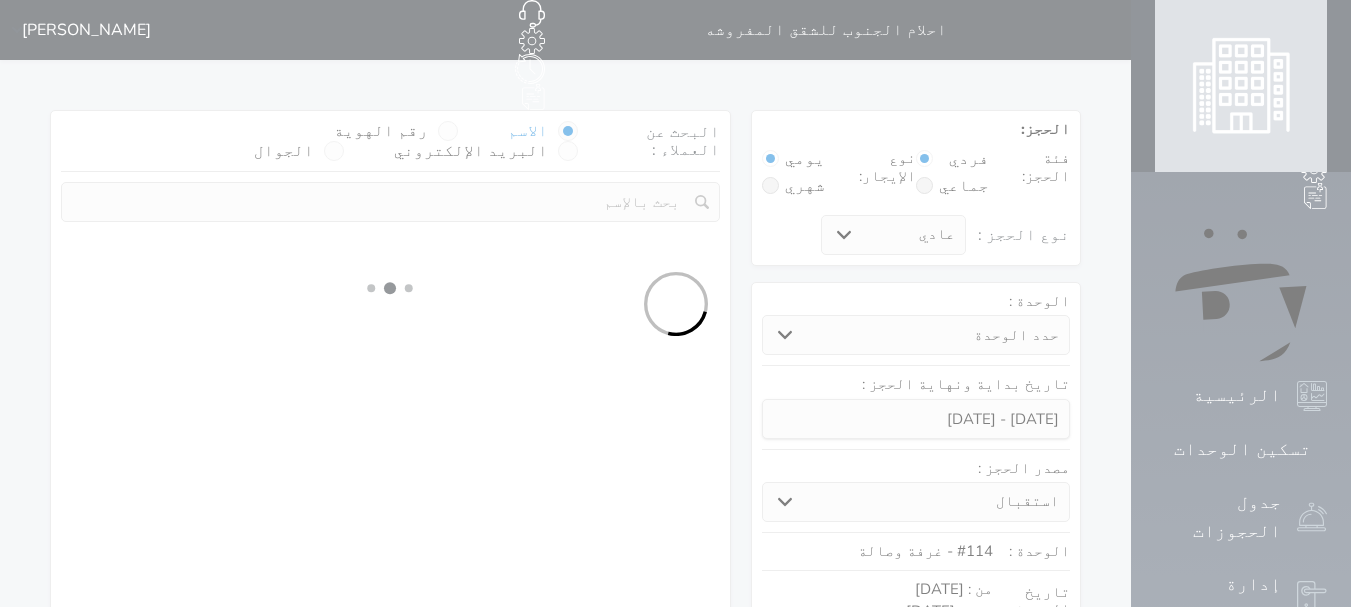 select on "7" 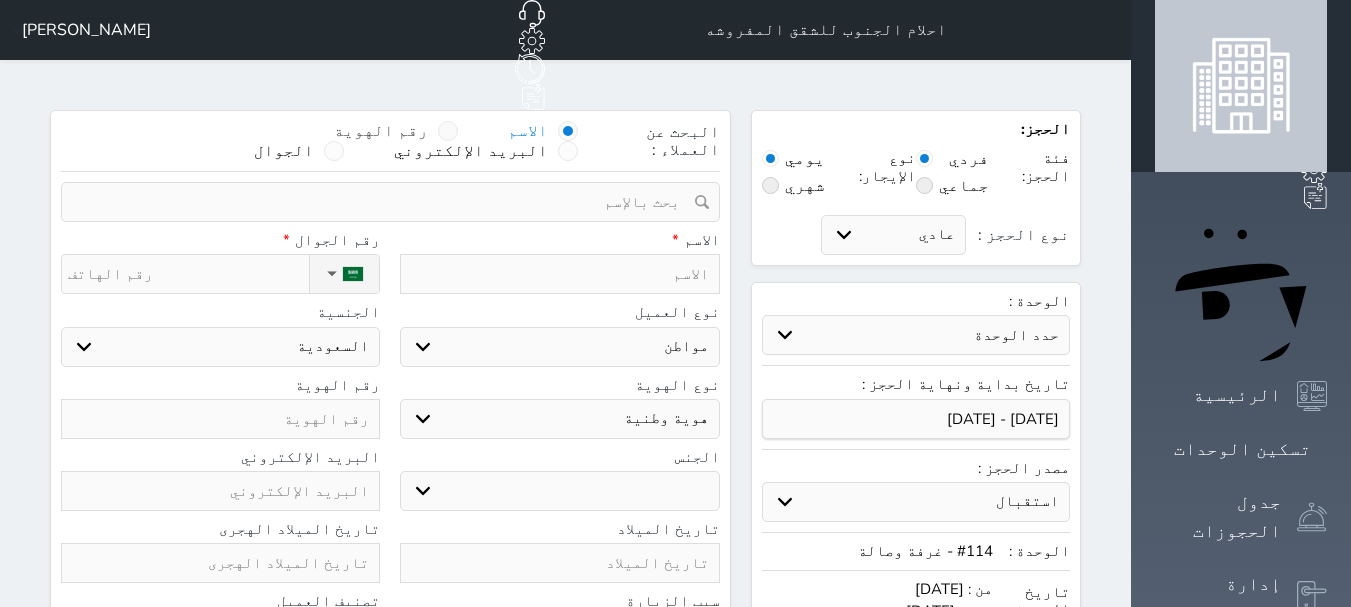 click at bounding box center (448, 131) 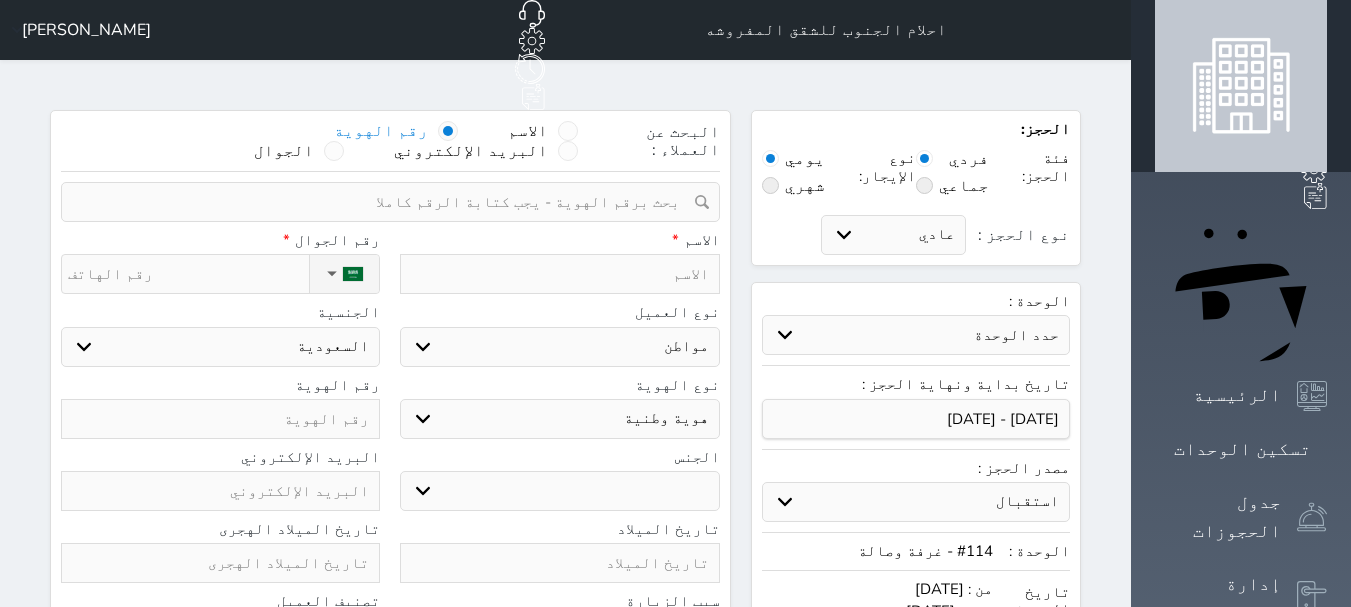 click at bounding box center (383, 202) 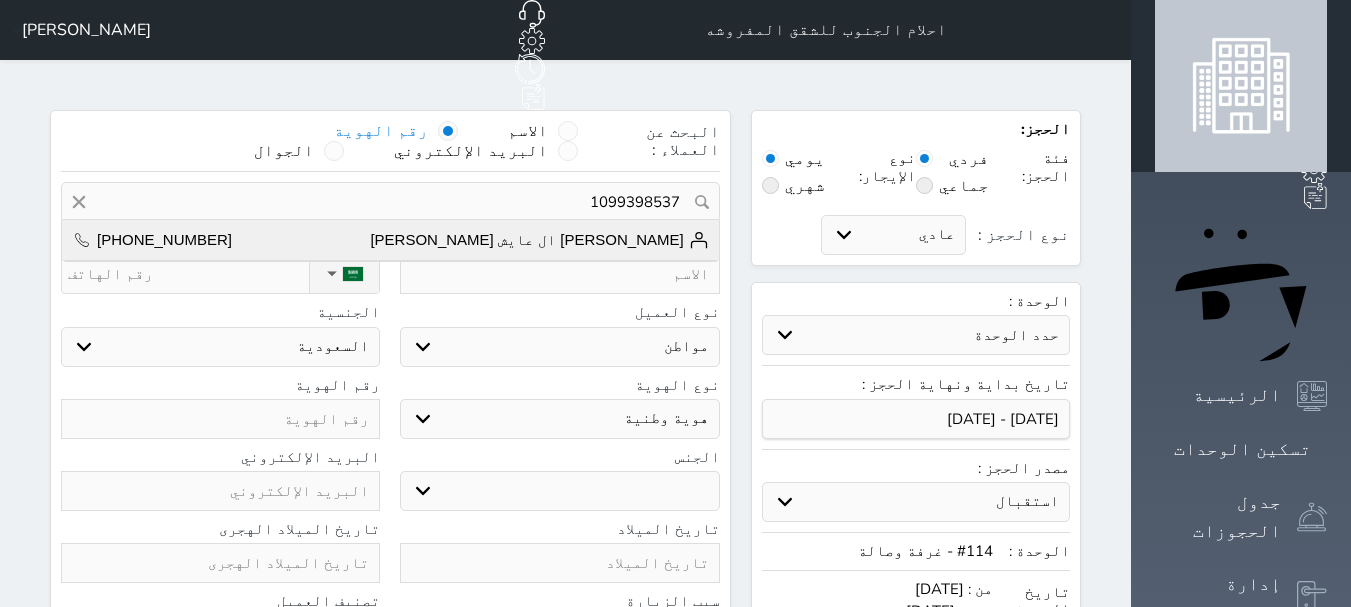 click on "[PERSON_NAME] ال عايش [PERSON_NAME]" at bounding box center [539, 240] 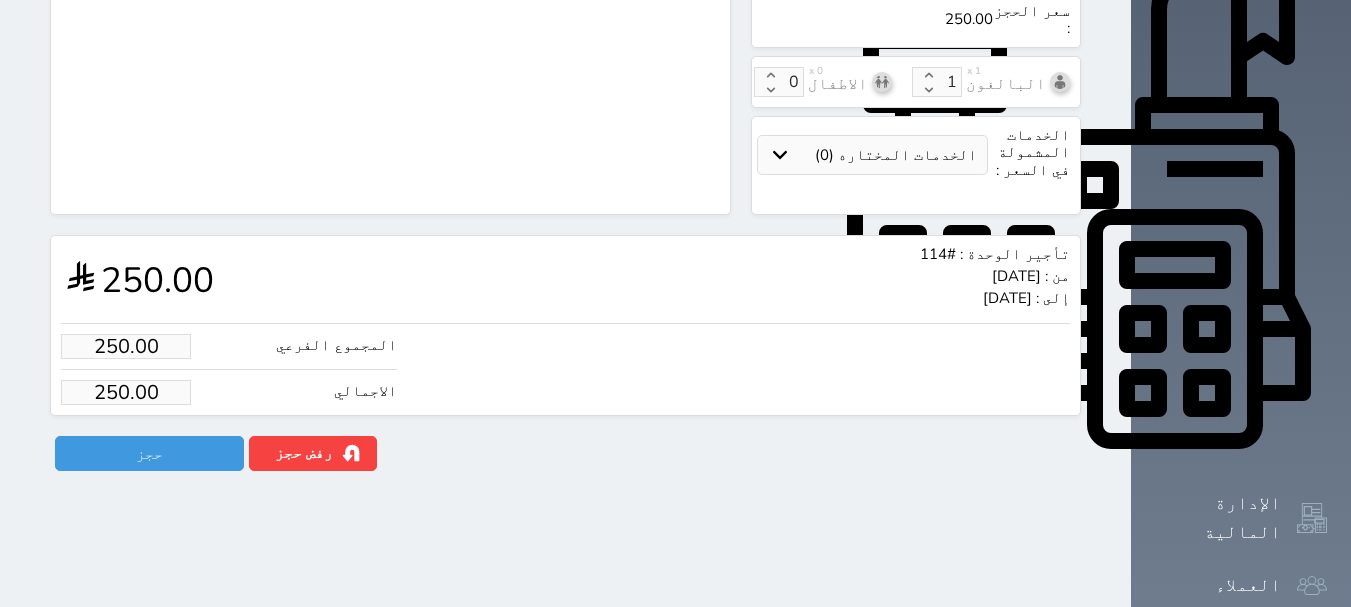 scroll, scrollTop: 702, scrollLeft: 0, axis: vertical 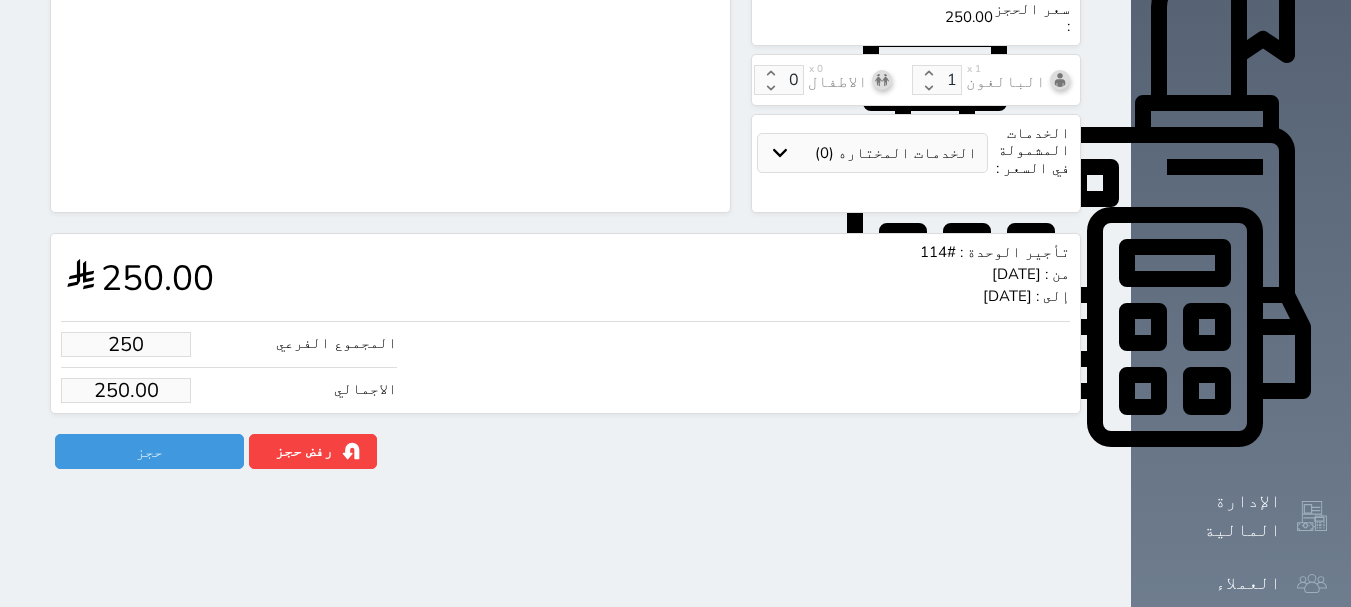 click on "250" at bounding box center [126, 344] 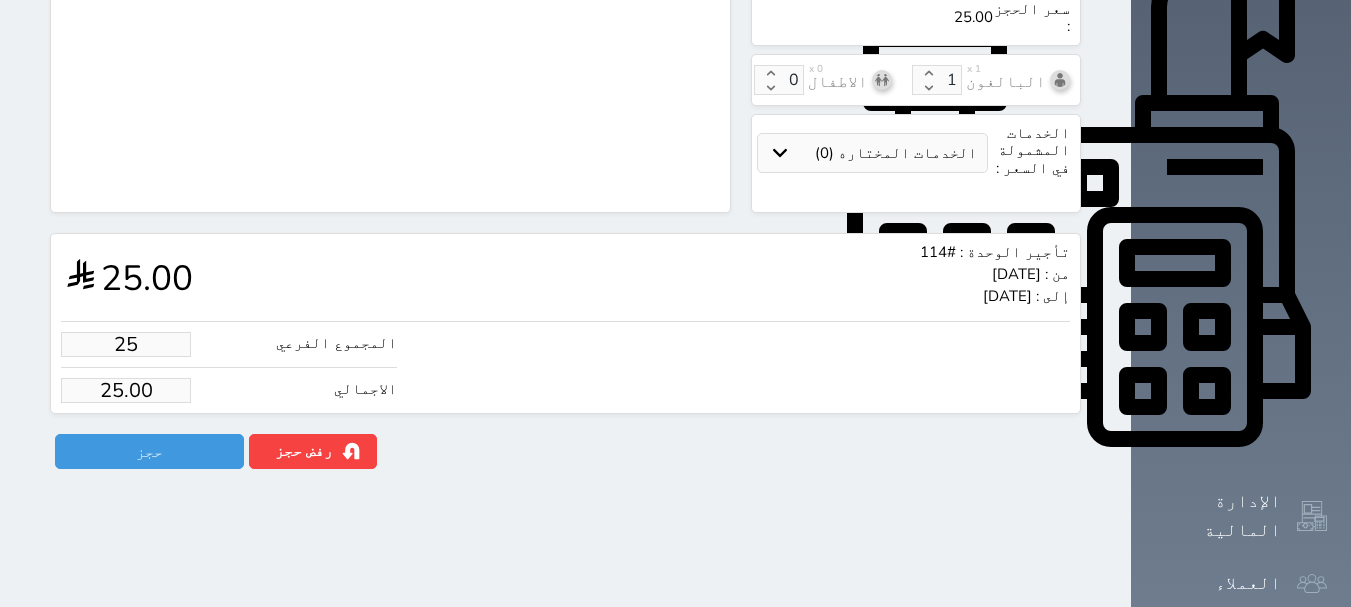 type on "2" 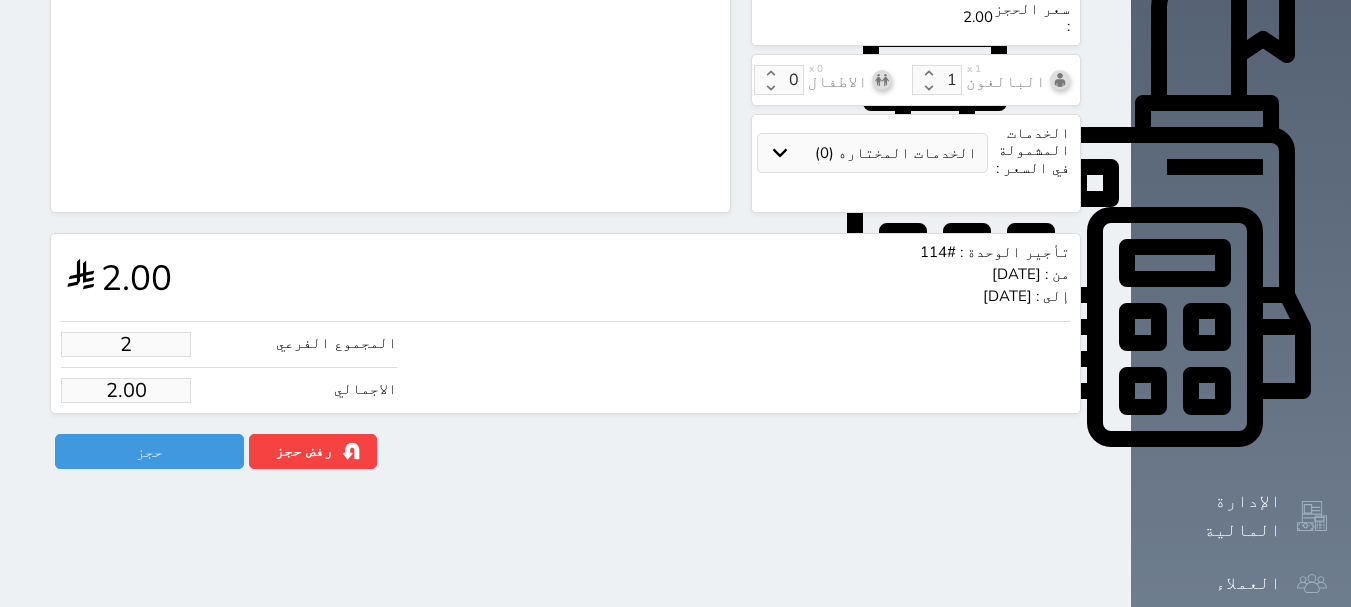 type on "20" 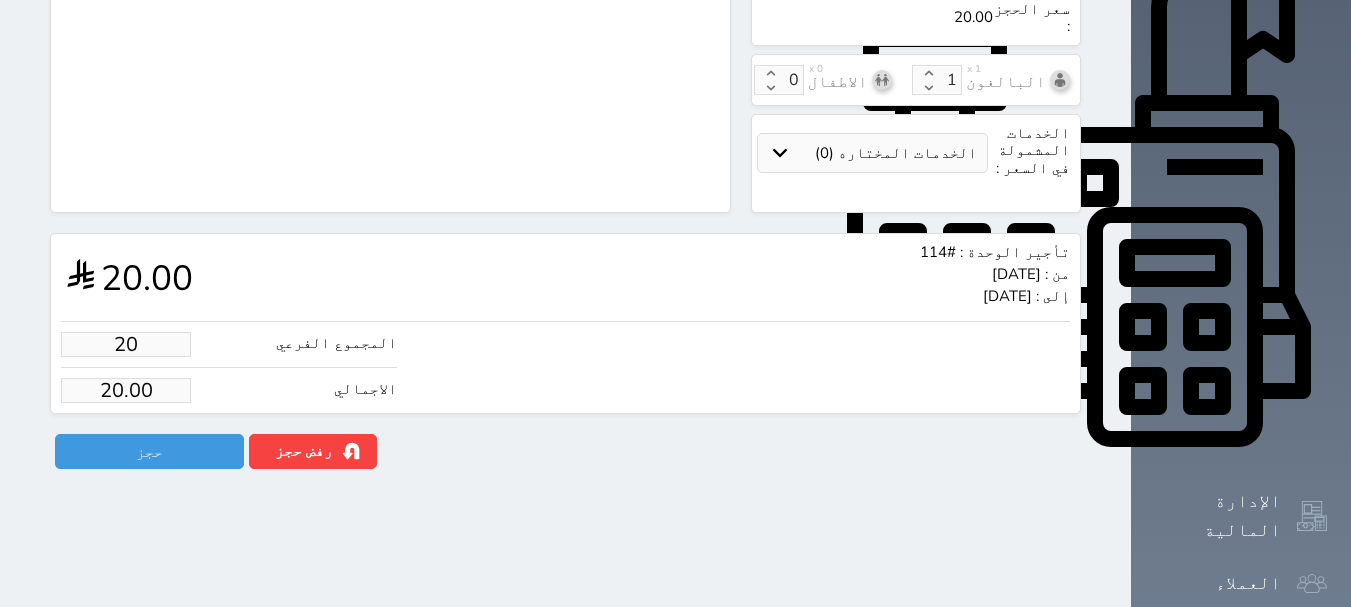 type on "200" 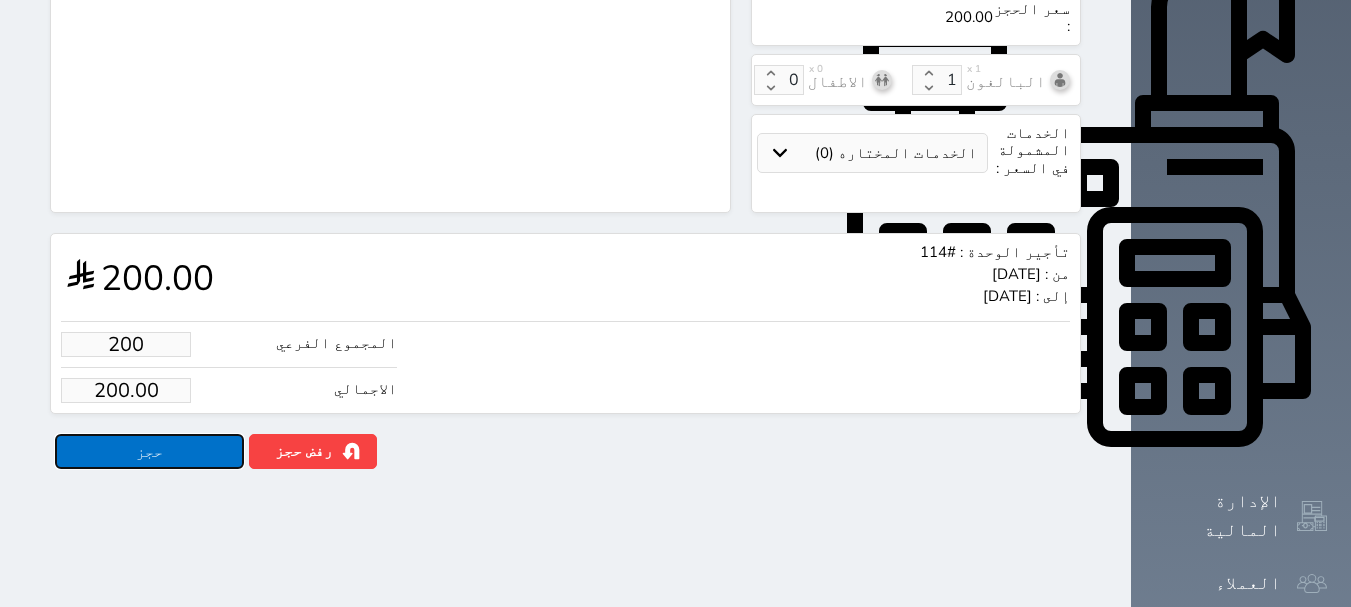 type on "200.00" 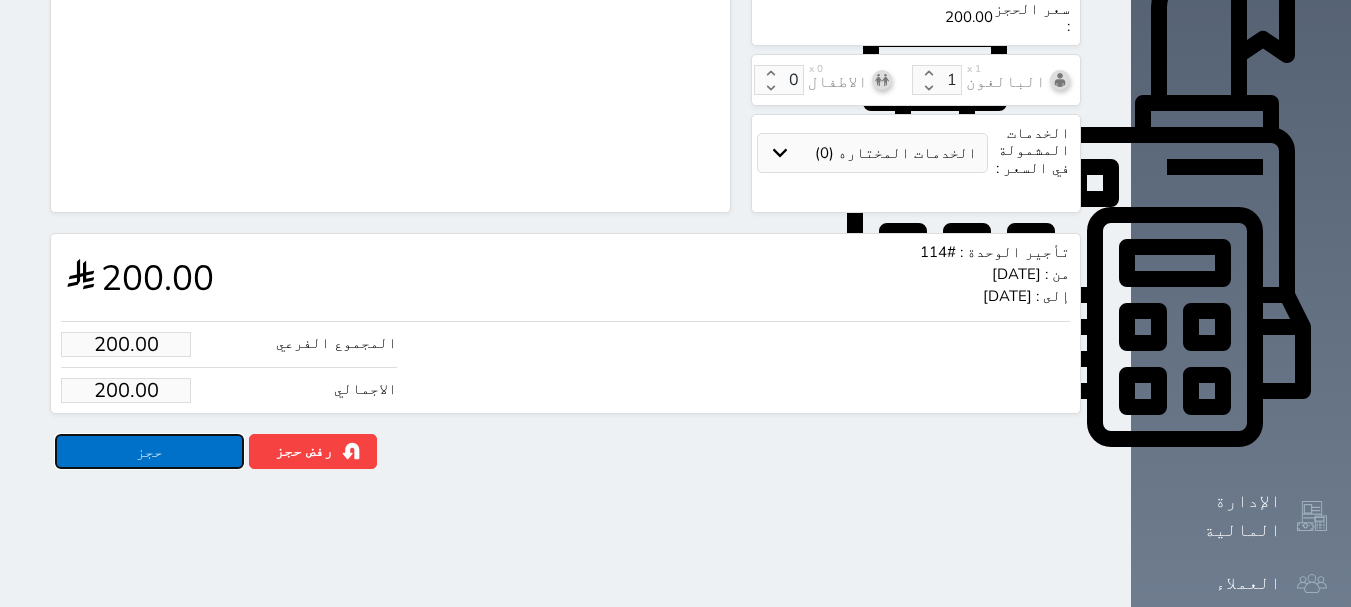 click on "حجز" at bounding box center [149, 451] 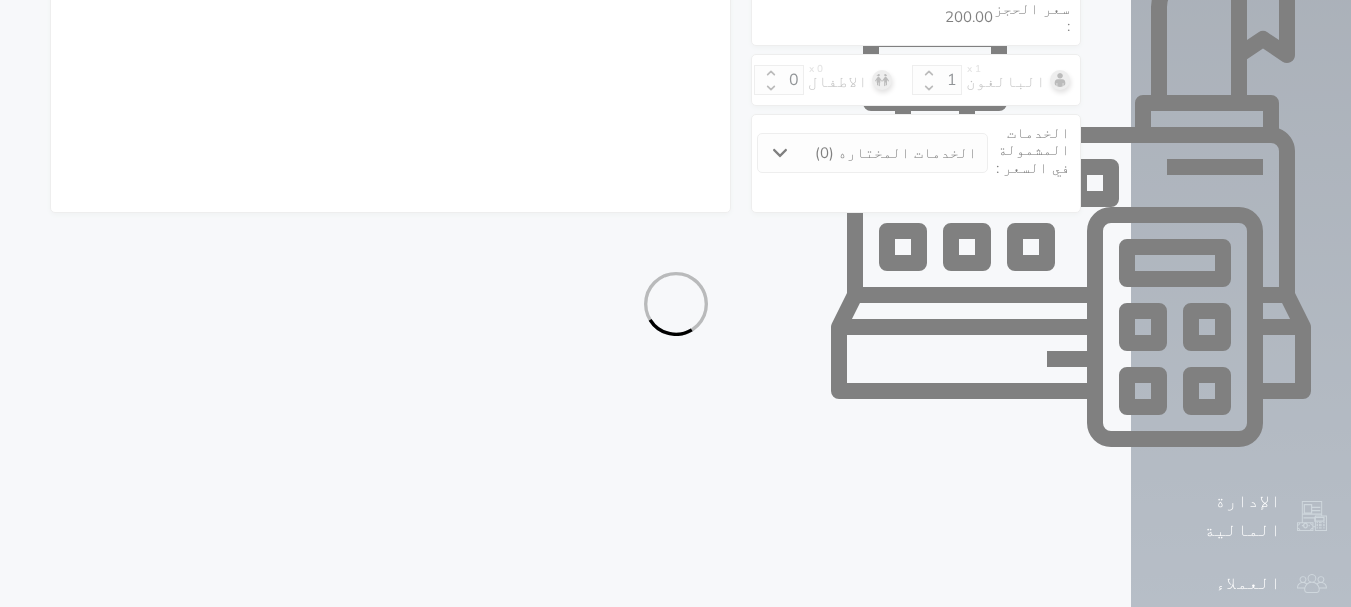 select on "1" 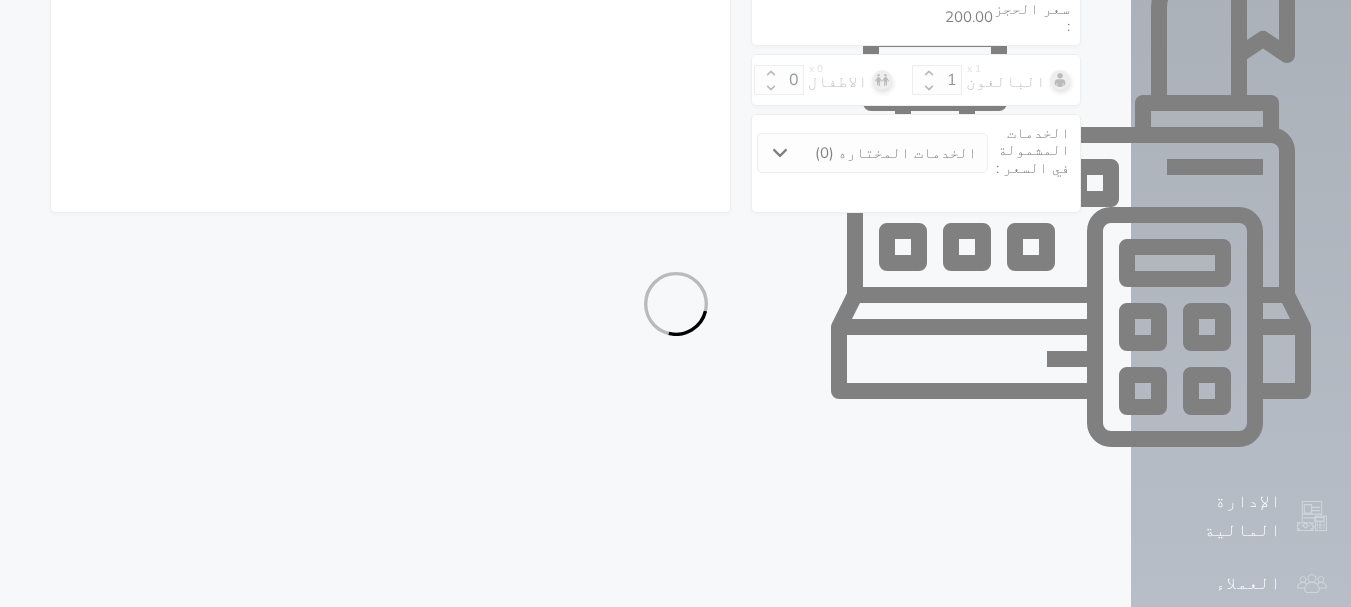 select on "113" 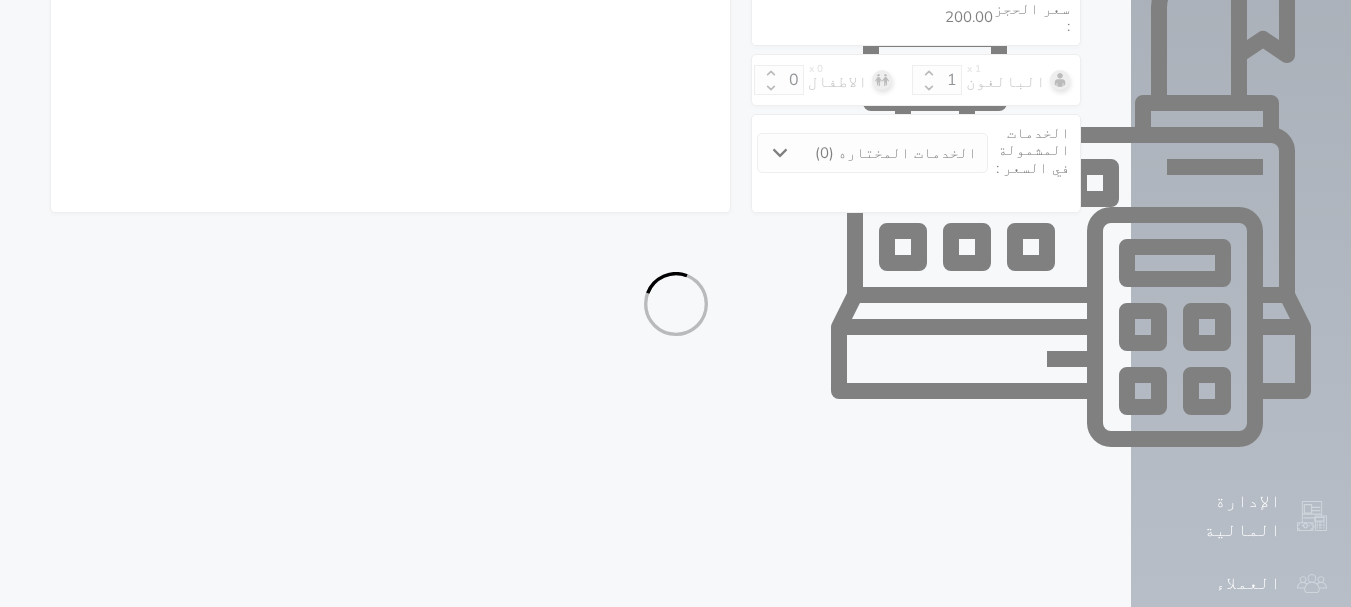 select on "1" 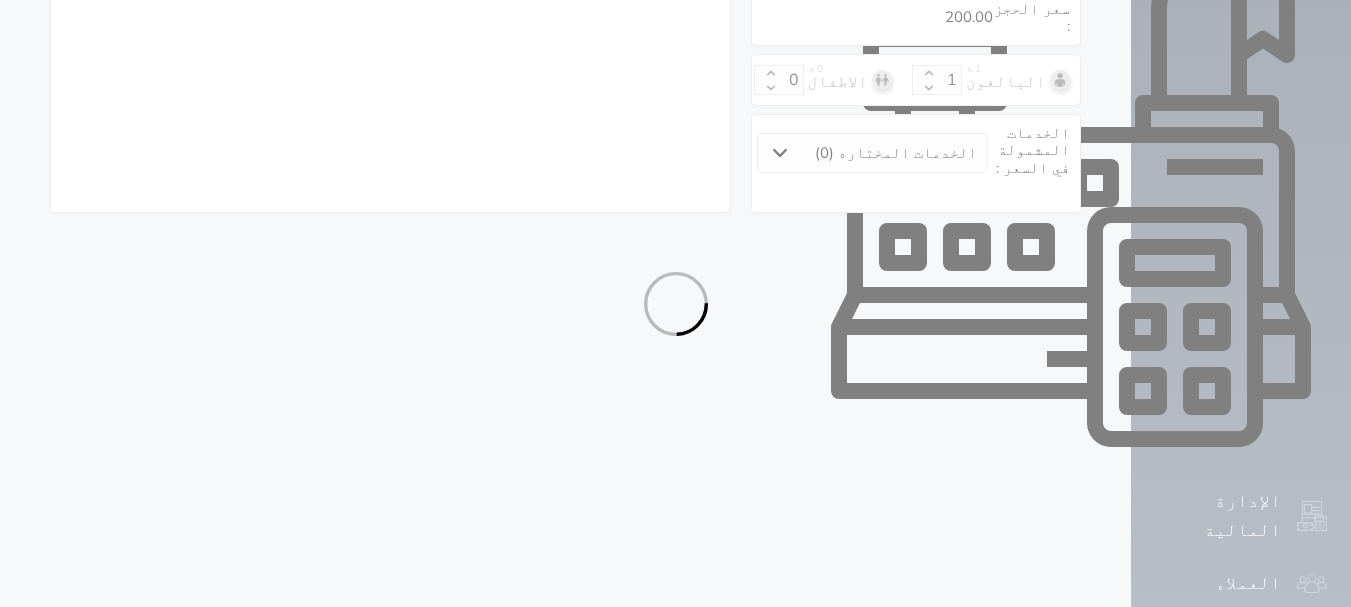 select on "7" 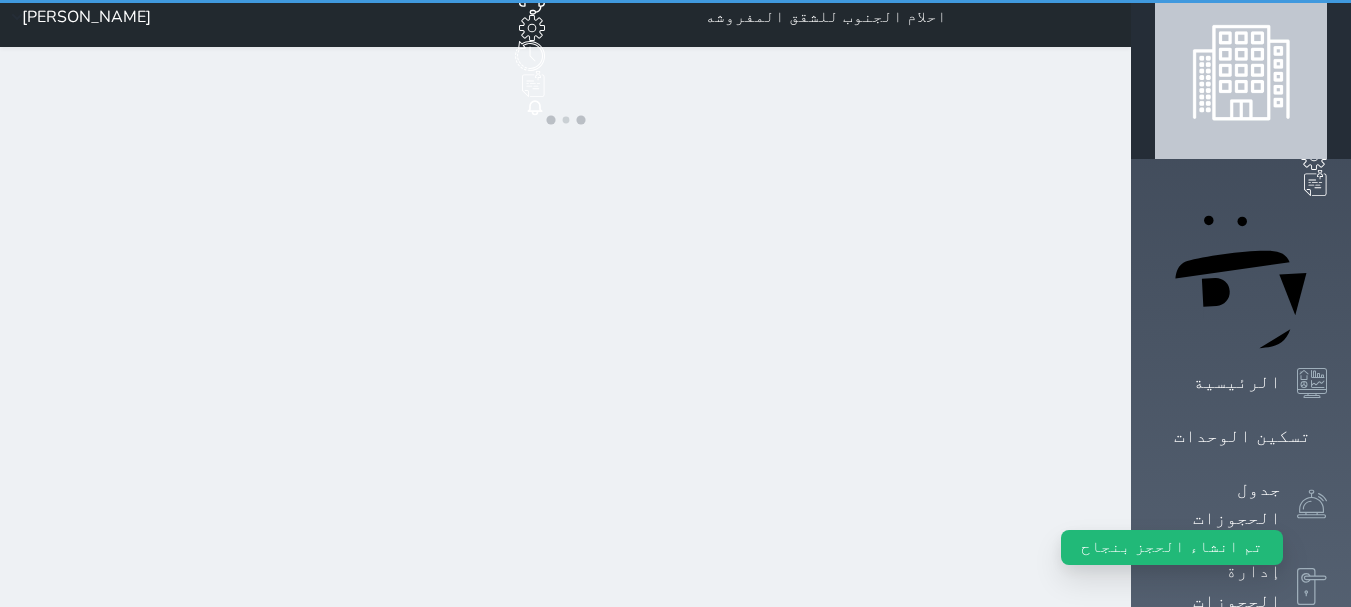 scroll, scrollTop: 0, scrollLeft: 0, axis: both 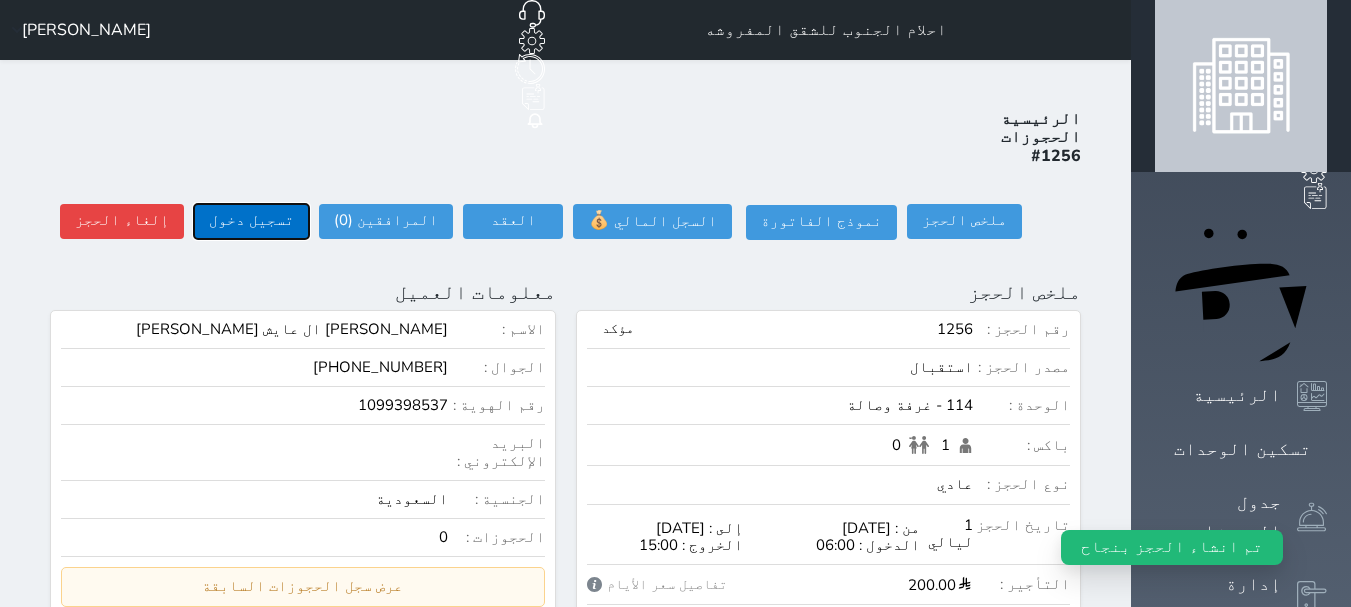 click on "تسجيل دخول" at bounding box center [251, 221] 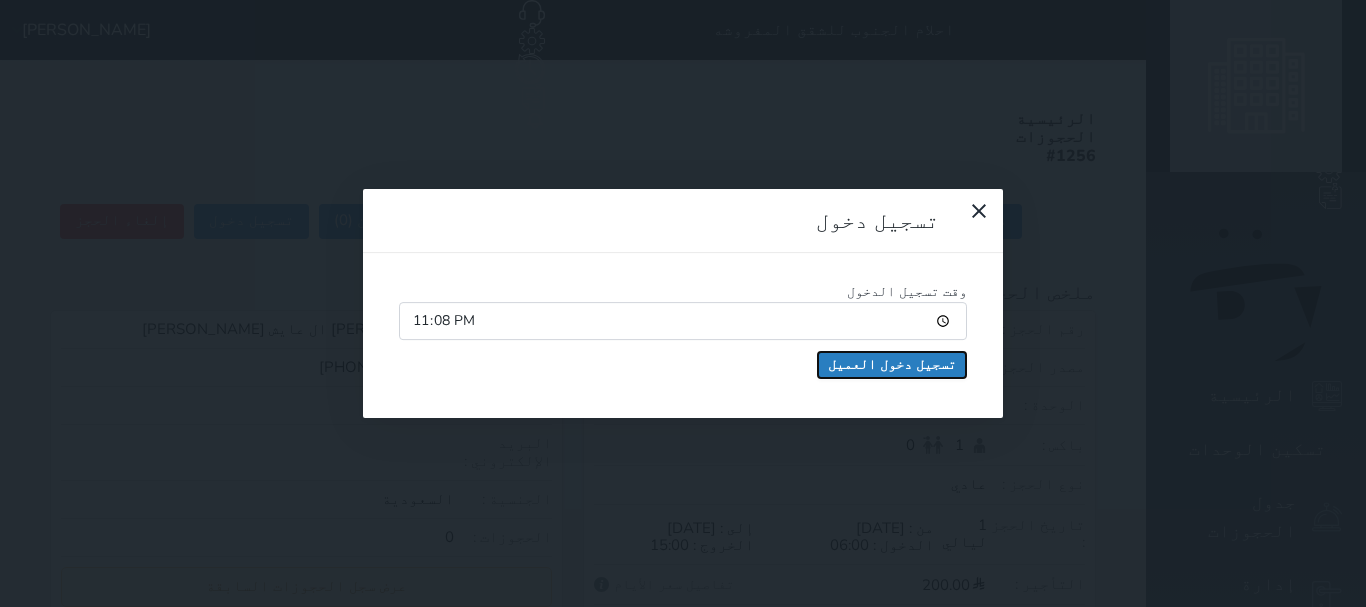 click on "تسجيل دخول العميل" at bounding box center [892, 365] 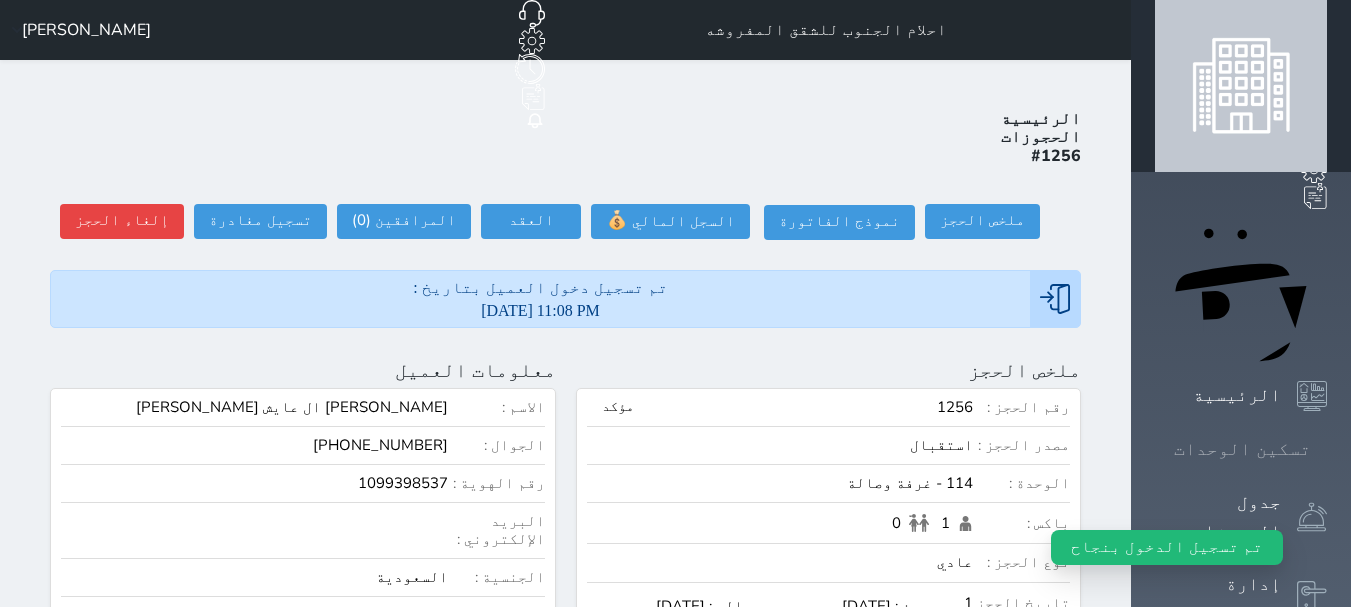 click on "تسكين الوحدات" at bounding box center (1242, 449) 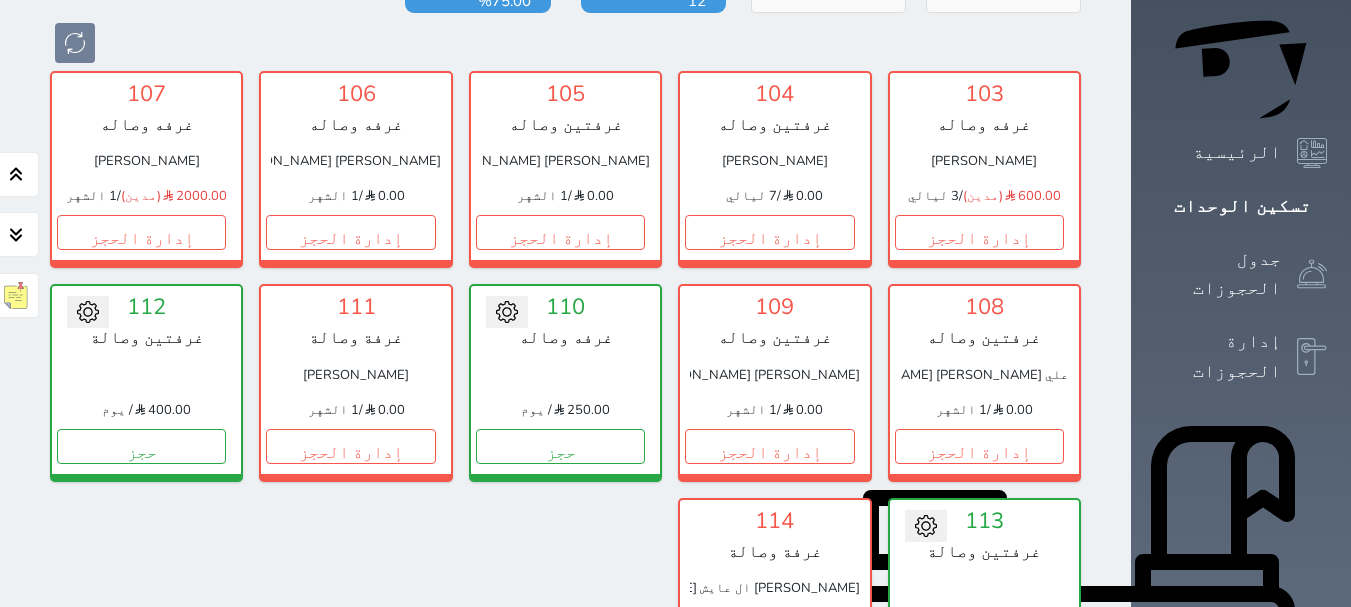 scroll, scrollTop: 278, scrollLeft: 0, axis: vertical 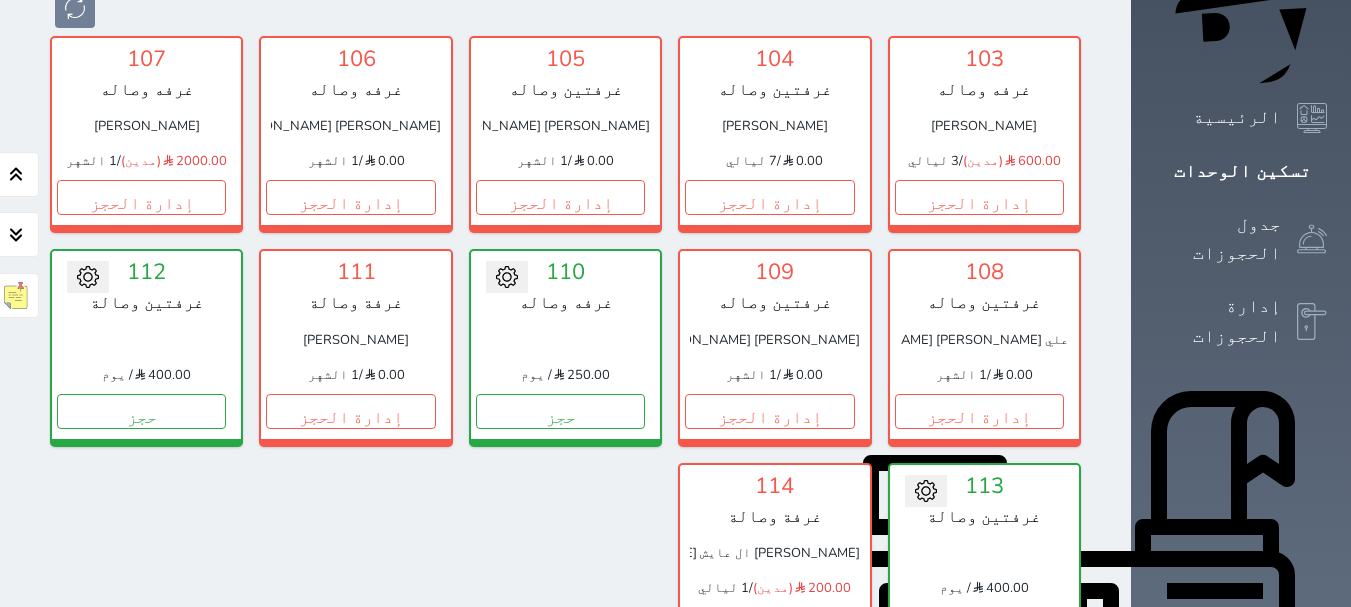 click on "إدارة الحجز" at bounding box center [769, 624] 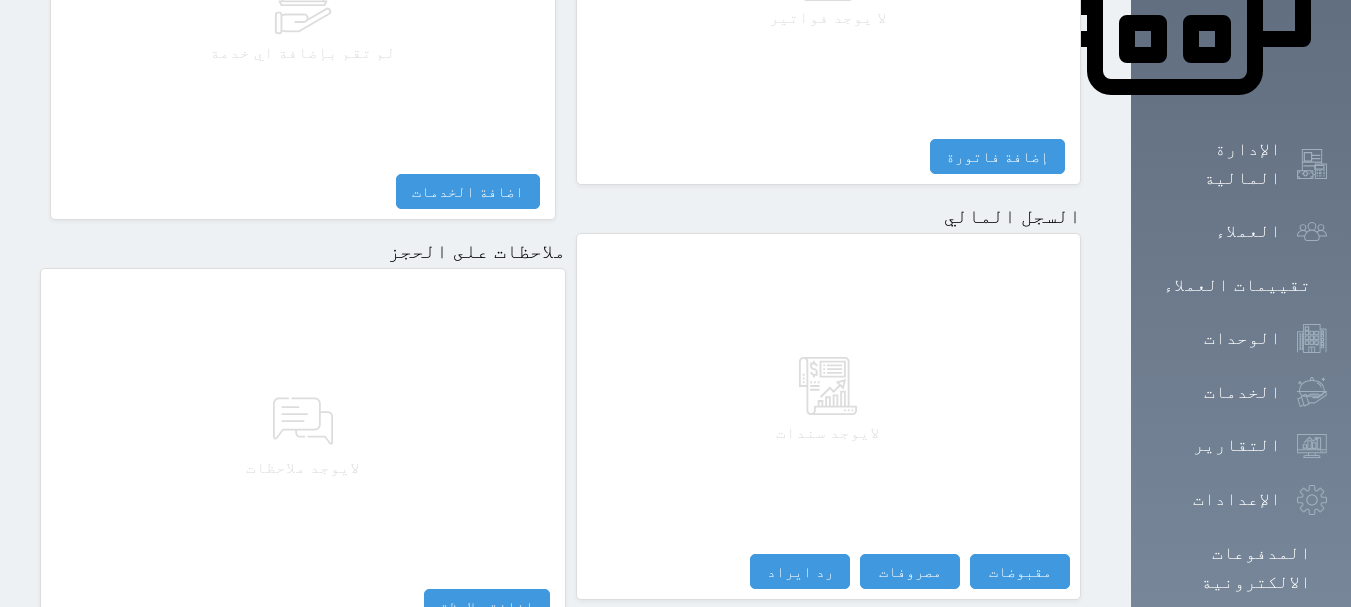 scroll, scrollTop: 1119, scrollLeft: 0, axis: vertical 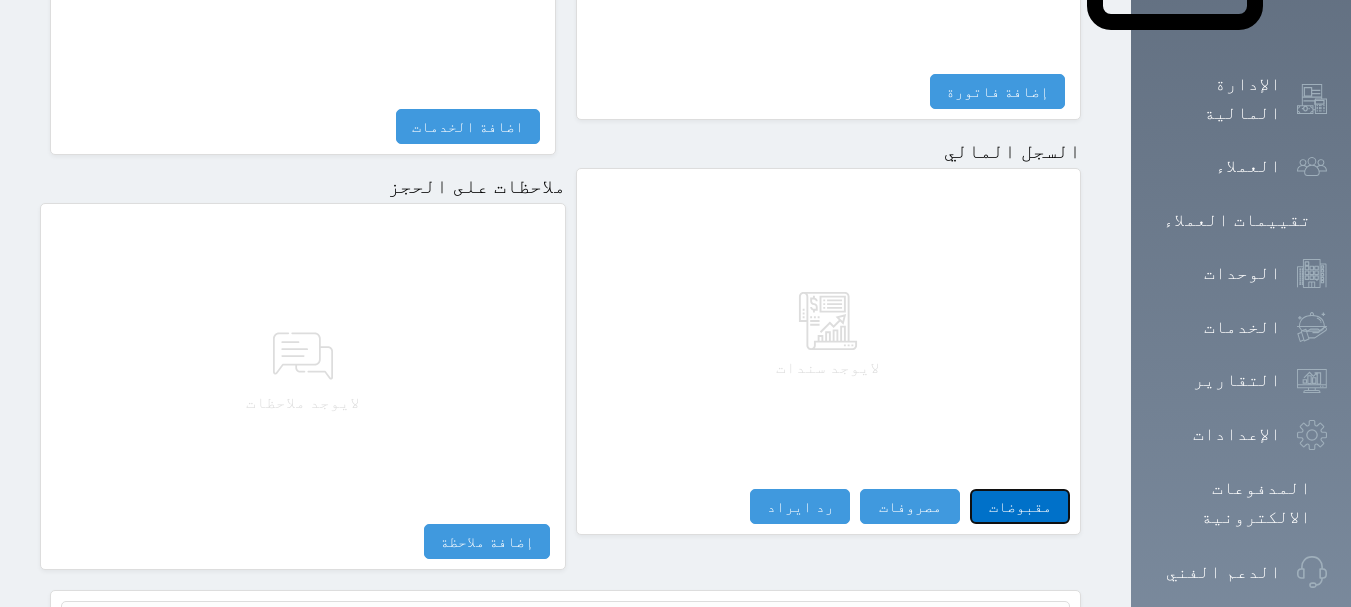 click on "مقبوضات" at bounding box center [1020, 506] 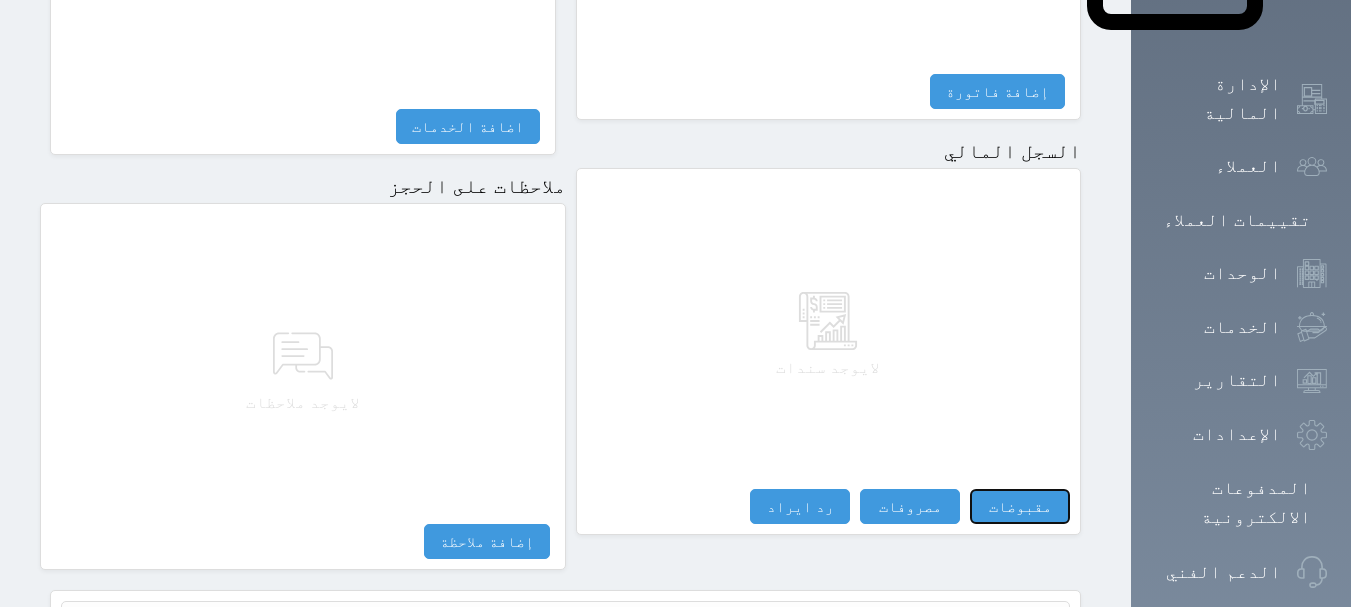 select 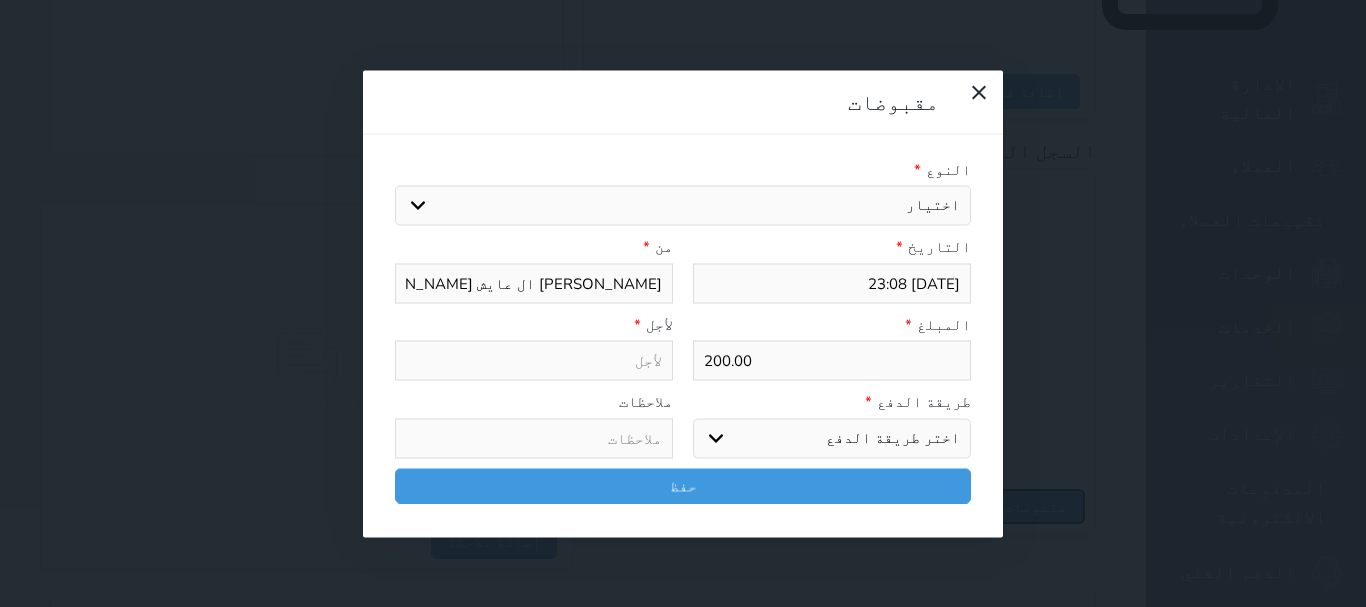 select 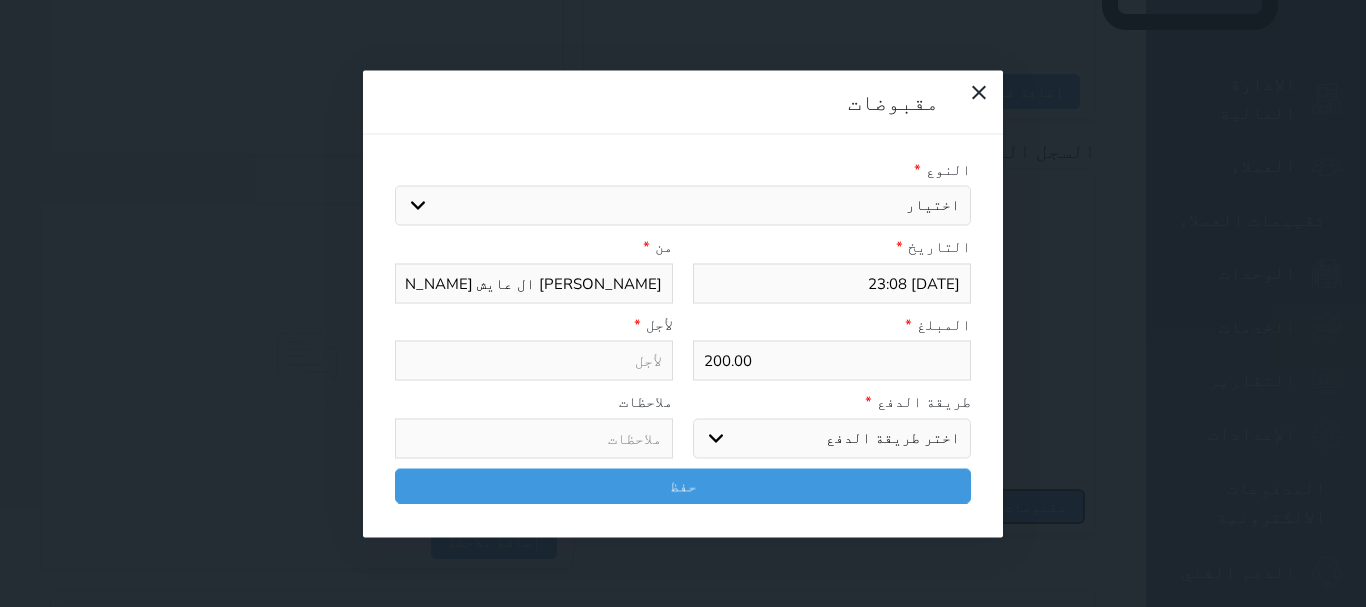 select 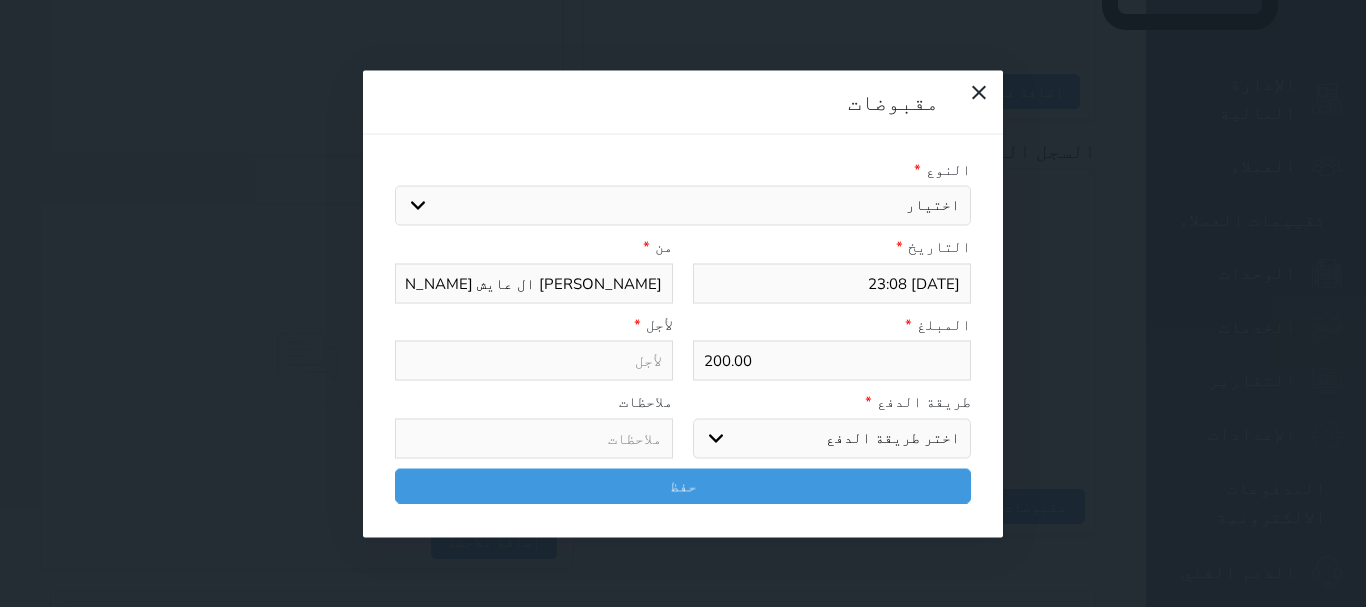 click on "اختيار   مقبوضات عامة قيمة إيجار فواتير تامين عربون لا ينطبق آخر مغسلة واي فاي - الإنترنت مواقف السيارات طعام الأغذية والمشروبات مشروبات المشروبات الباردة المشروبات الساخنة الإفطار غداء عشاء مخبز و كعك حمام سباحة الصالة الرياضية سبا و خدمات الجمال اختيار وإسقاط (خدمات النقل) ميني بار كابل - تلفزيون سرير إضافي تصفيف الشعر التسوق خدمات الجولات السياحية المنظمة خدمات الدليل السياحي" at bounding box center [683, 206] 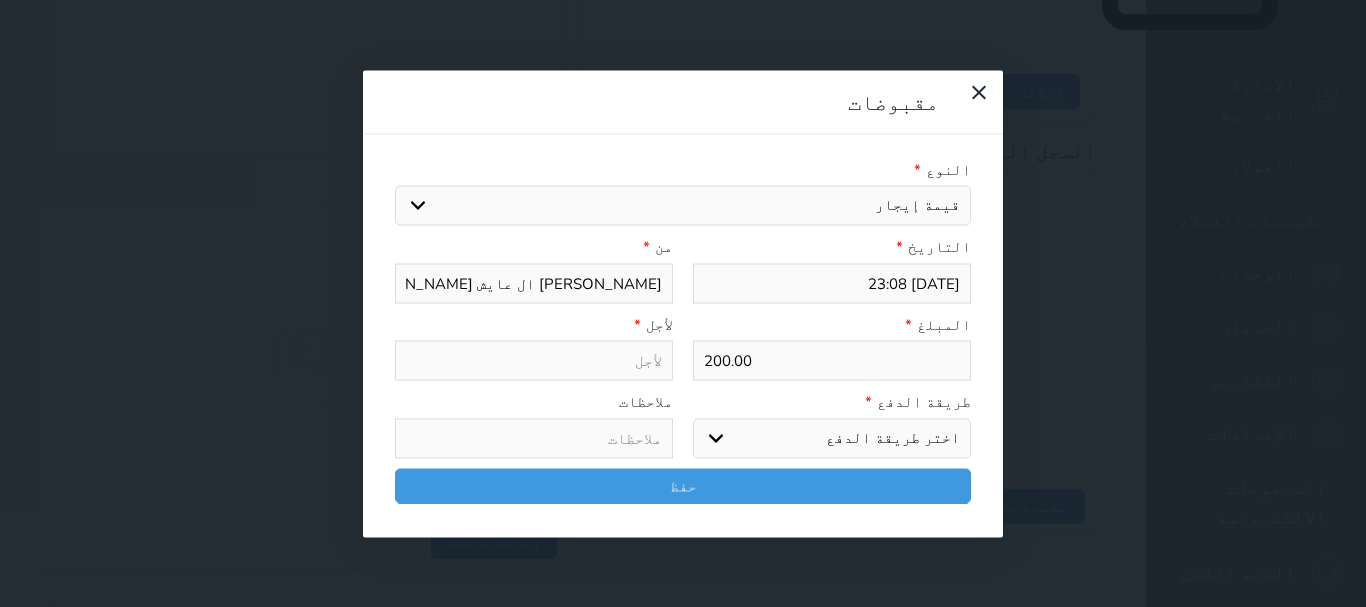 click on "اختيار   مقبوضات عامة قيمة إيجار فواتير تامين عربون لا ينطبق آخر مغسلة واي فاي - الإنترنت مواقف السيارات طعام الأغذية والمشروبات مشروبات المشروبات الباردة المشروبات الساخنة الإفطار غداء عشاء مخبز و كعك حمام سباحة الصالة الرياضية سبا و خدمات الجمال اختيار وإسقاط (خدمات النقل) ميني بار كابل - تلفزيون سرير إضافي تصفيف الشعر التسوق خدمات الجولات السياحية المنظمة خدمات الدليل السياحي" at bounding box center [683, 206] 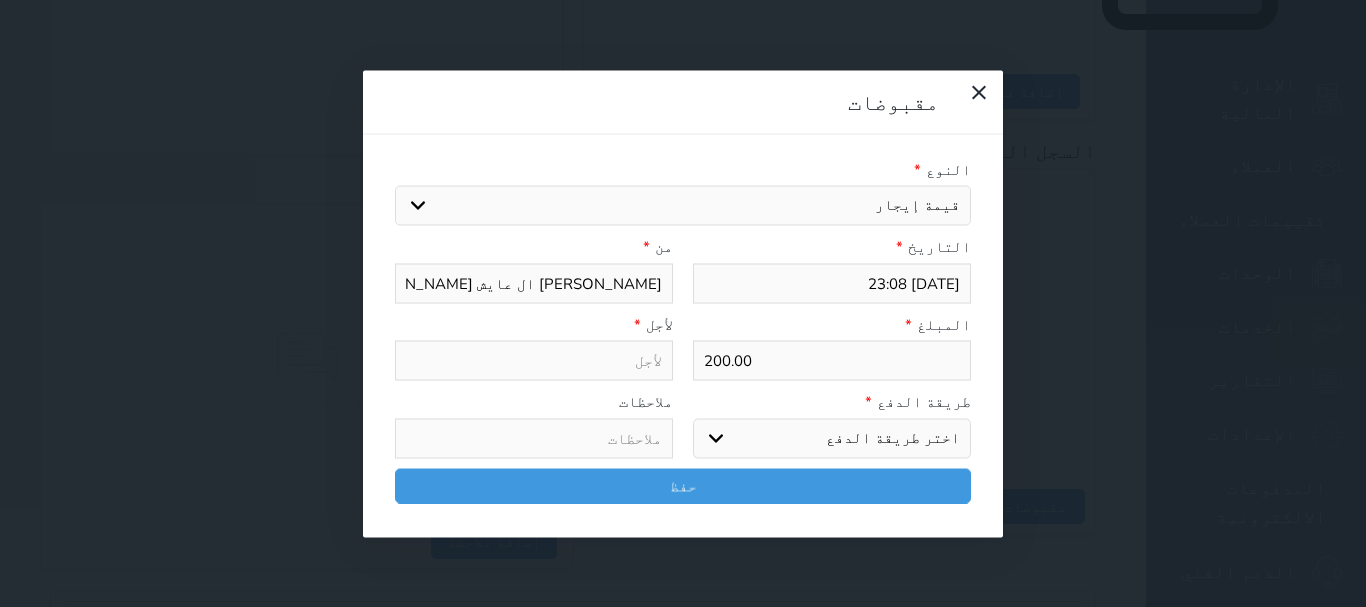 type on "قيمة إيجار - الوحدة - 114" 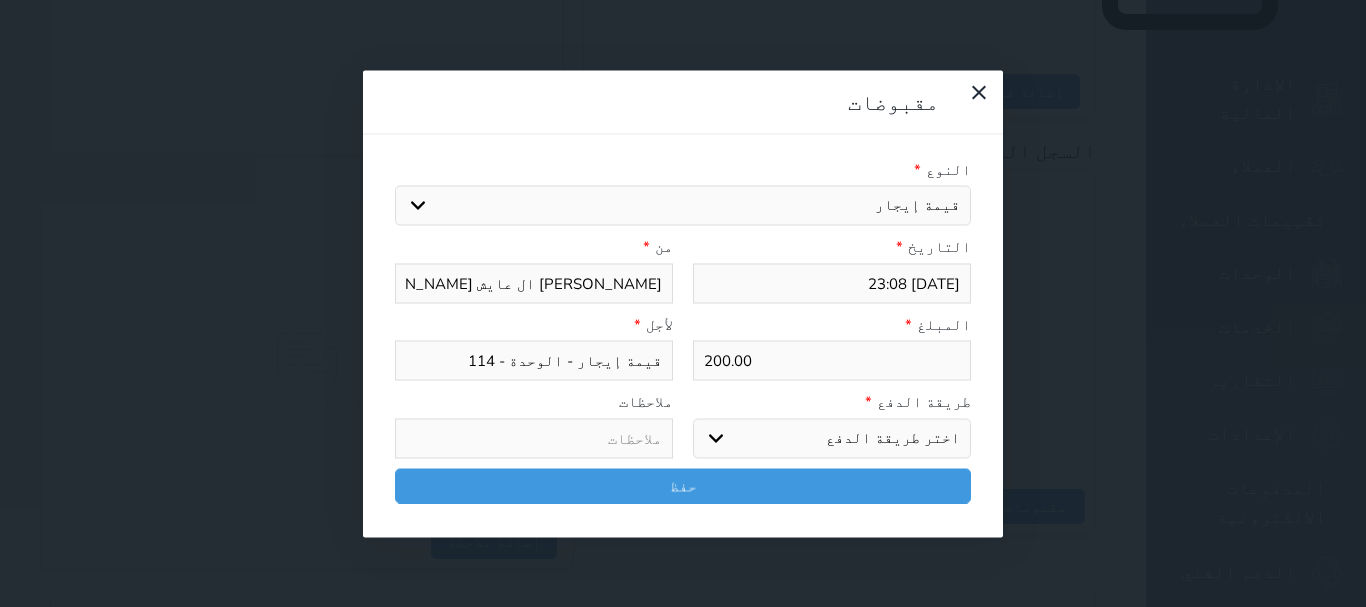 click on "اختر طريقة الدفع   دفع نقدى   تحويل بنكى   مدى   بطاقة ائتمان   آجل" at bounding box center (832, 438) 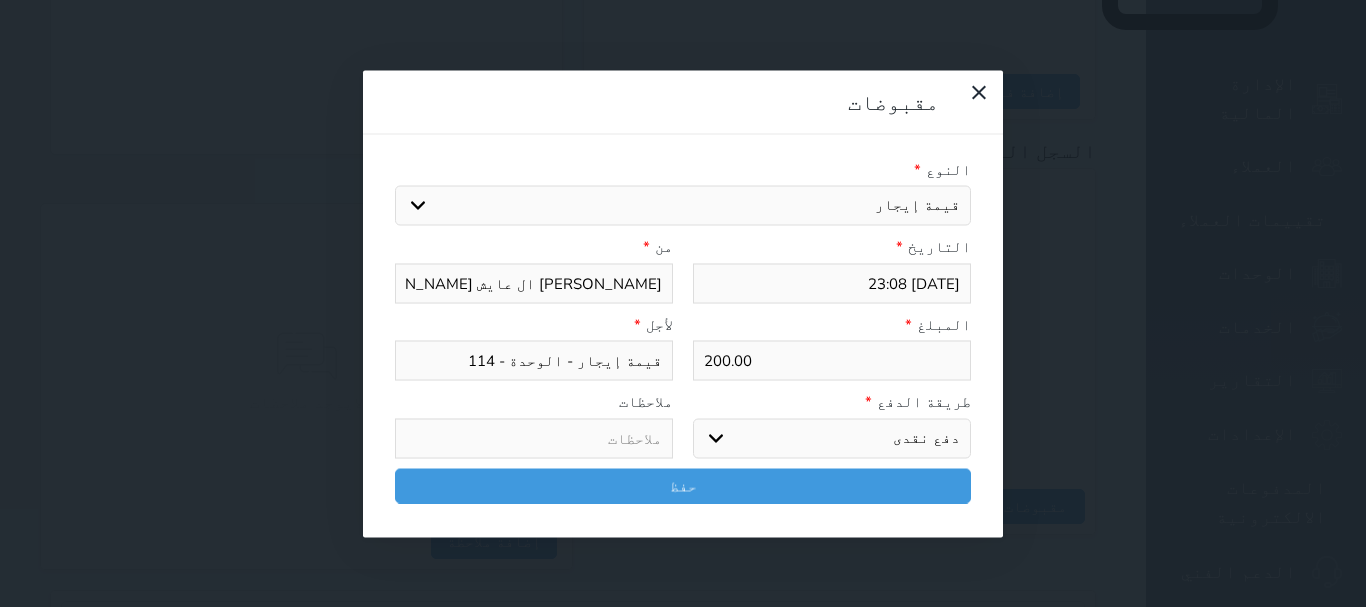 click on "اختر طريقة الدفع   دفع نقدى   تحويل بنكى   مدى   بطاقة ائتمان   آجل" at bounding box center (832, 438) 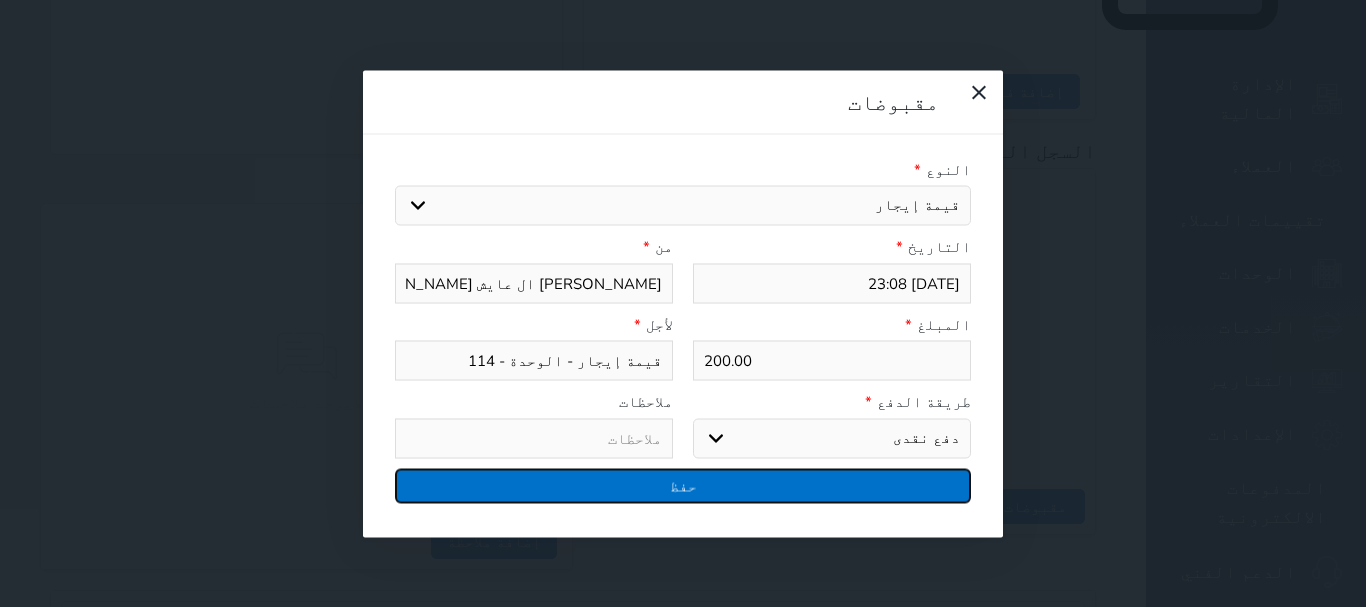 click on "حفظ" at bounding box center (683, 485) 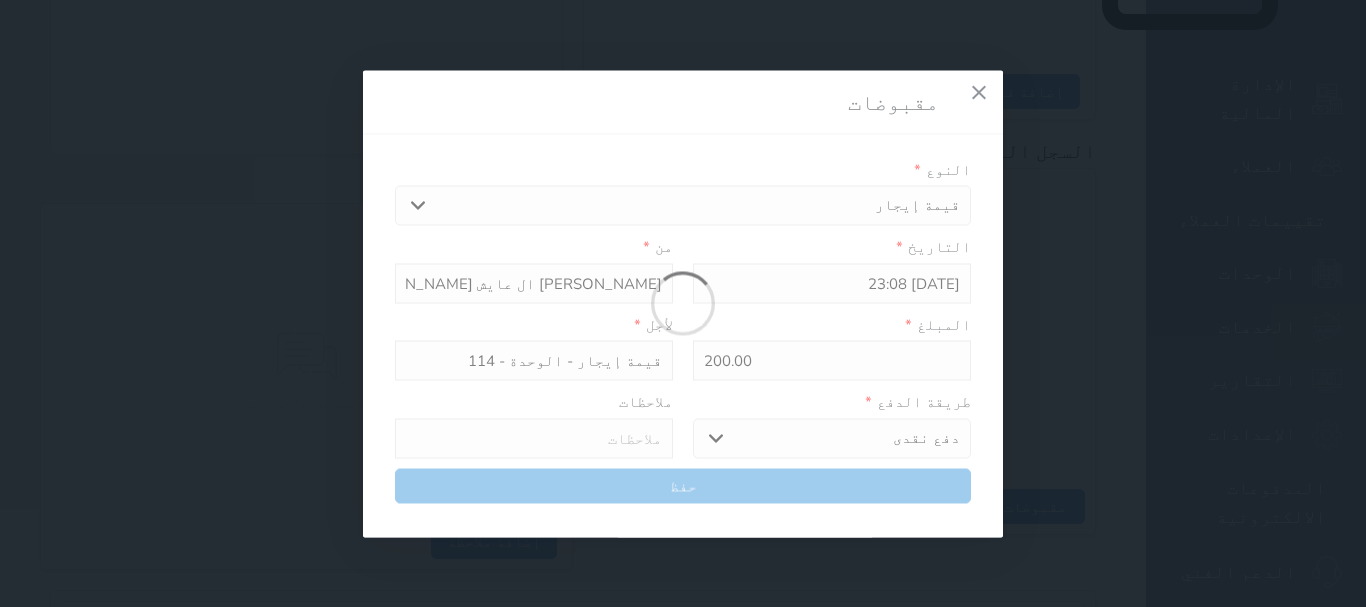 select 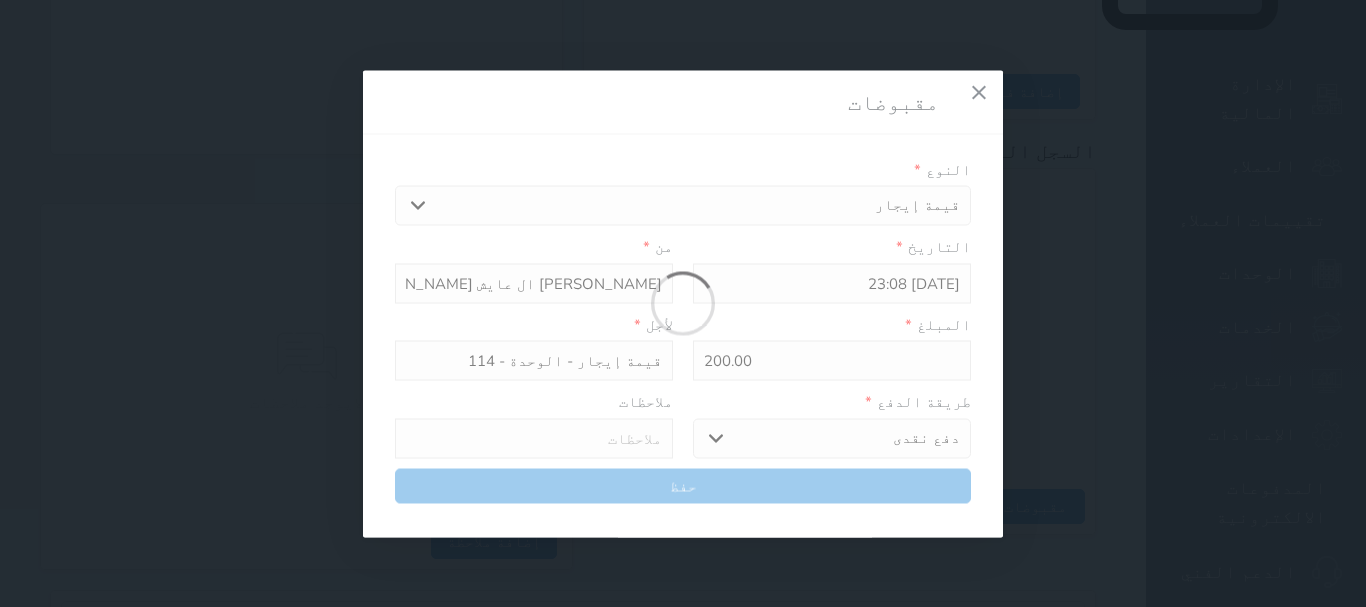 type 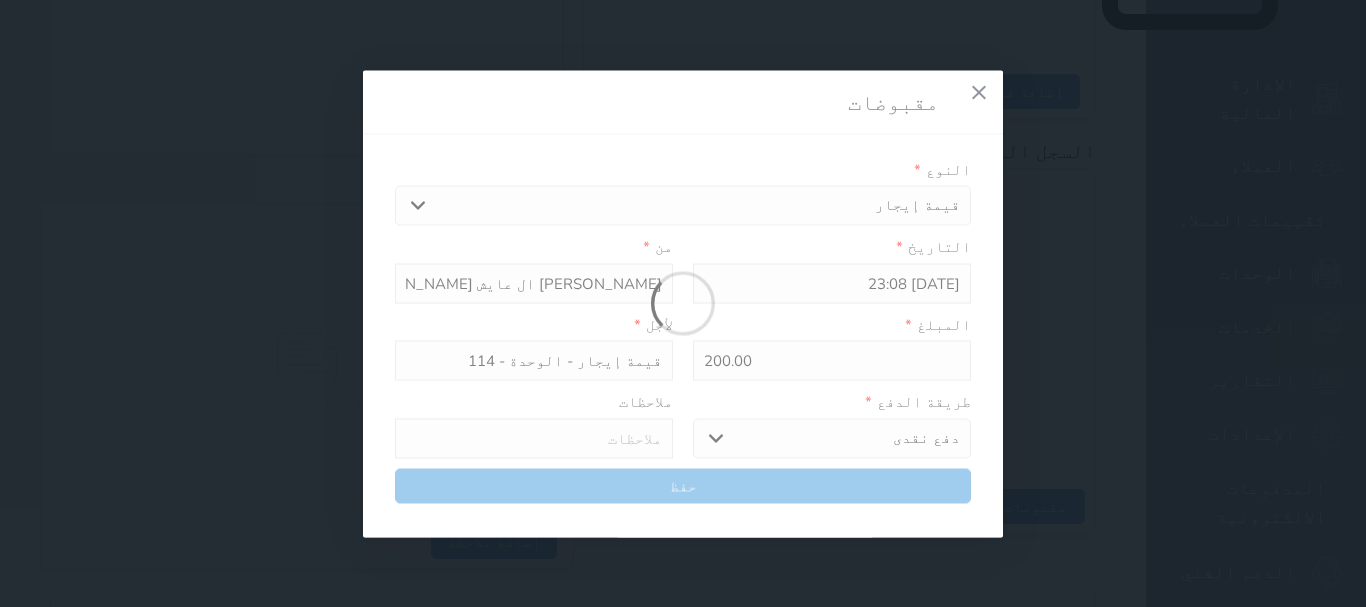 type on "0" 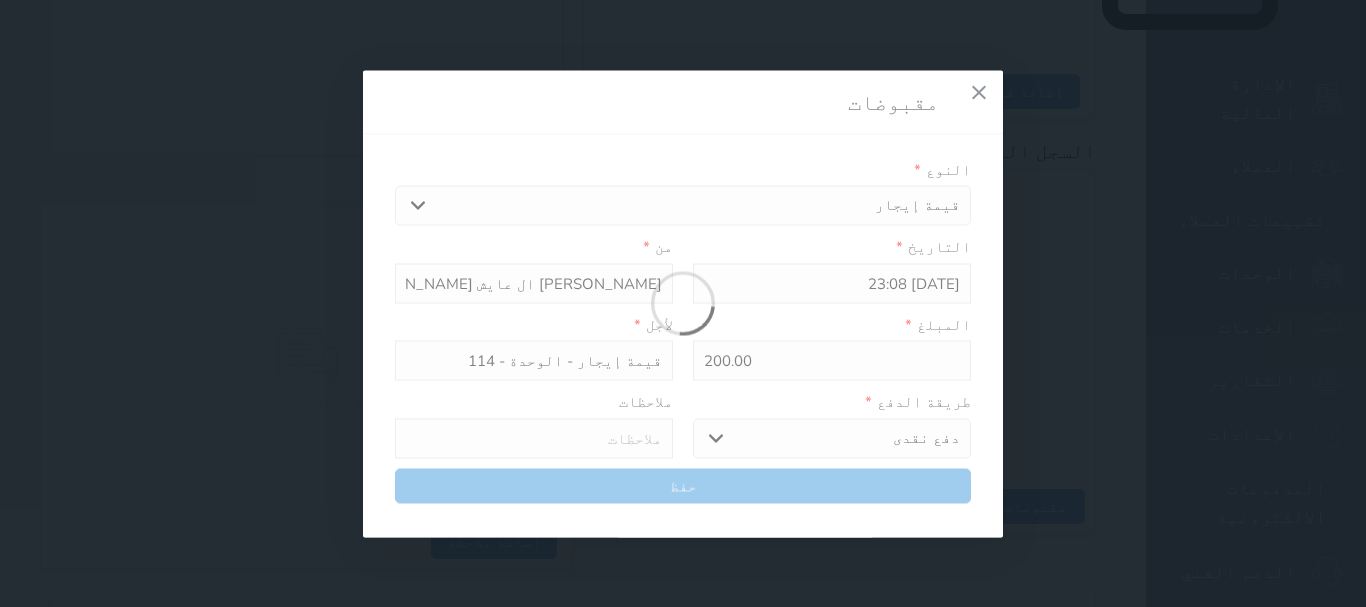 select 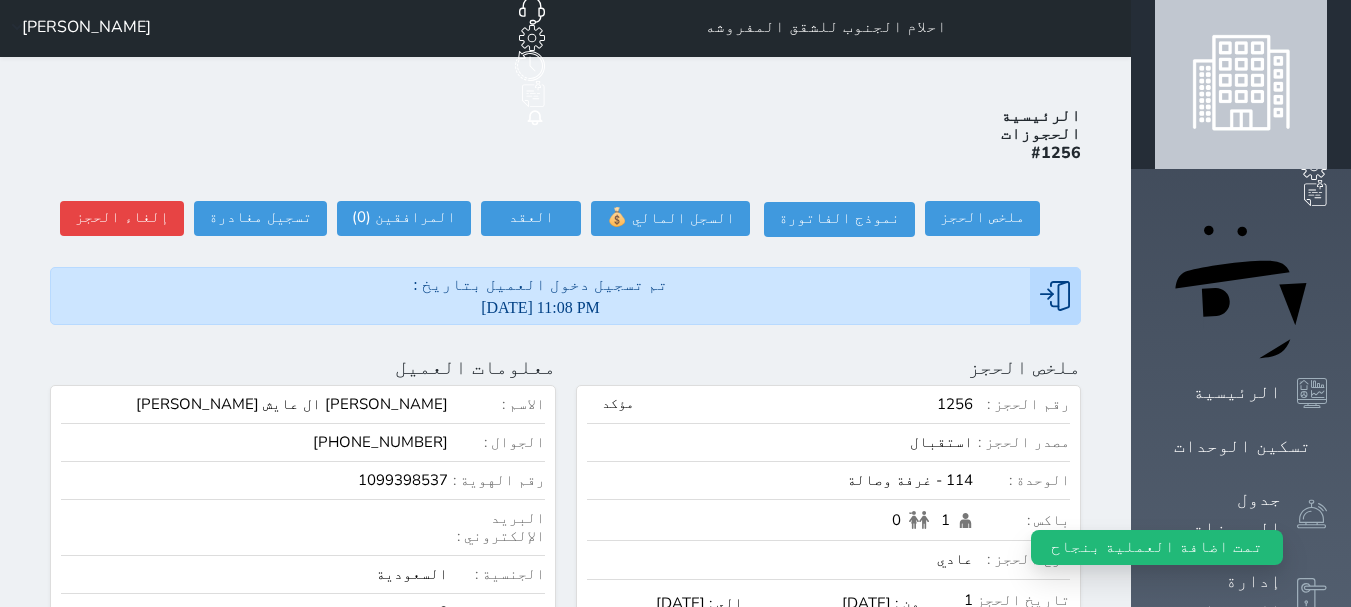 scroll, scrollTop: 0, scrollLeft: 0, axis: both 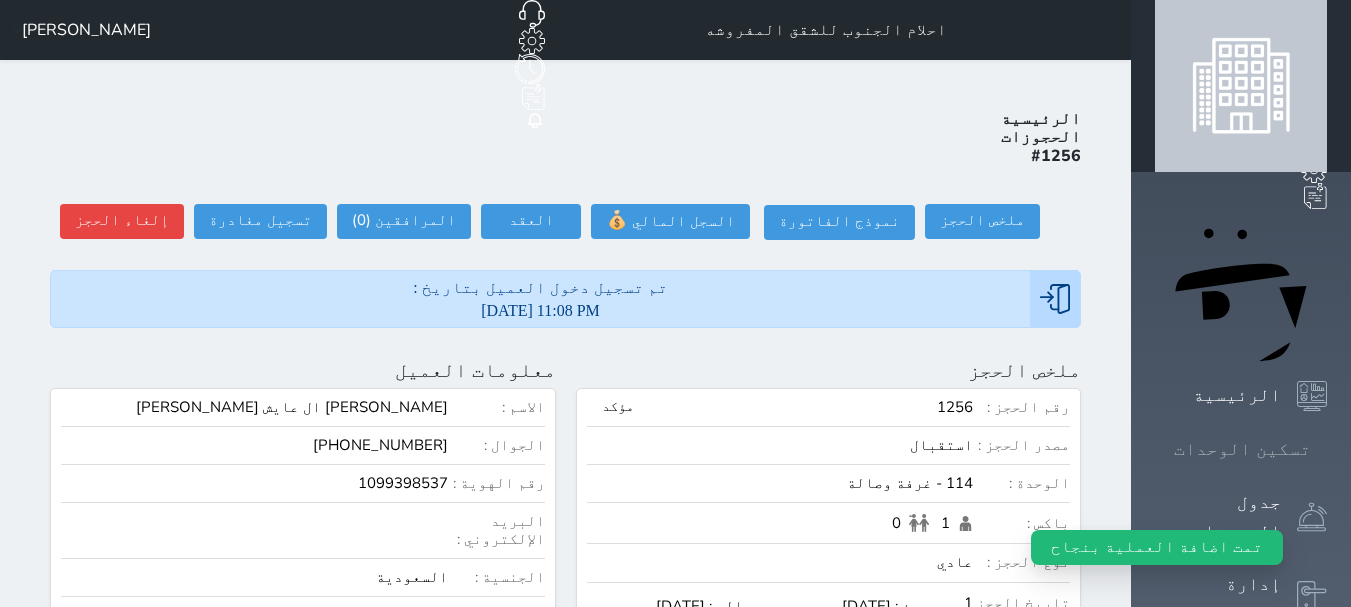 click on "تسكين الوحدات" at bounding box center (1242, 449) 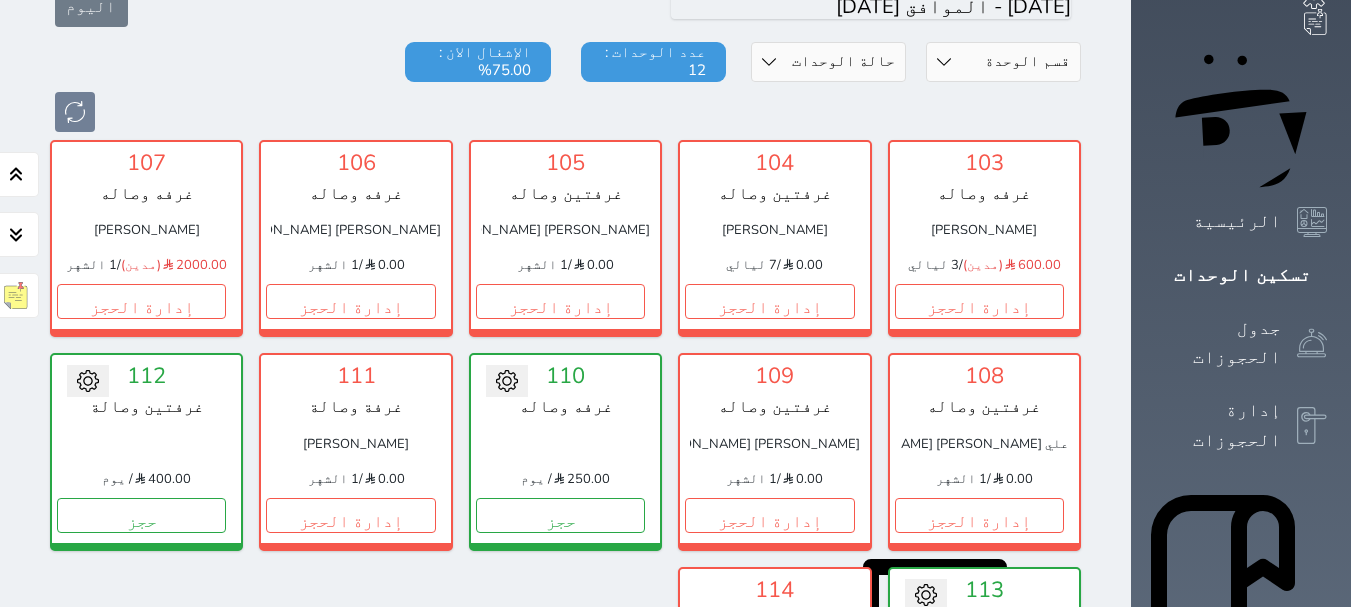 scroll, scrollTop: 200, scrollLeft: 0, axis: vertical 